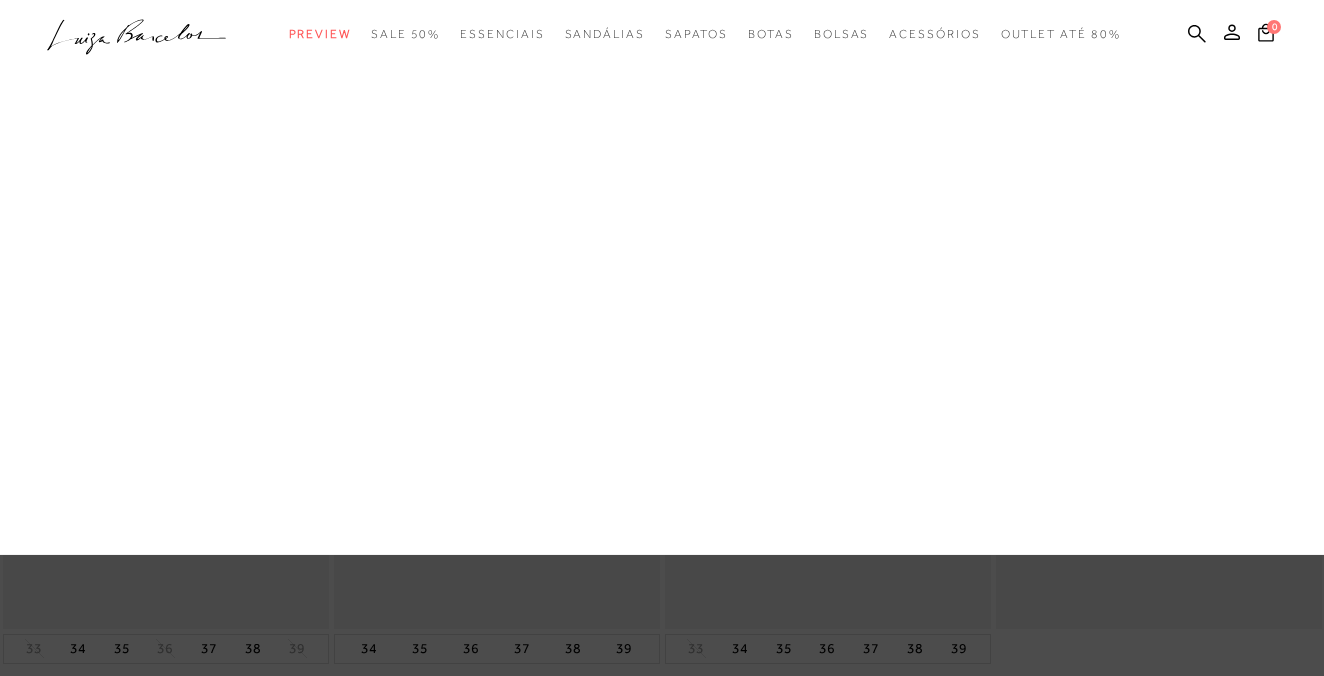 scroll, scrollTop: 0, scrollLeft: 0, axis: both 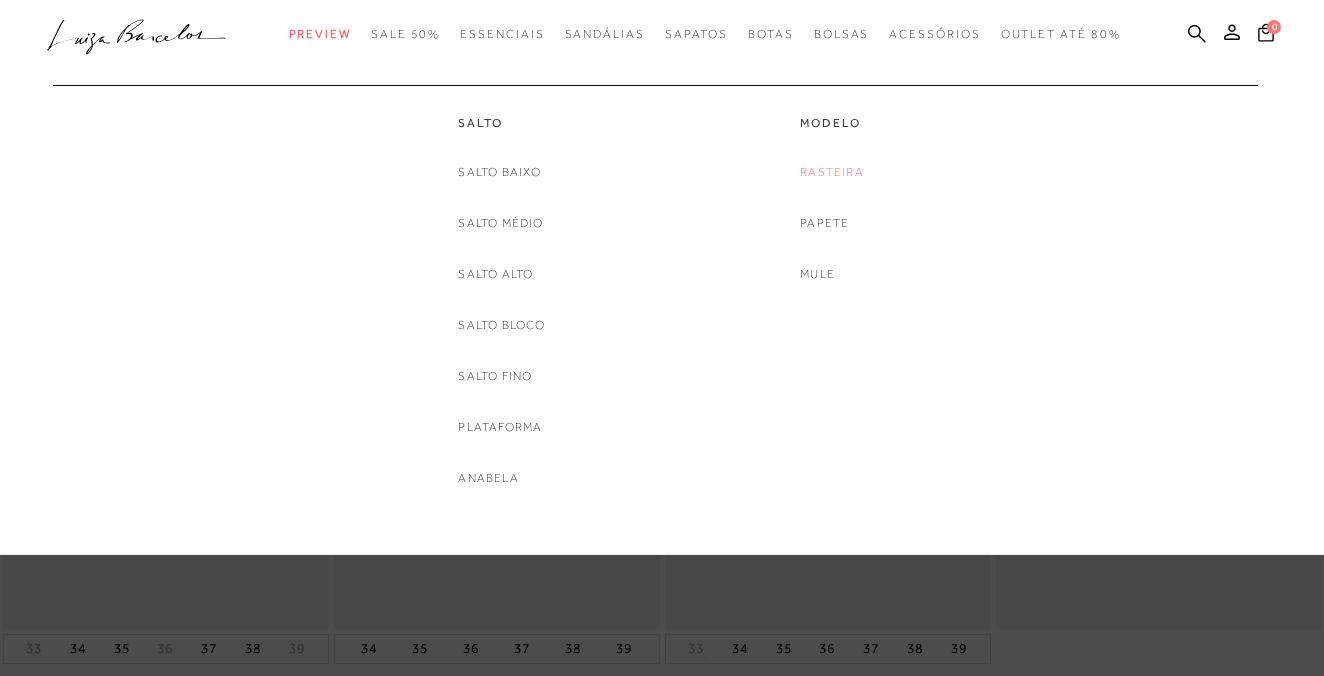 click on "Rasteira" at bounding box center (832, 172) 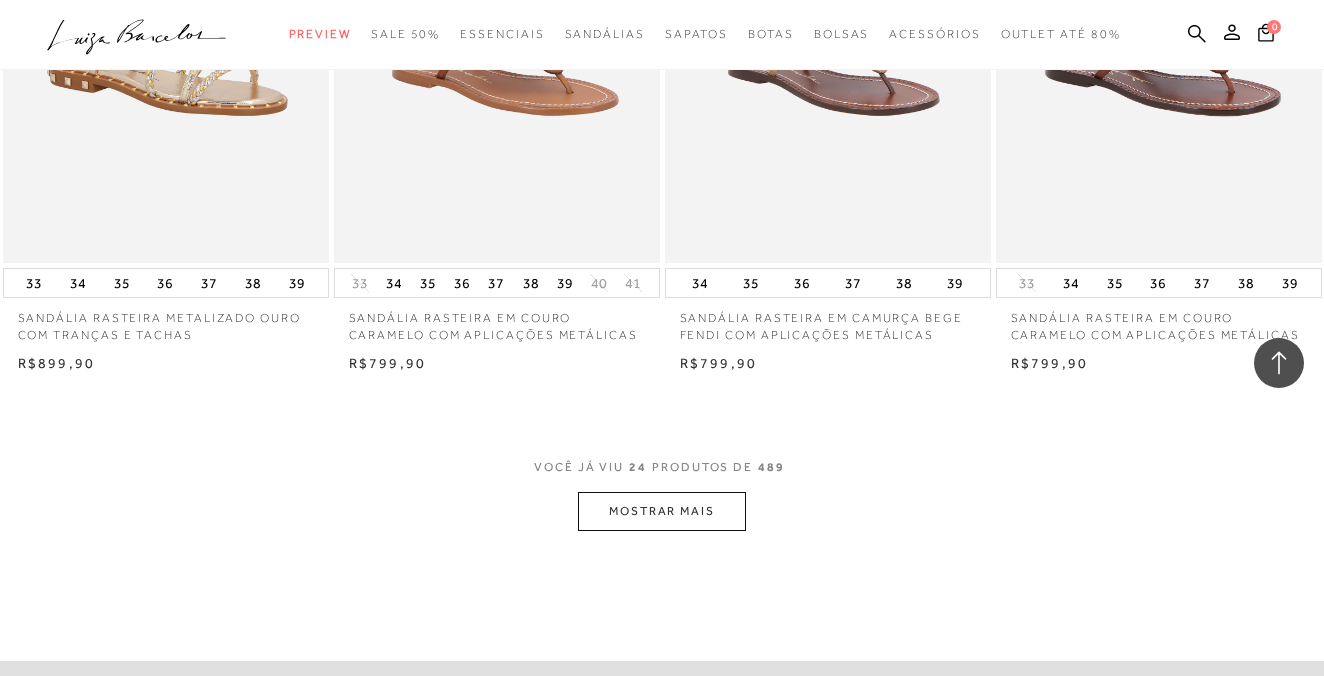 scroll, scrollTop: 3497, scrollLeft: 0, axis: vertical 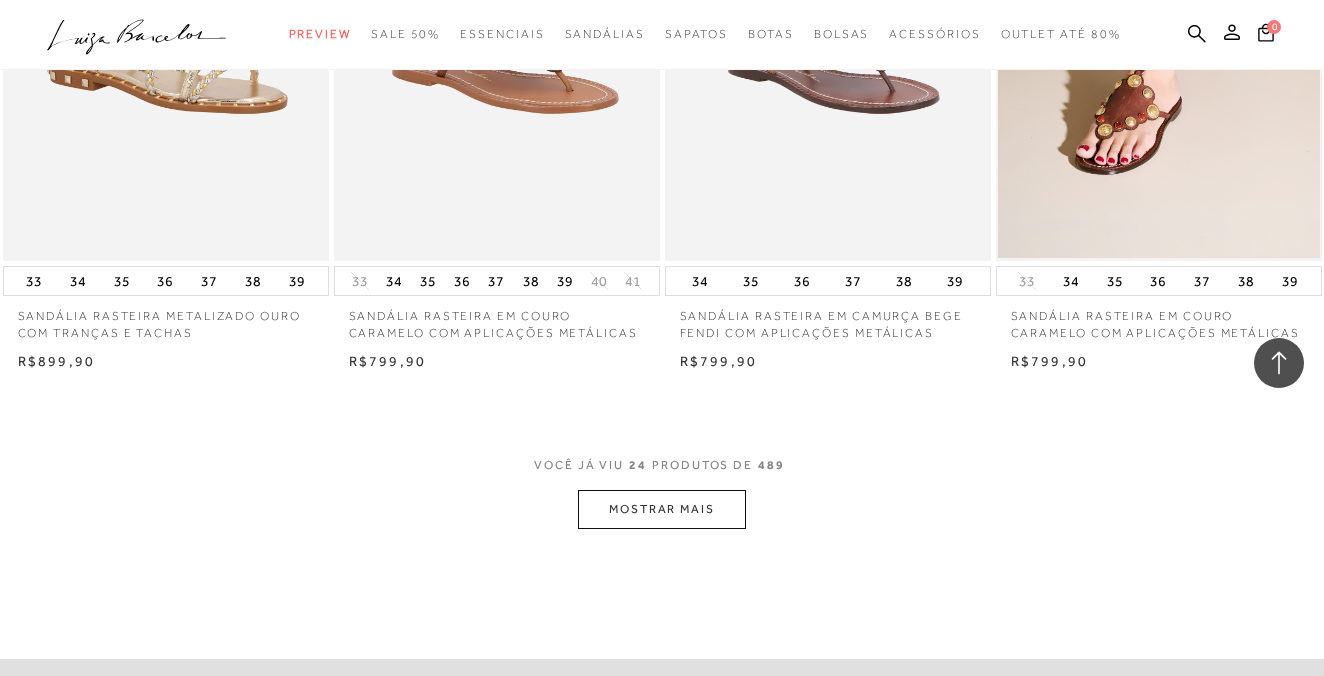 click on "VOCÊ JÁ VIU  [NUMBER]   PRODUTOS DE  [NUMBER]
MOSTRAR MAIS" at bounding box center [662, 491] 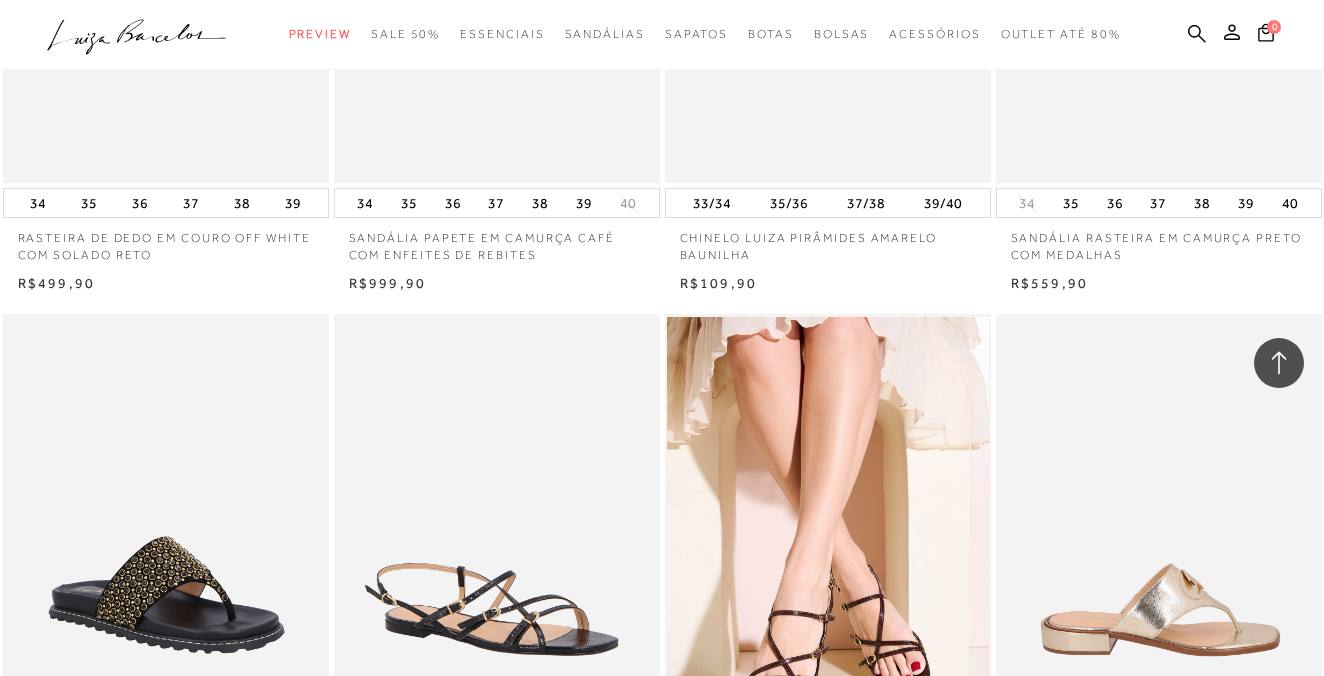 scroll, scrollTop: 4886, scrollLeft: 0, axis: vertical 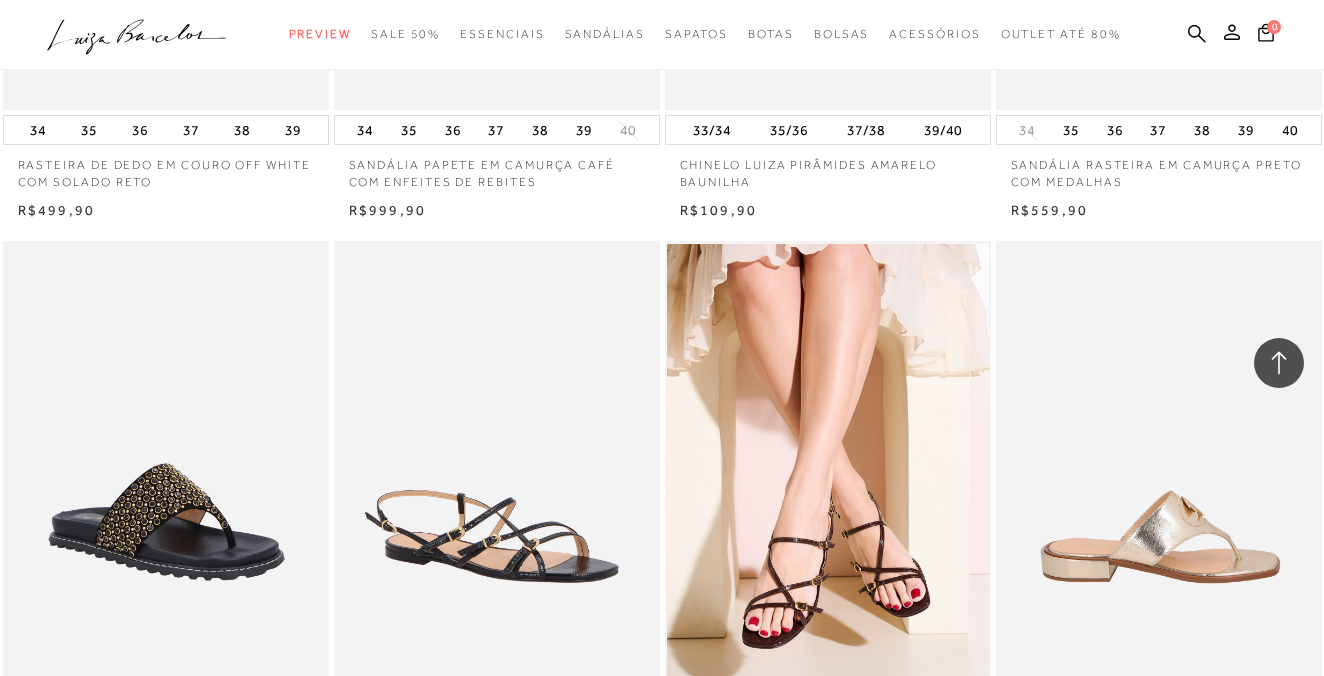 click at bounding box center [1160, 485] 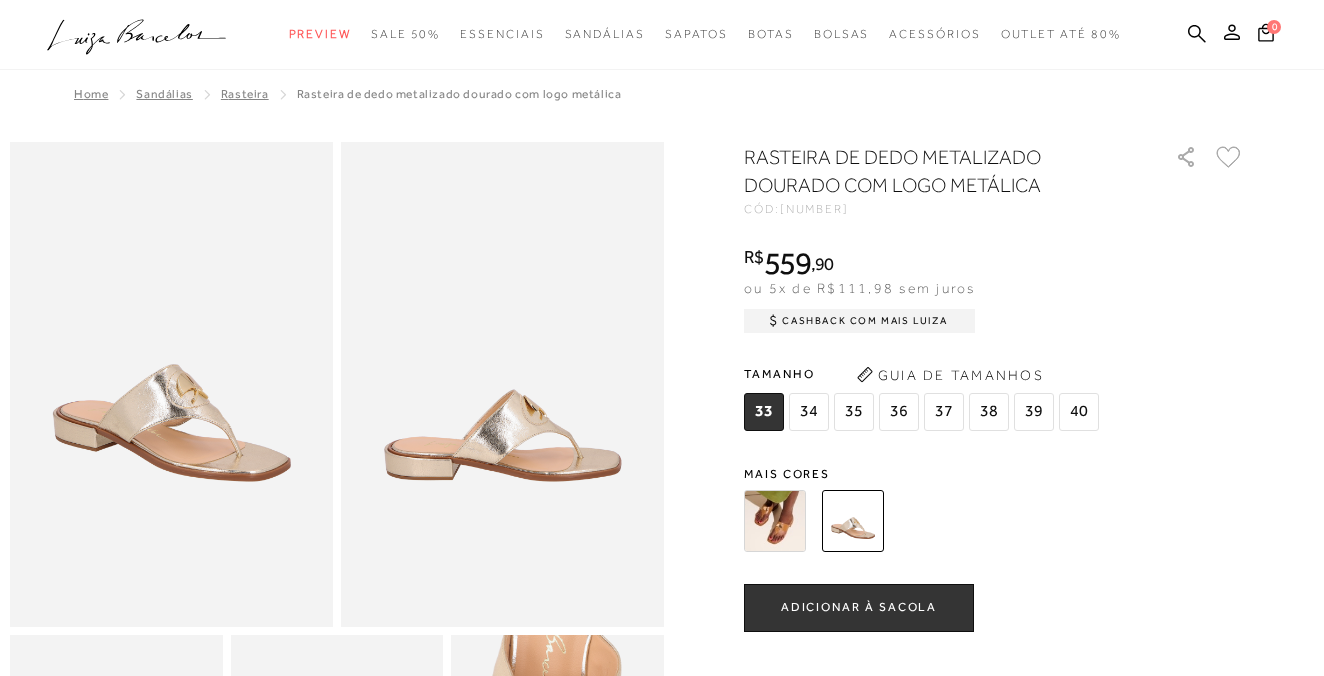 scroll, scrollTop: 0, scrollLeft: 0, axis: both 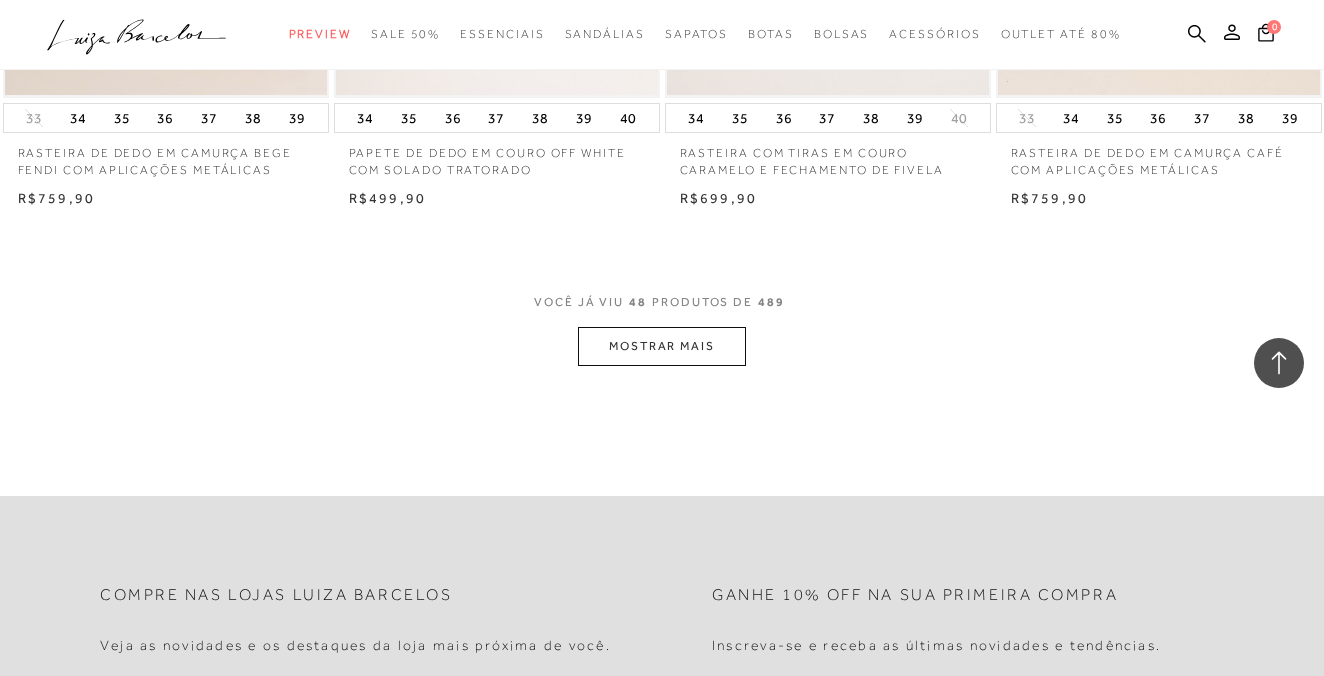 click on "MOSTRAR MAIS" at bounding box center (662, 346) 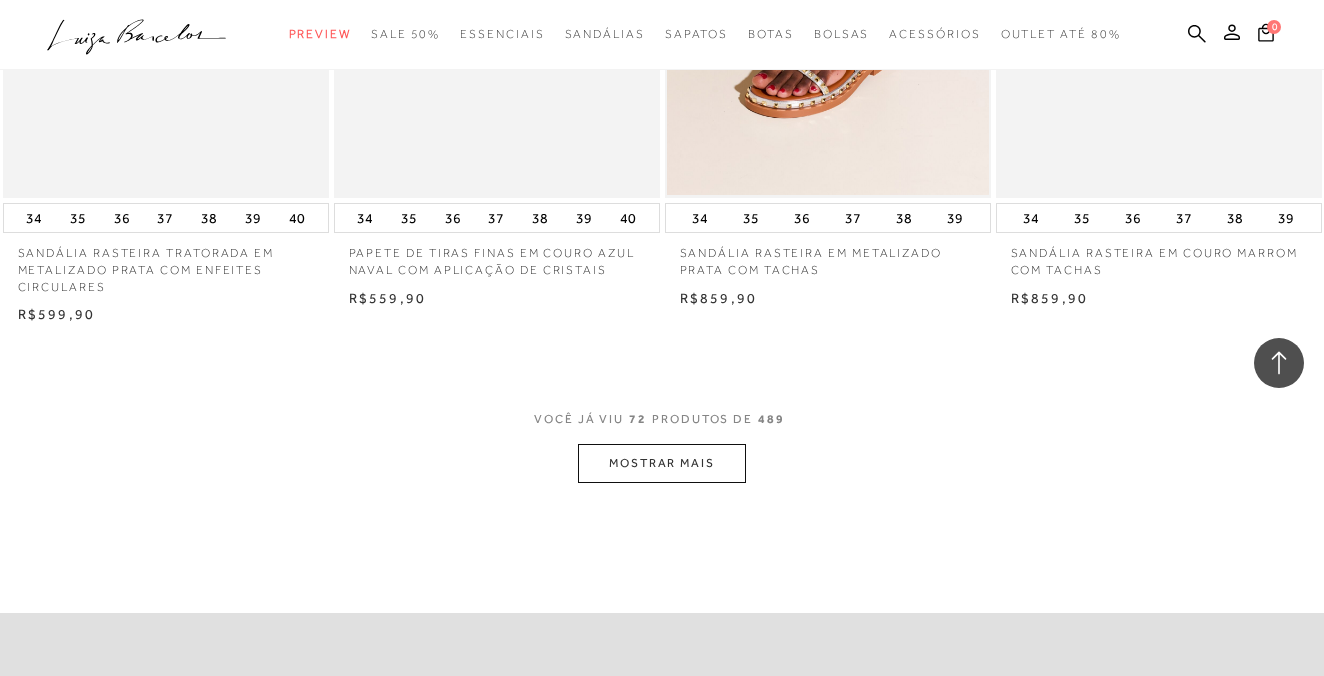 scroll, scrollTop: 11009, scrollLeft: 0, axis: vertical 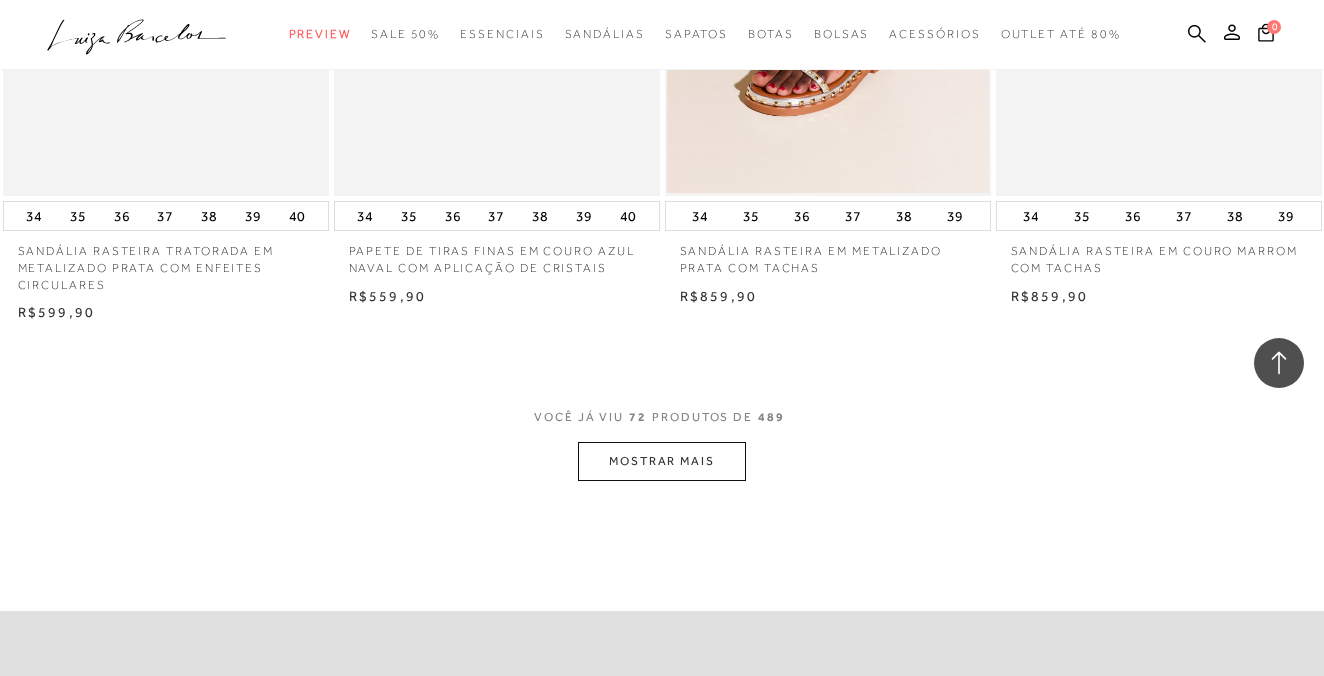 click on "MOSTRAR MAIS" at bounding box center [662, 461] 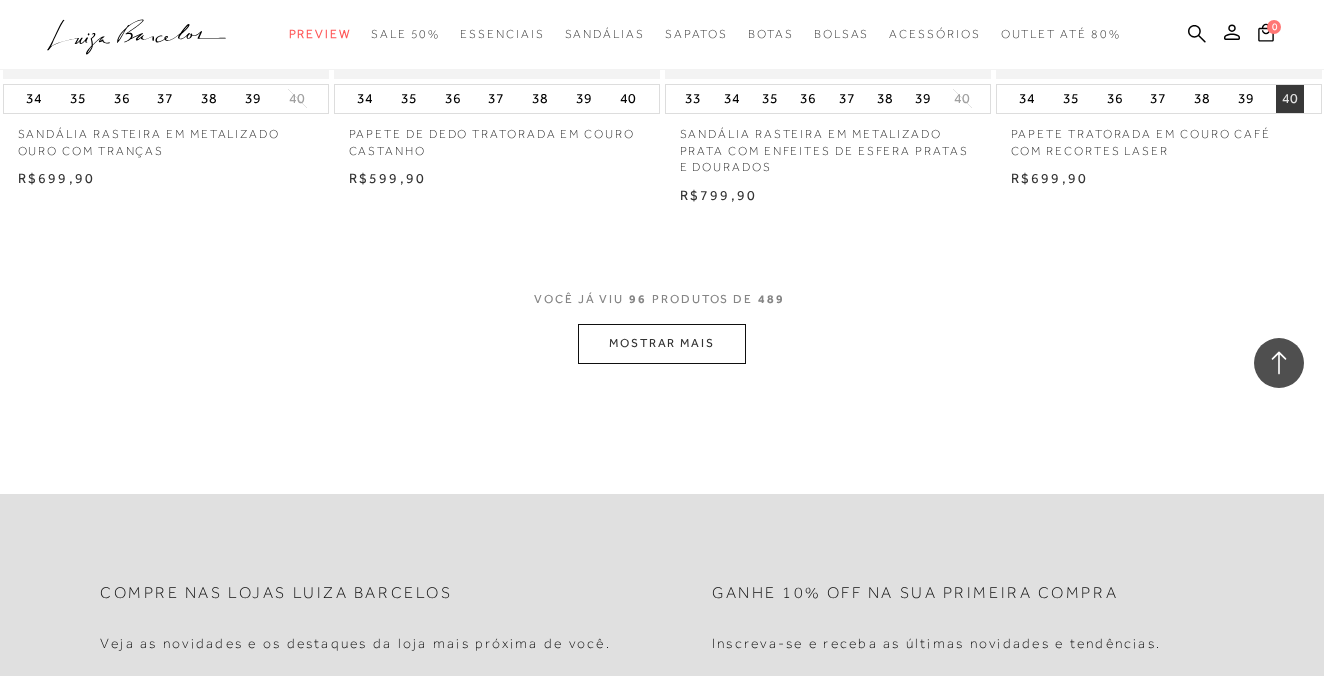 scroll, scrollTop: 14877, scrollLeft: 0, axis: vertical 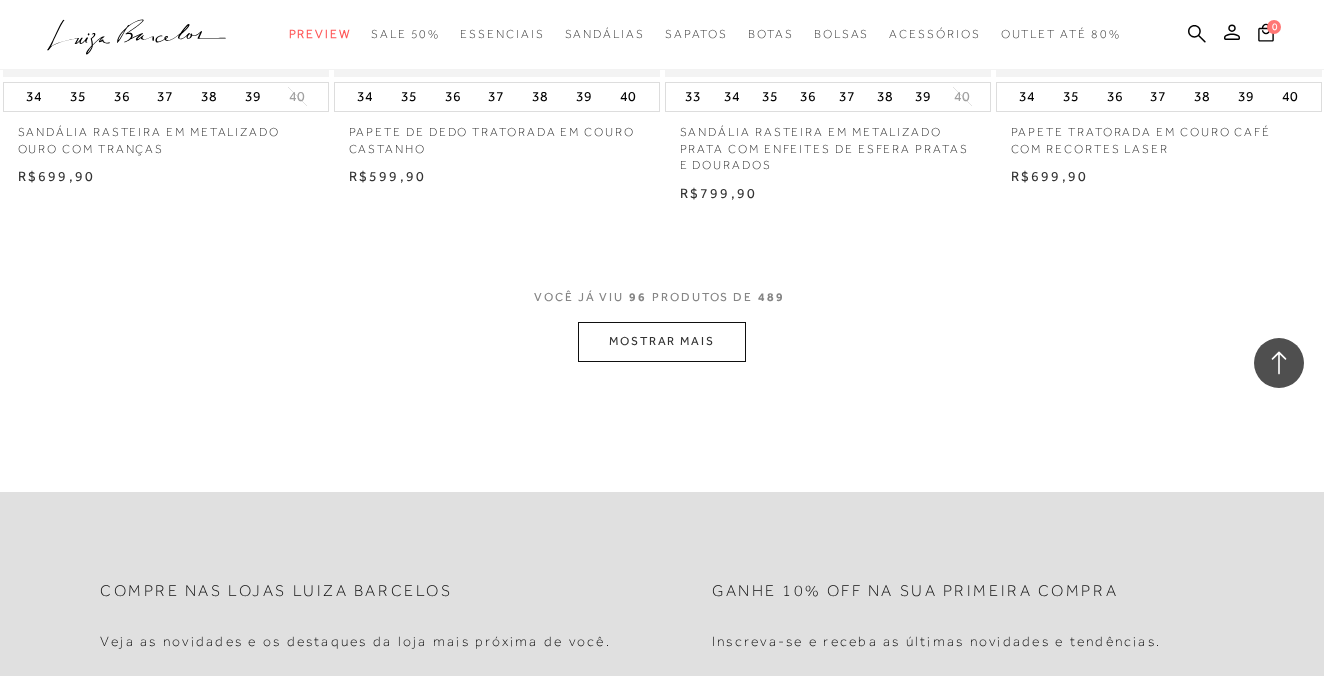 click on "MOSTRAR MAIS" at bounding box center [662, 341] 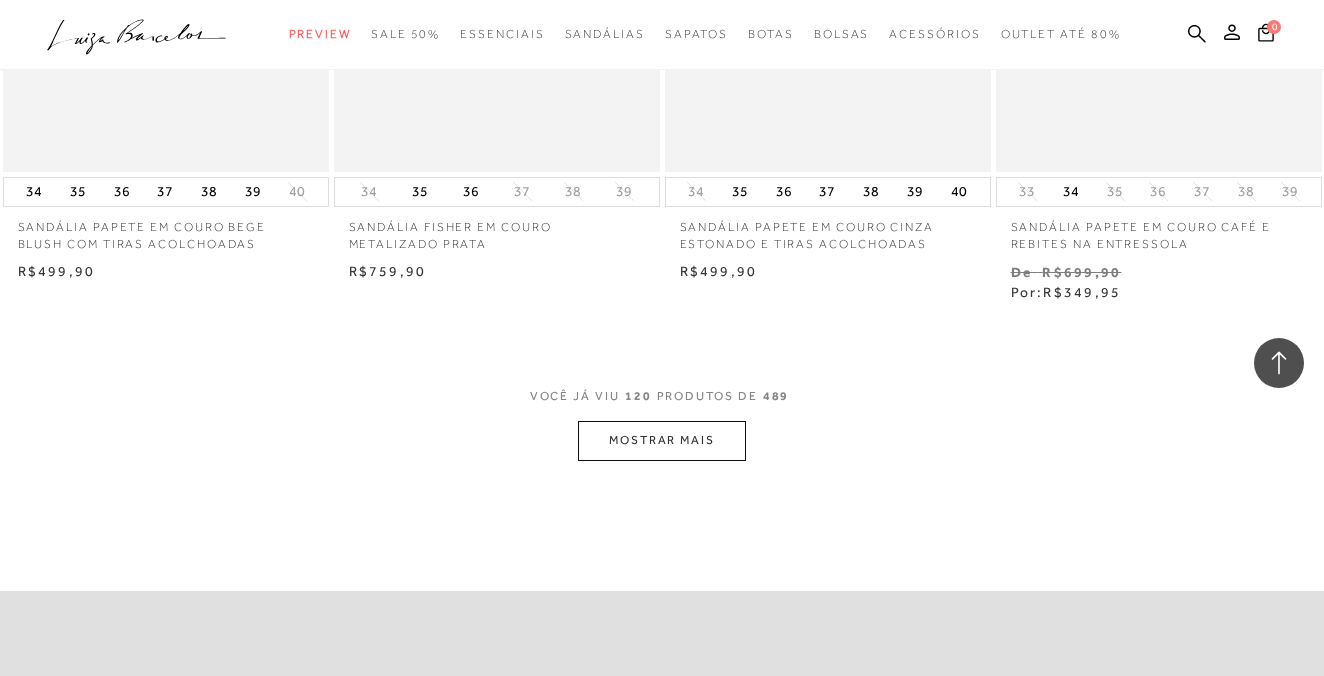 scroll, scrollTop: 18518, scrollLeft: 0, axis: vertical 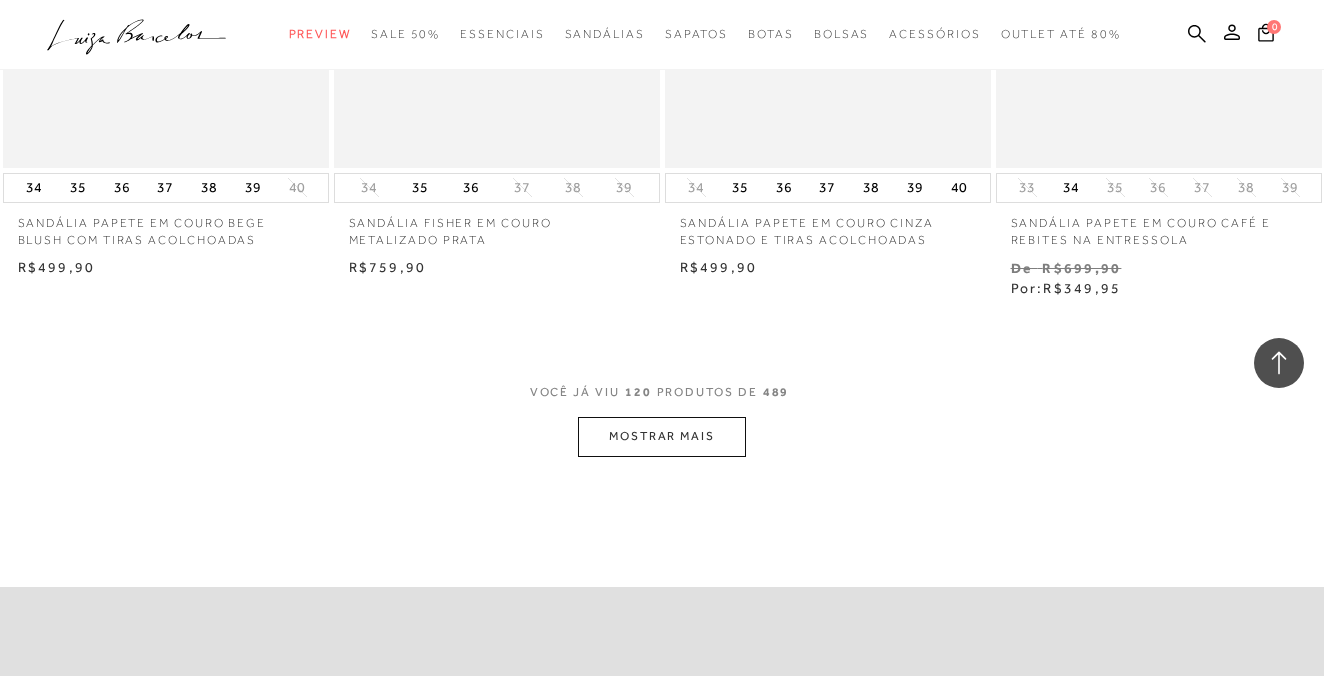 click on "MOSTRAR MAIS" at bounding box center (662, 436) 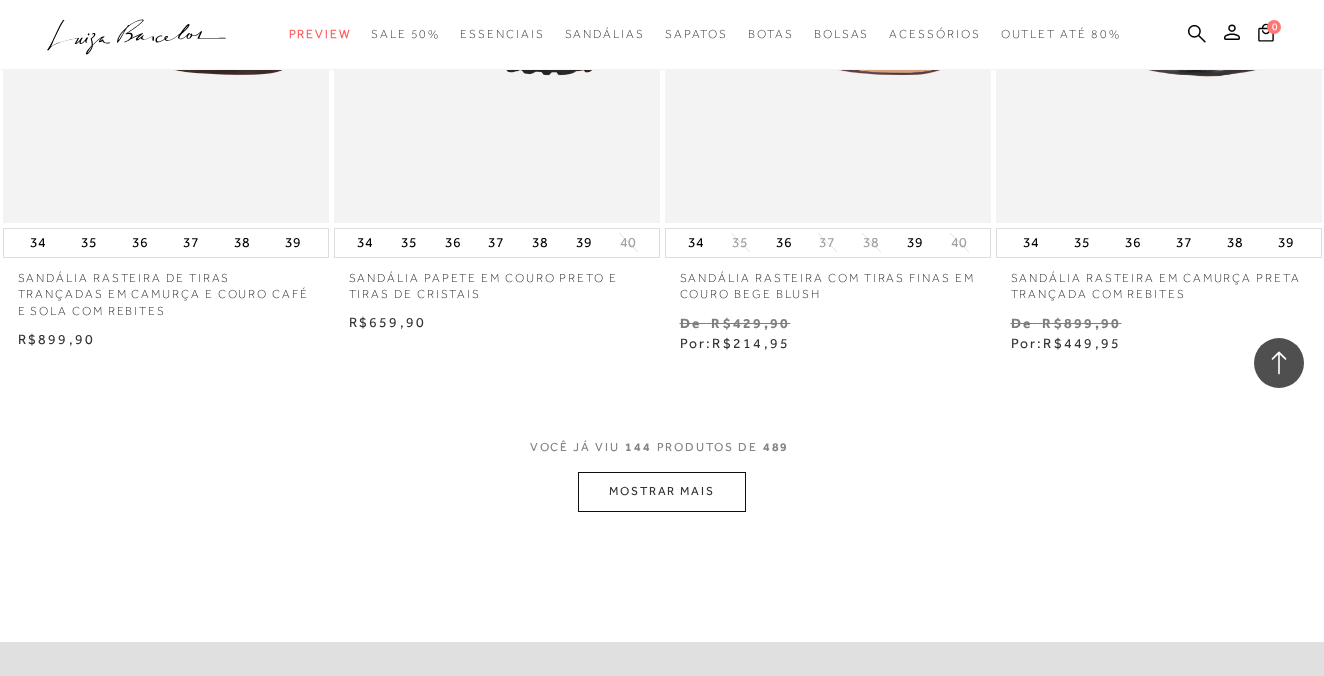 scroll, scrollTop: 22335, scrollLeft: 0, axis: vertical 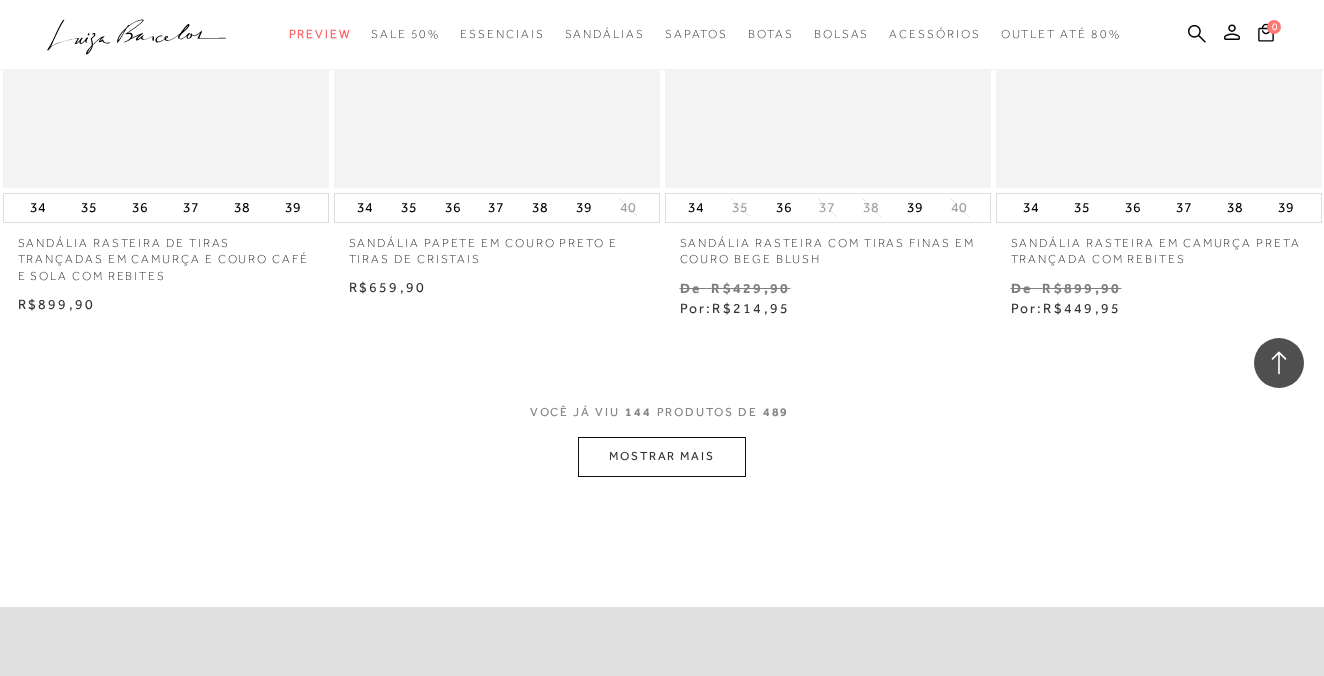 click on "MOSTRAR MAIS" at bounding box center (662, 456) 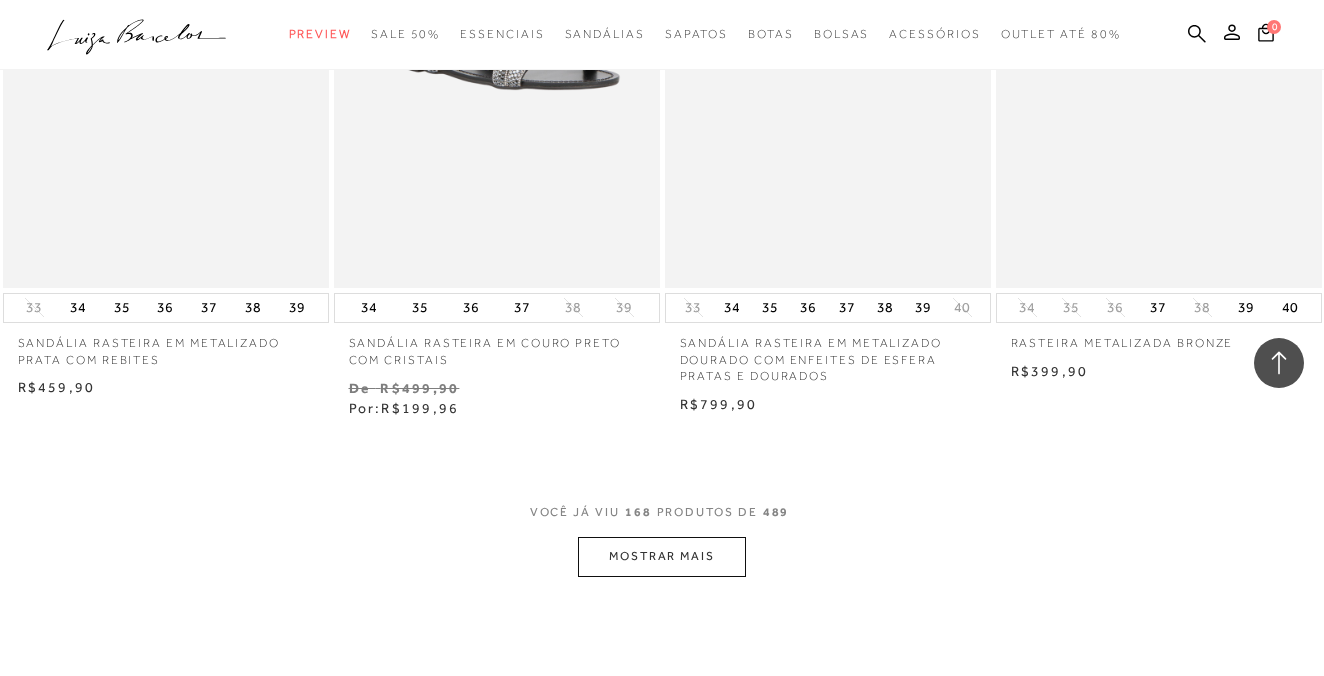 scroll, scrollTop: 26083, scrollLeft: 0, axis: vertical 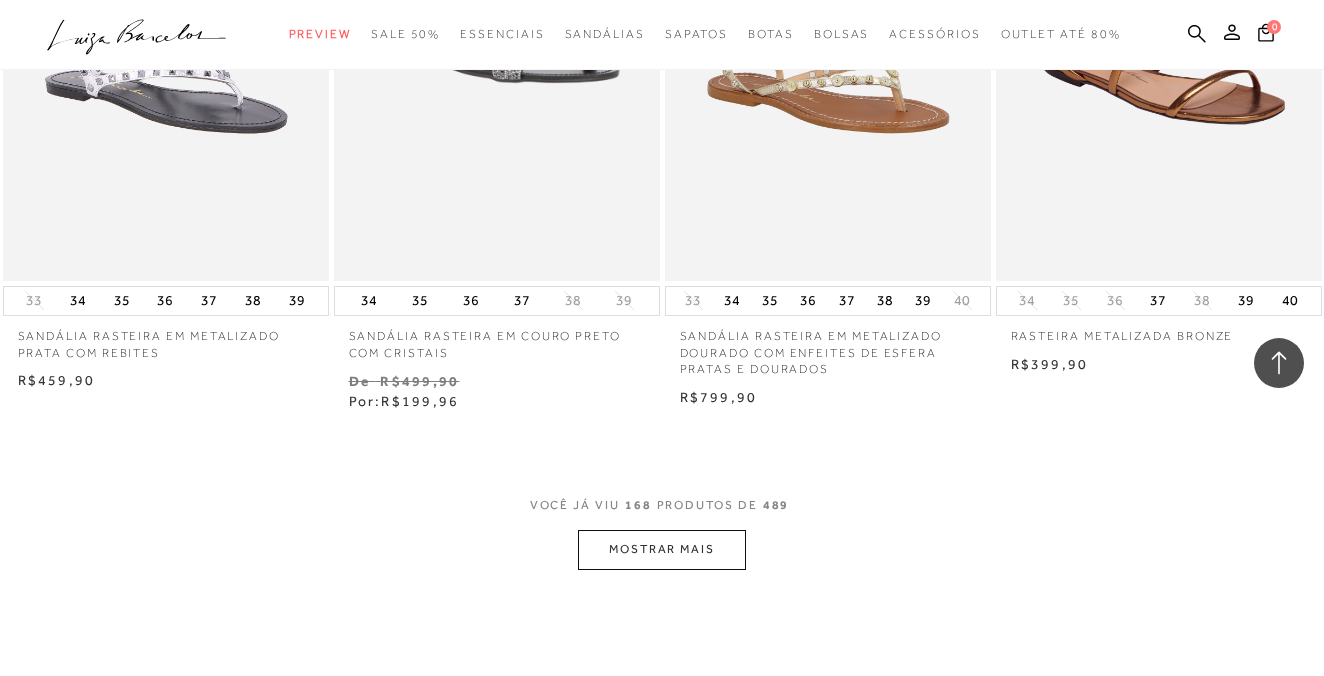 click on "MOSTRAR MAIS" at bounding box center [662, 549] 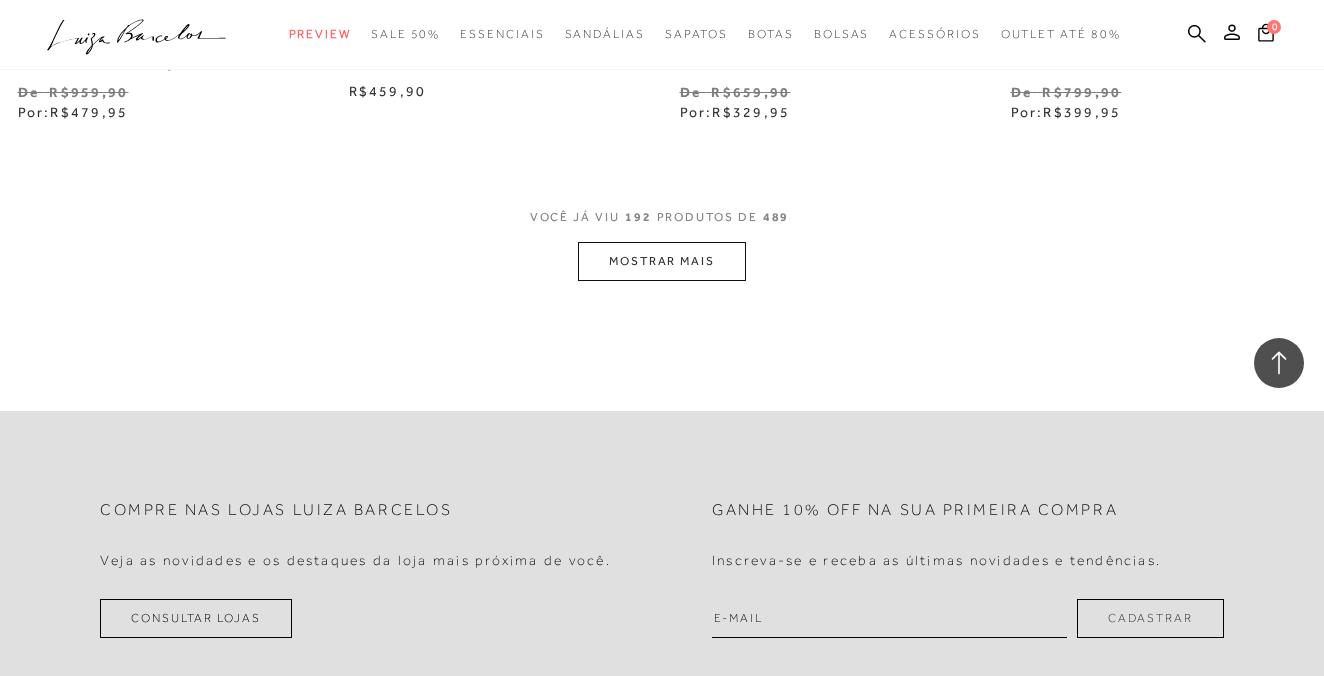 scroll, scrollTop: 30222, scrollLeft: 0, axis: vertical 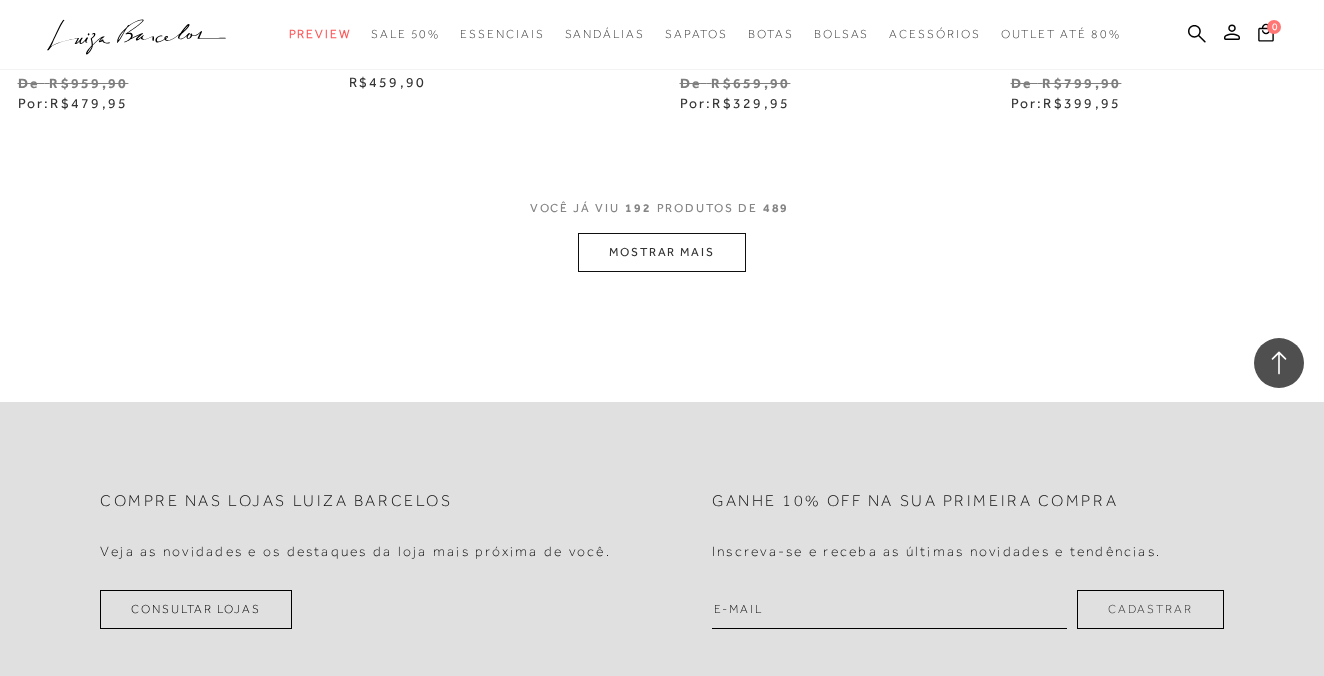 click on "MOSTRAR MAIS" at bounding box center [662, 252] 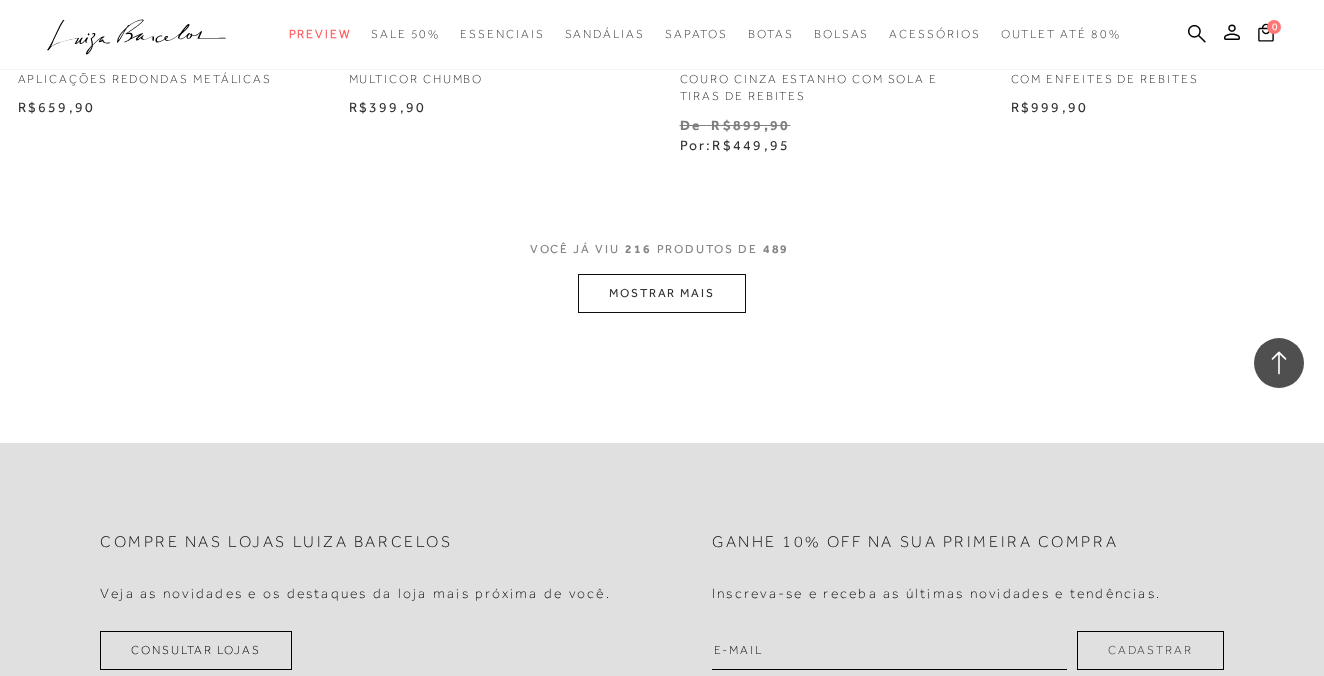 scroll, scrollTop: 34056, scrollLeft: 0, axis: vertical 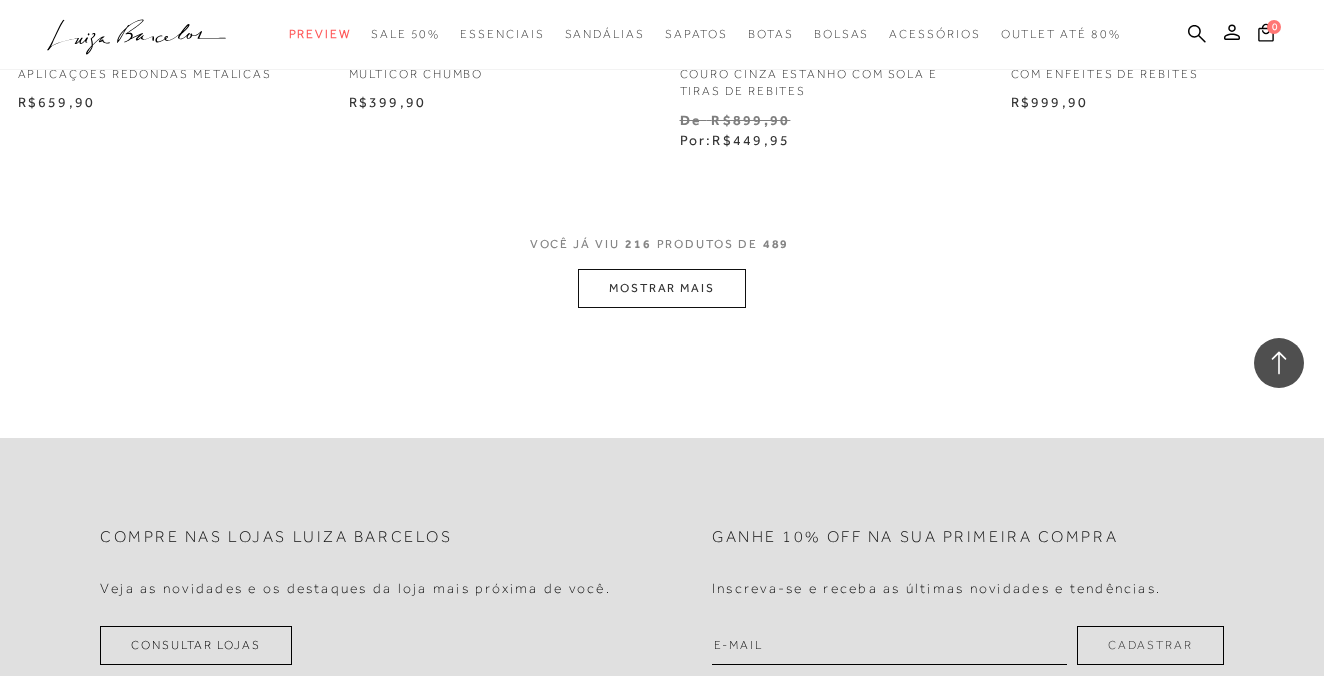 click on "MOSTRAR MAIS" at bounding box center [662, 288] 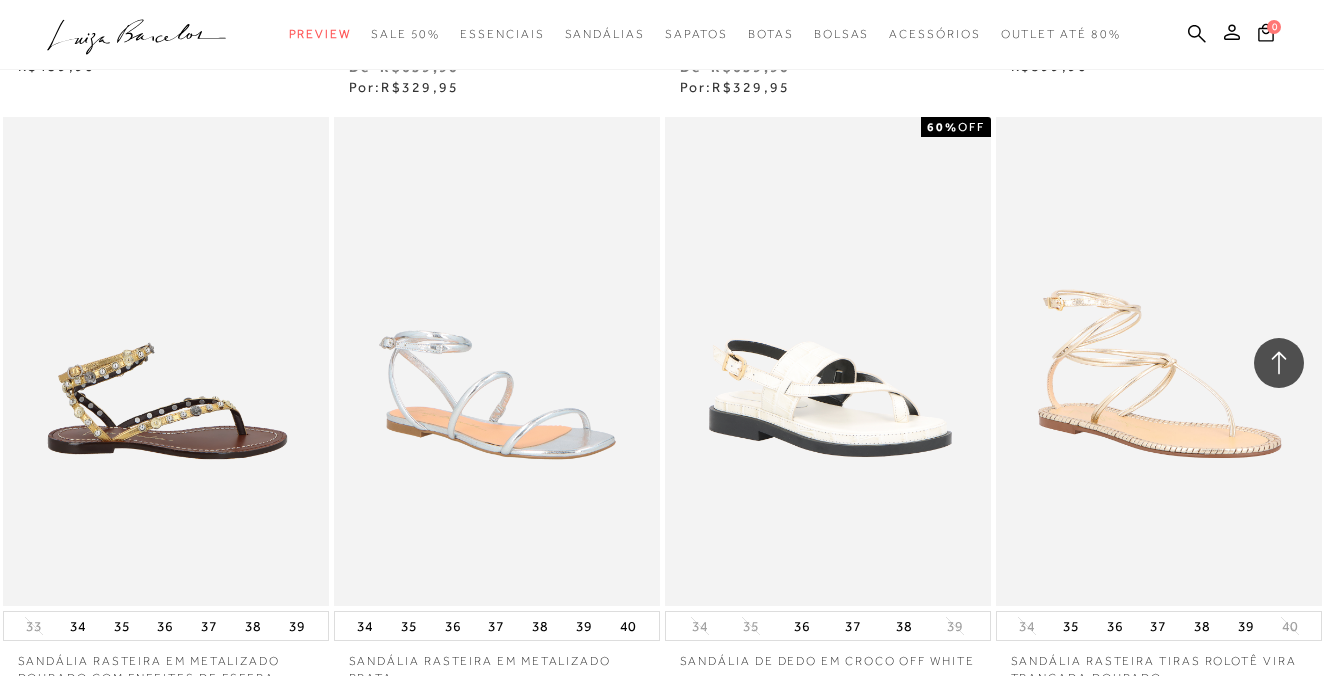 scroll, scrollTop: 37347, scrollLeft: 0, axis: vertical 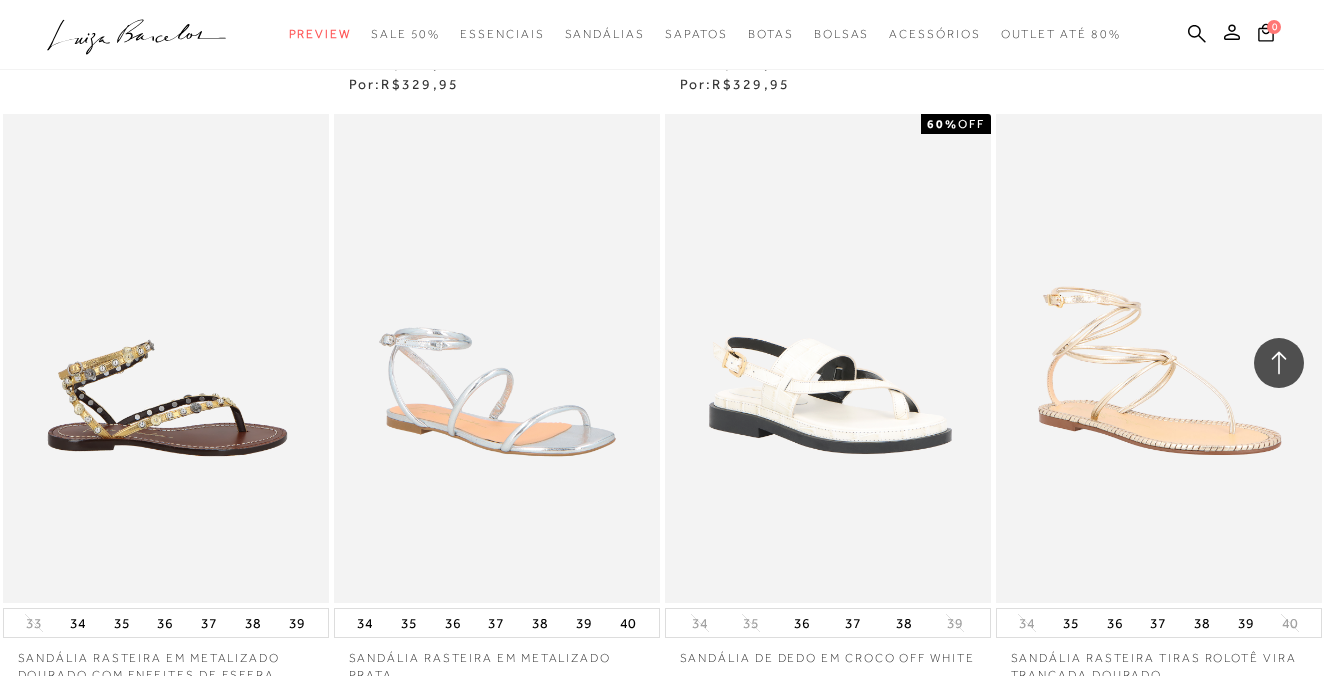 click at bounding box center [167, 358] 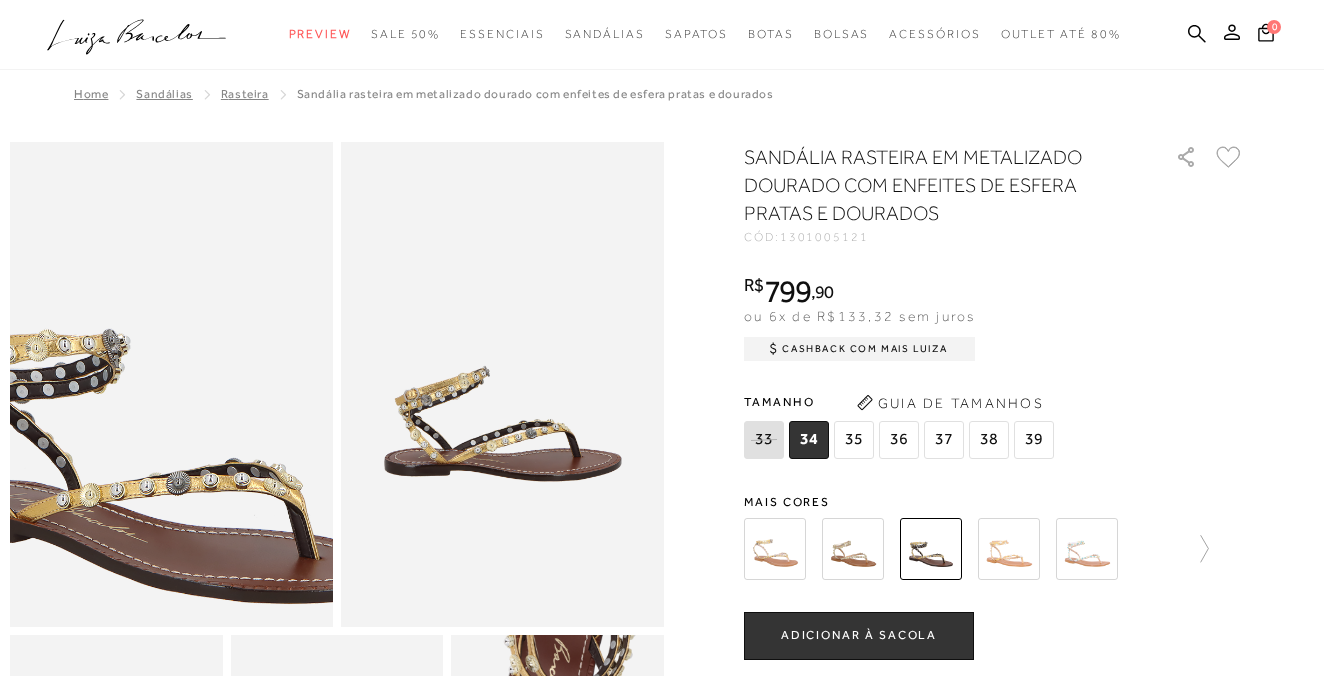 scroll, scrollTop: 0, scrollLeft: 0, axis: both 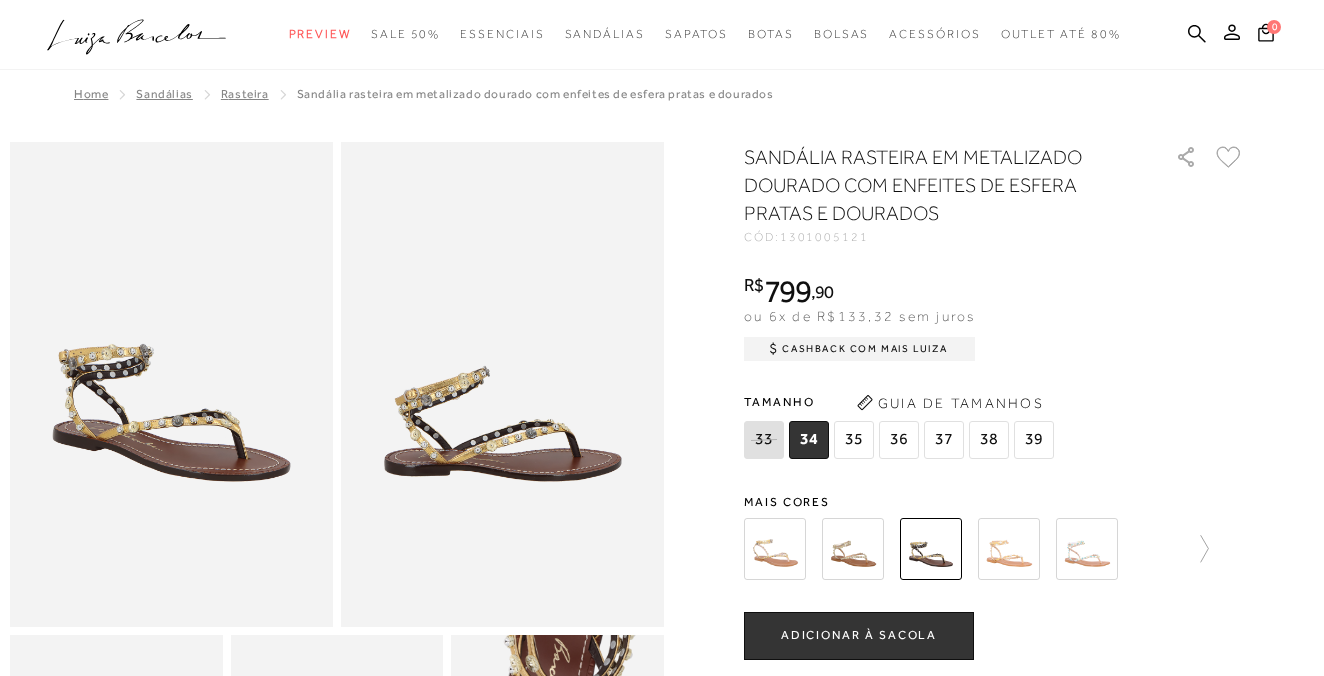 click at bounding box center [775, 549] 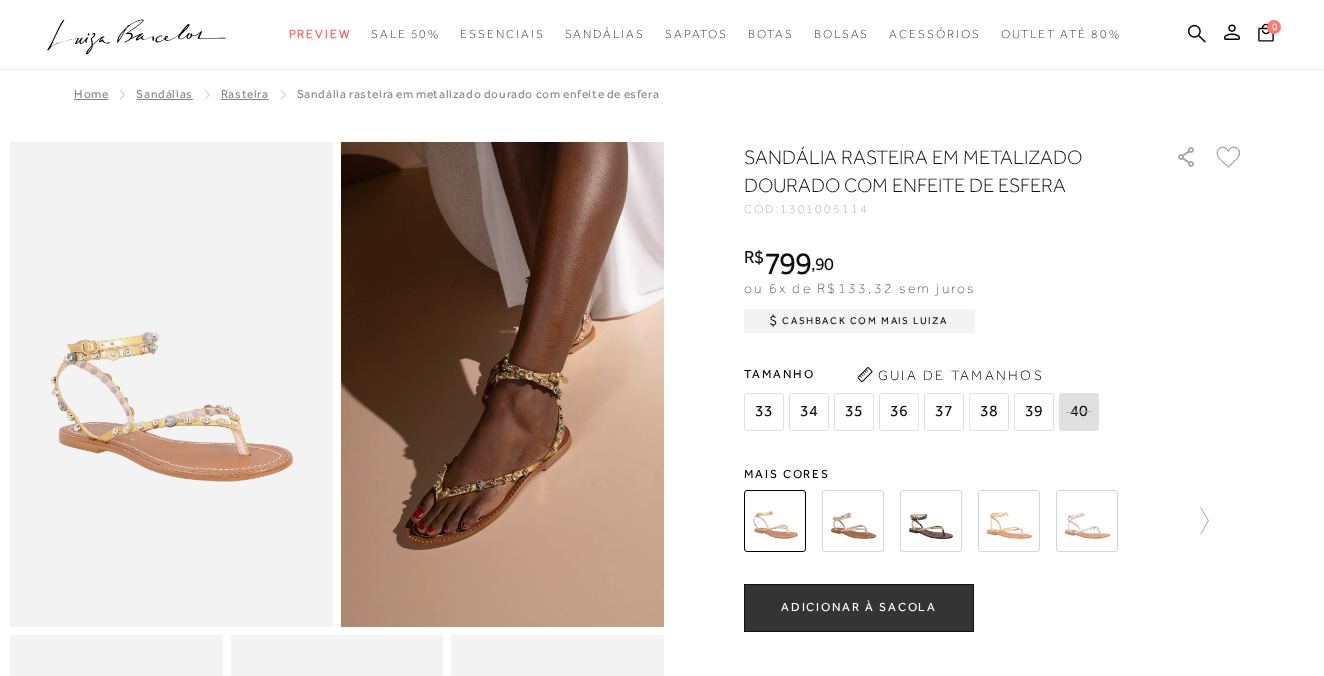scroll, scrollTop: 0, scrollLeft: 0, axis: both 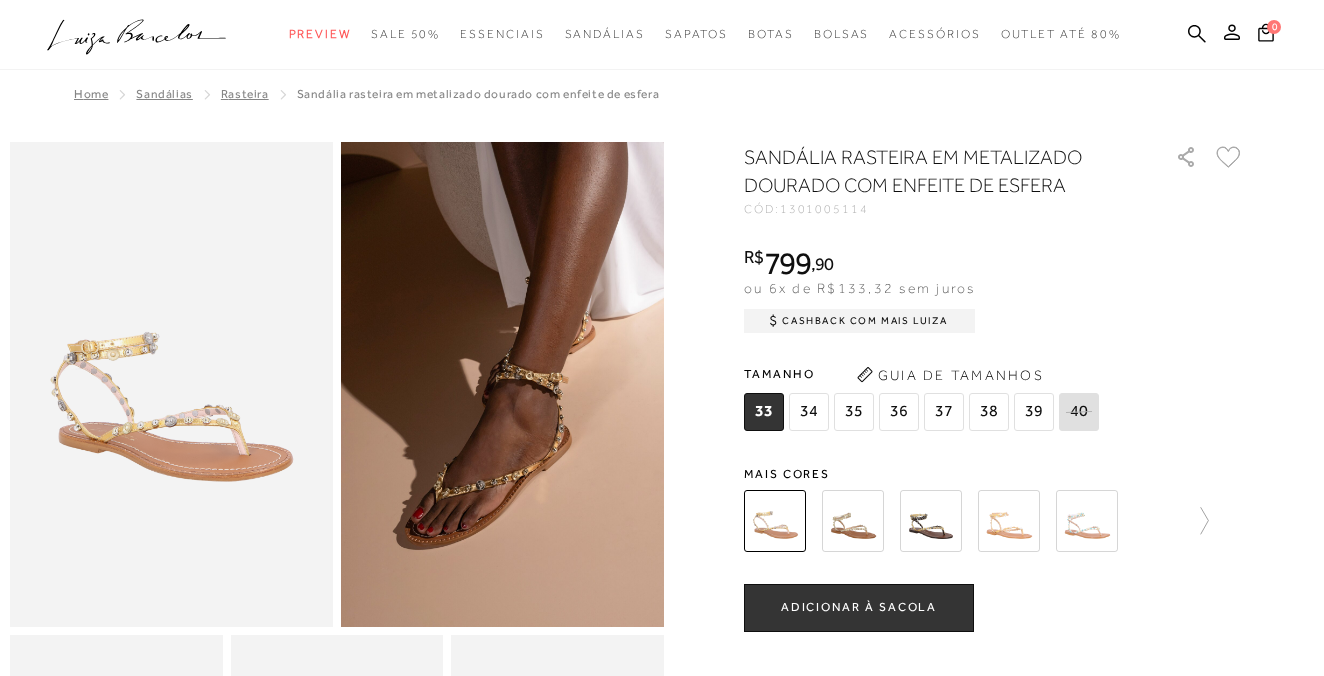 click at bounding box center [853, 521] 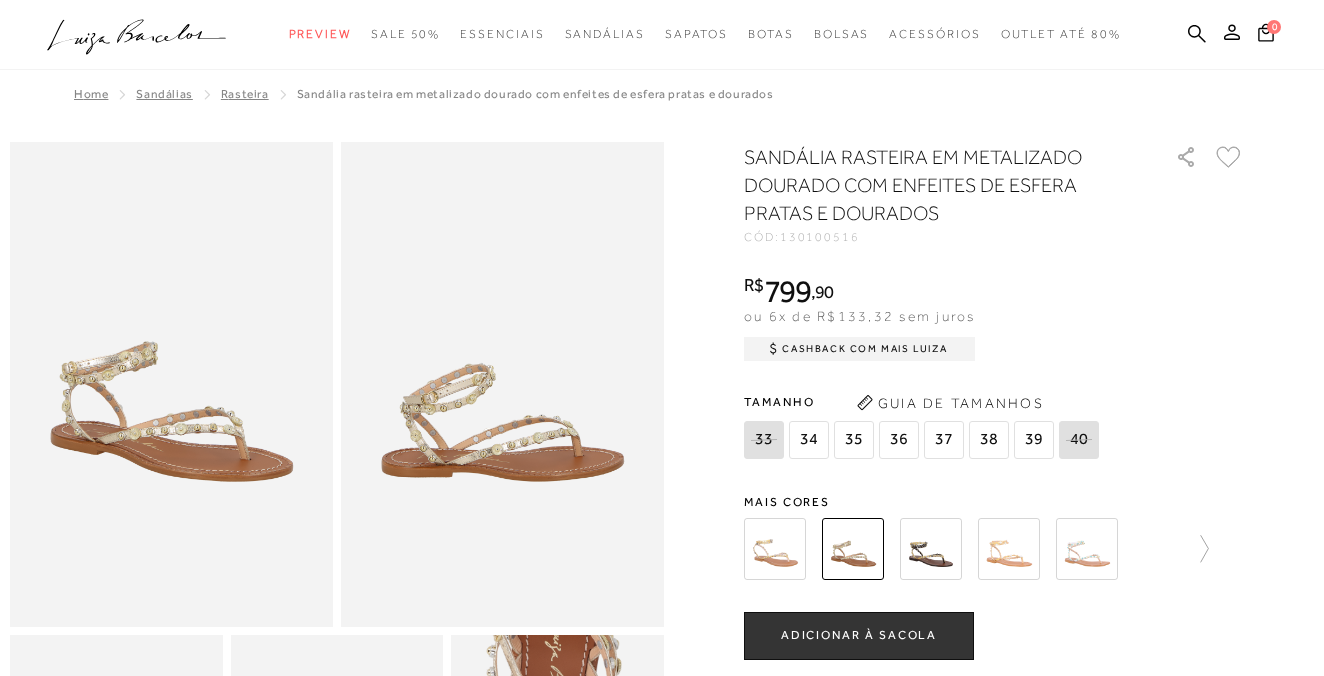 scroll, scrollTop: 0, scrollLeft: 0, axis: both 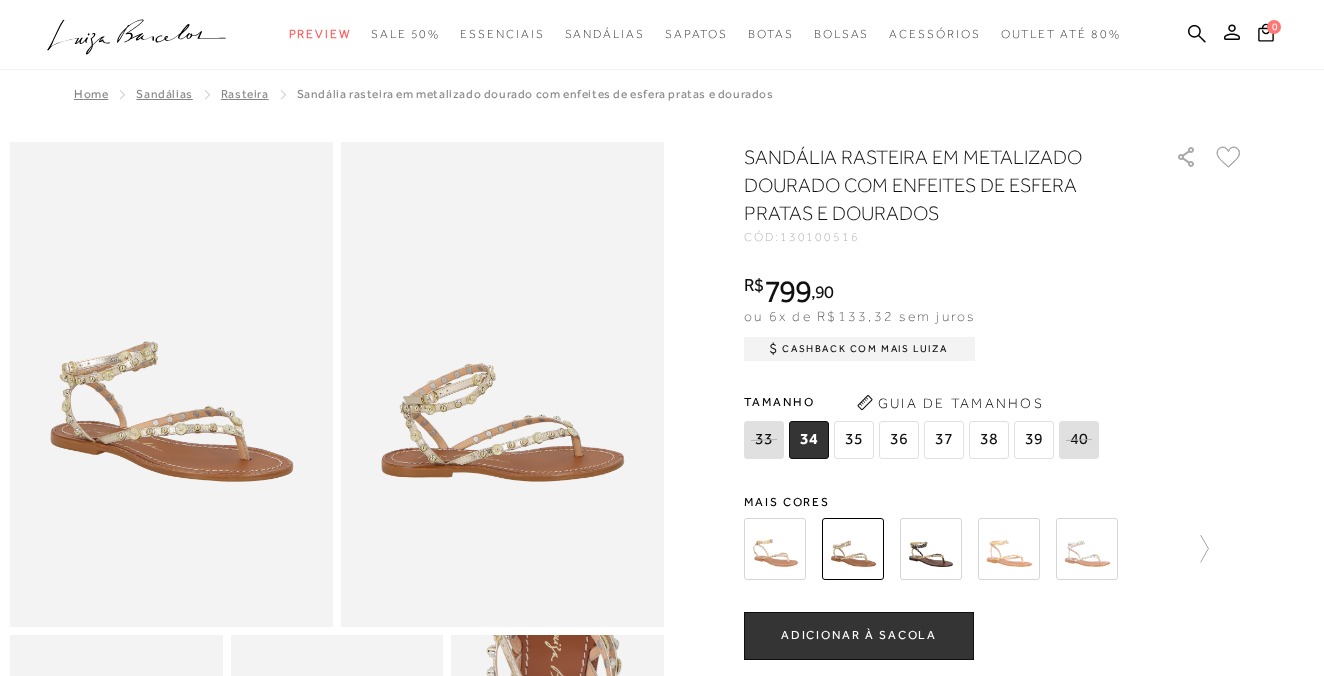 click at bounding box center (931, 549) 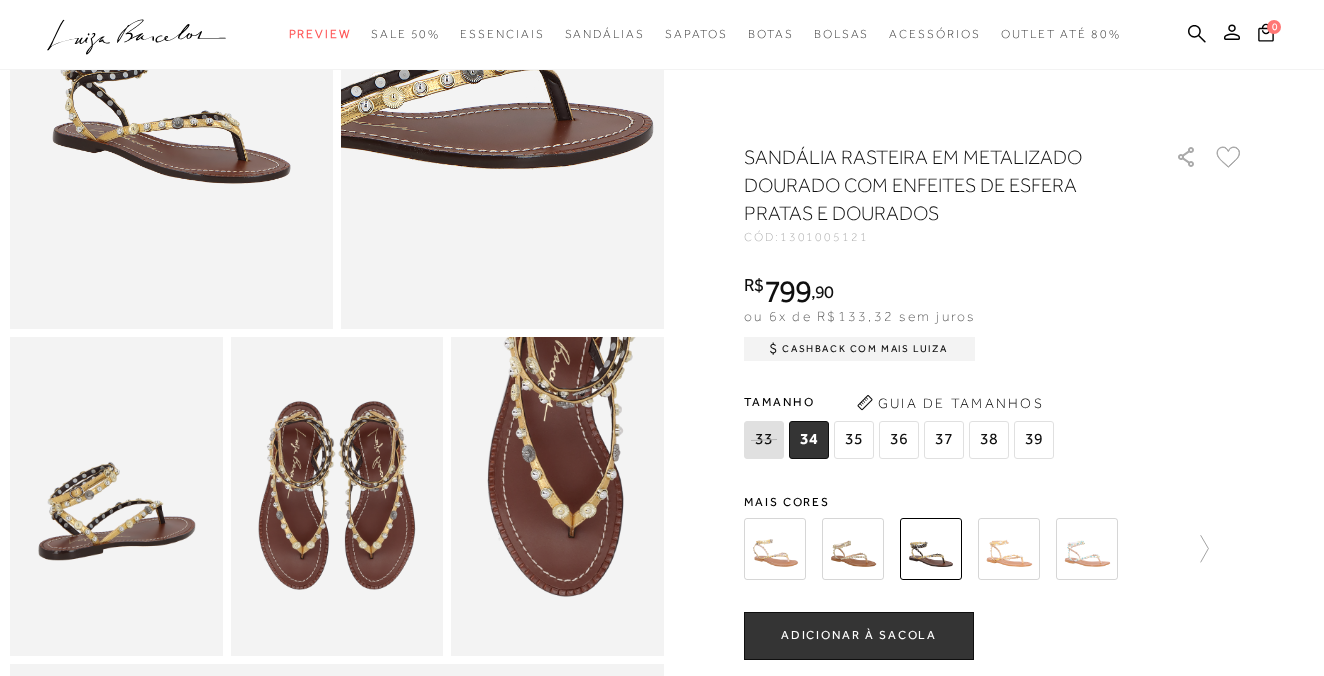 scroll, scrollTop: 300, scrollLeft: 0, axis: vertical 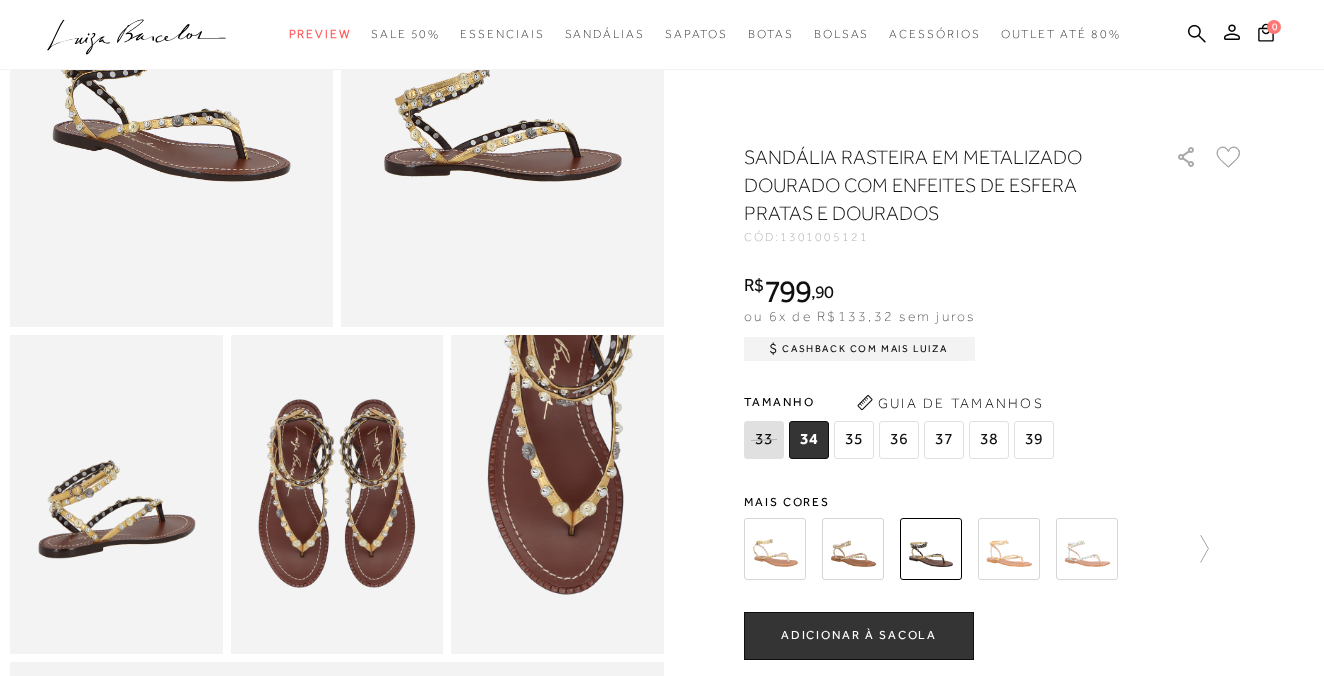 click 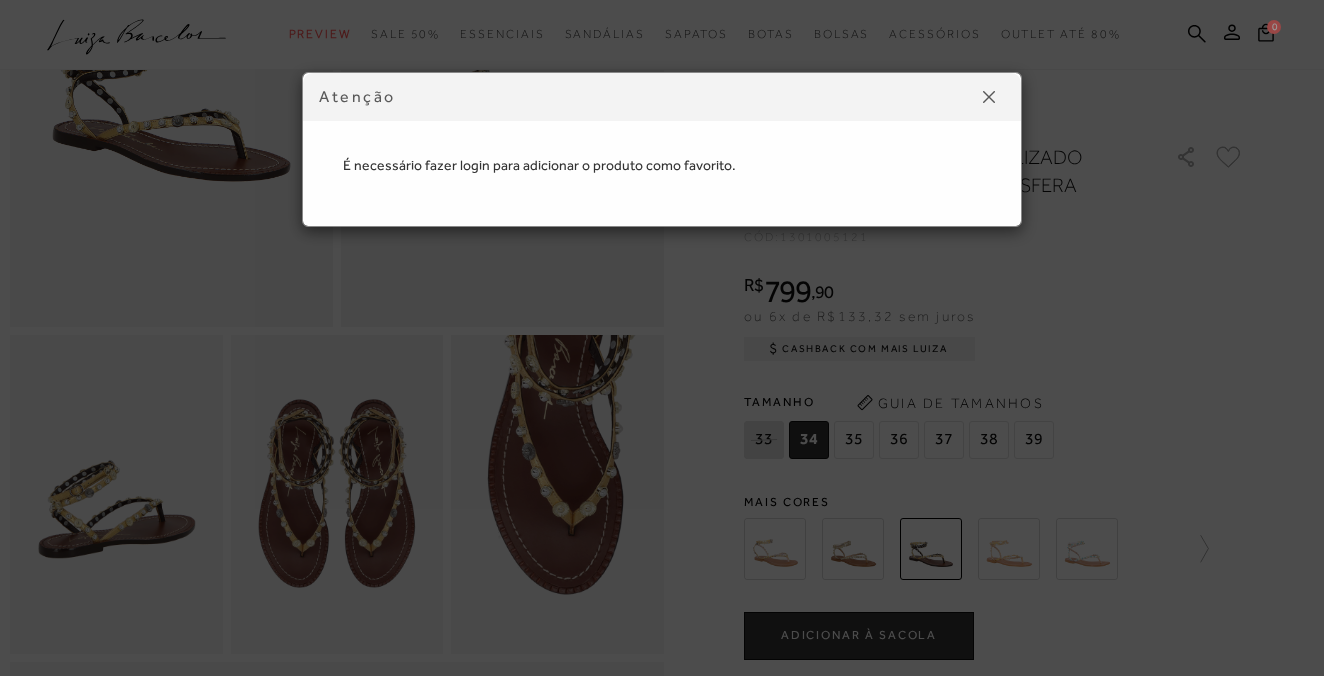 click at bounding box center (989, 97) 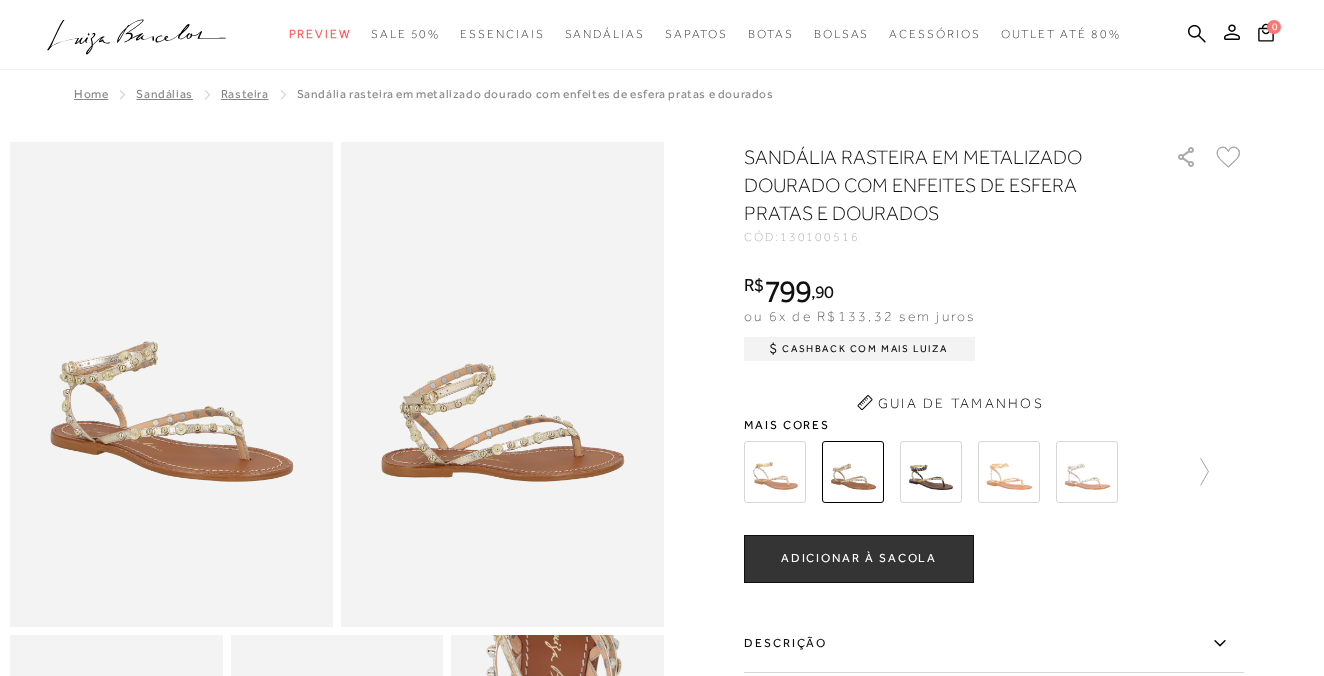 scroll, scrollTop: 0, scrollLeft: 0, axis: both 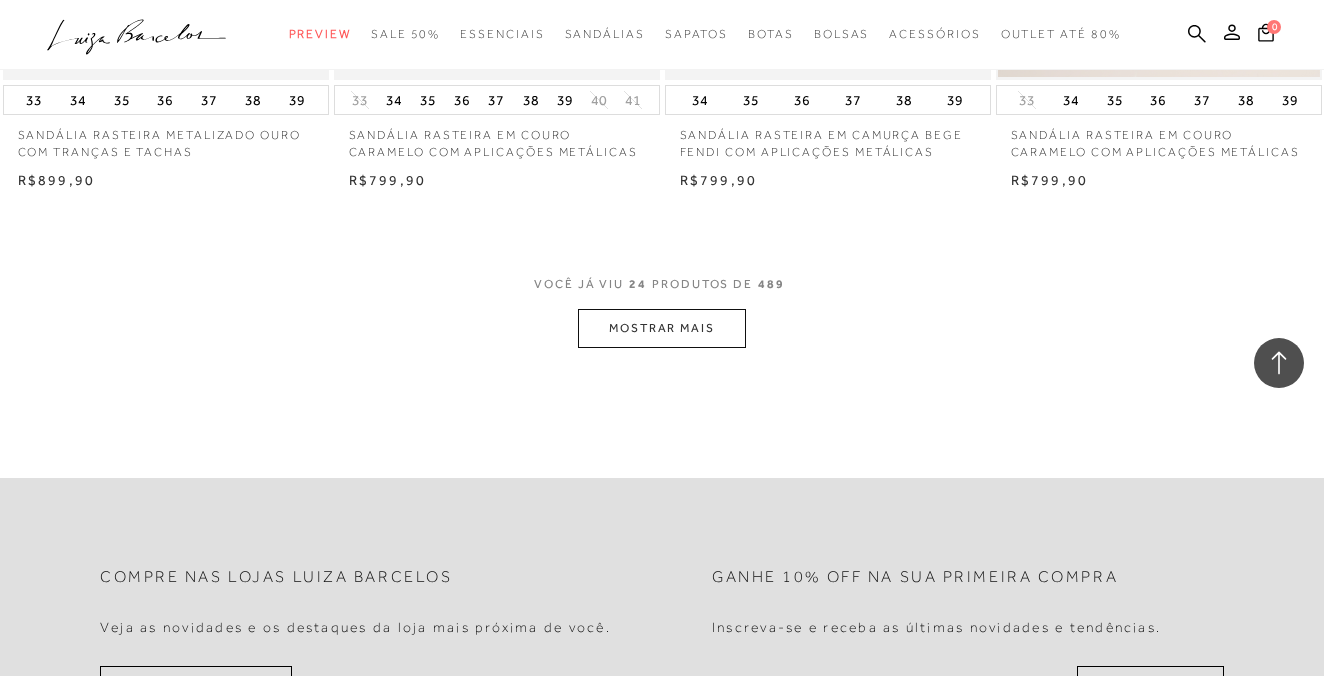 click on "MOSTRAR MAIS" at bounding box center [662, 328] 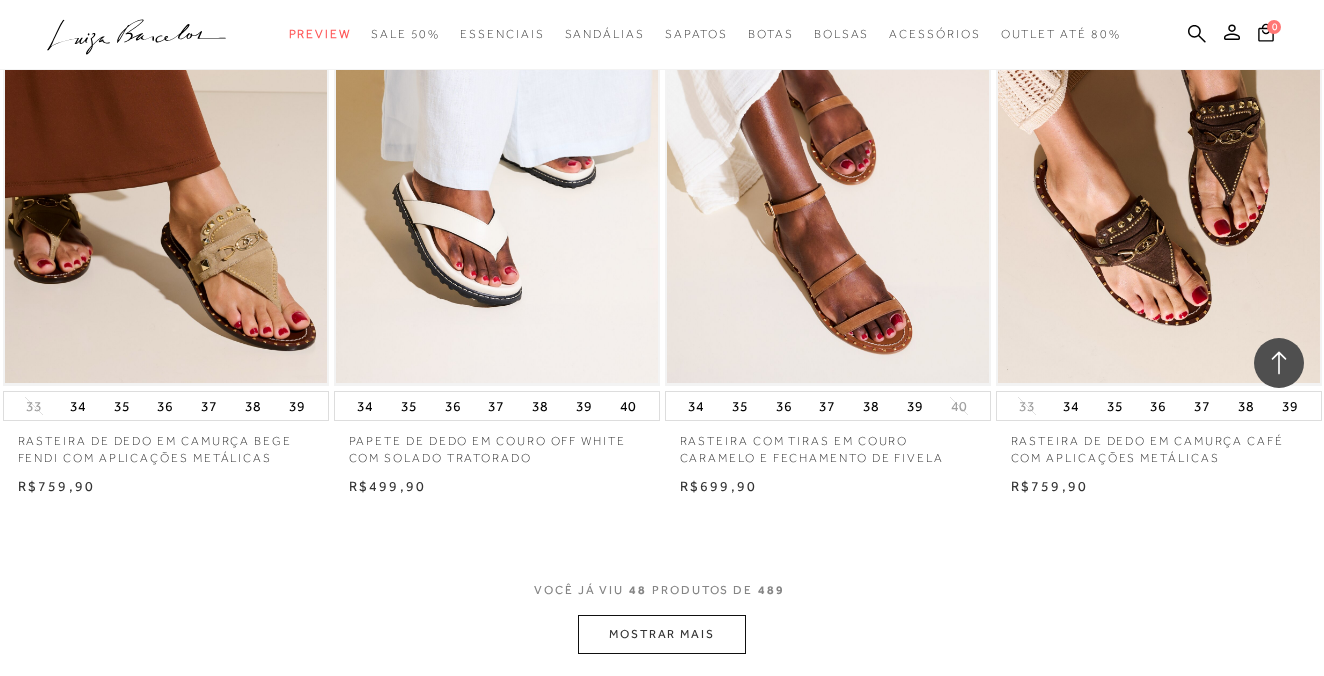 scroll, scrollTop: 7077, scrollLeft: 0, axis: vertical 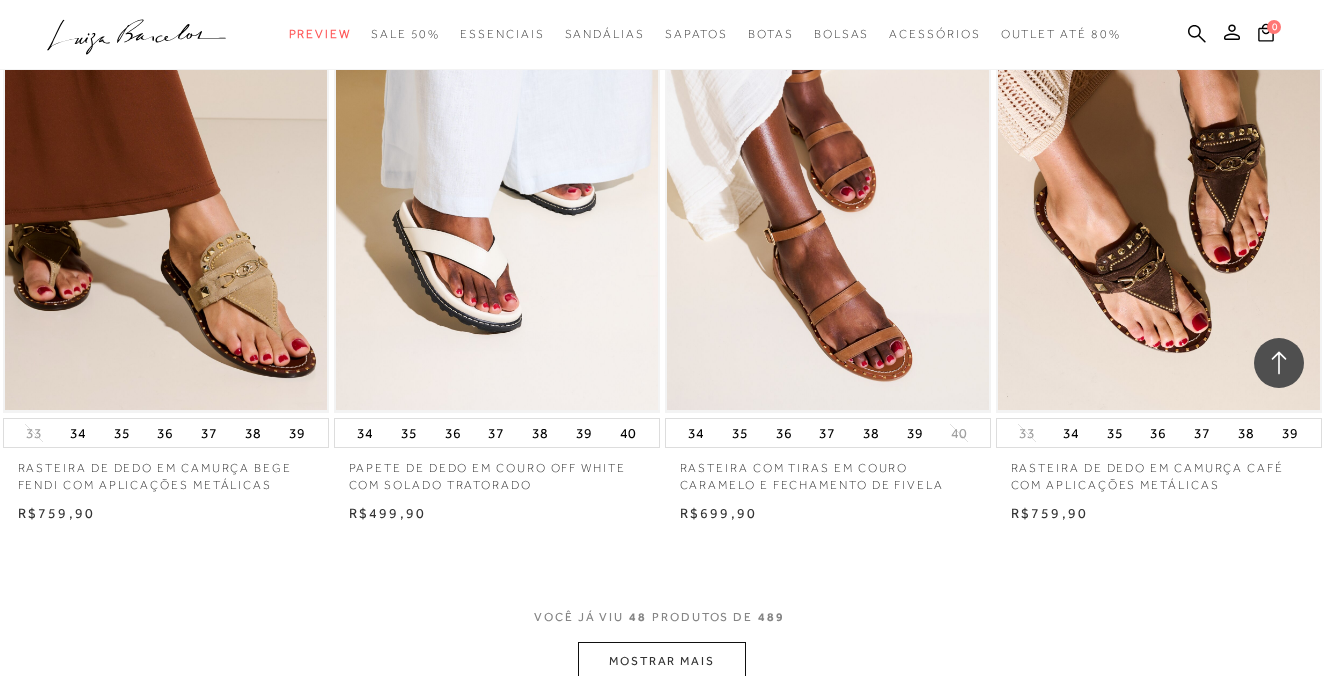 click on "MOSTRAR MAIS" at bounding box center [662, 661] 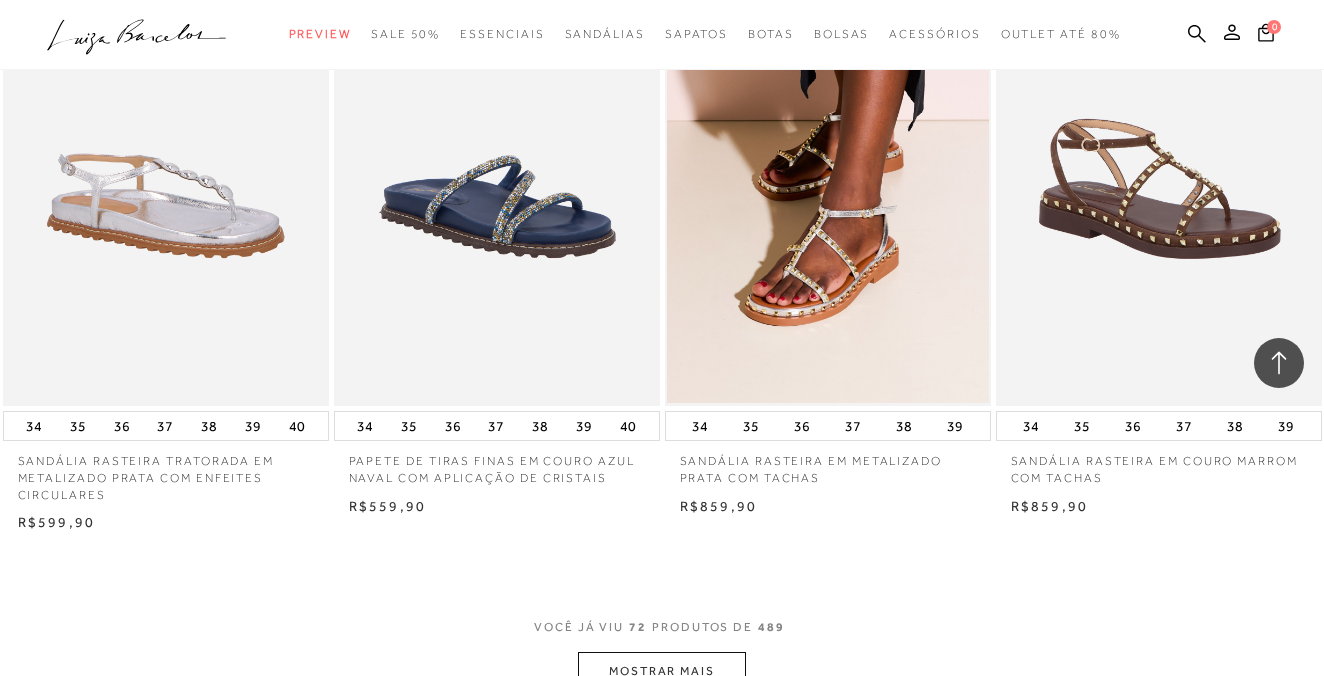 scroll, scrollTop: 10820, scrollLeft: 0, axis: vertical 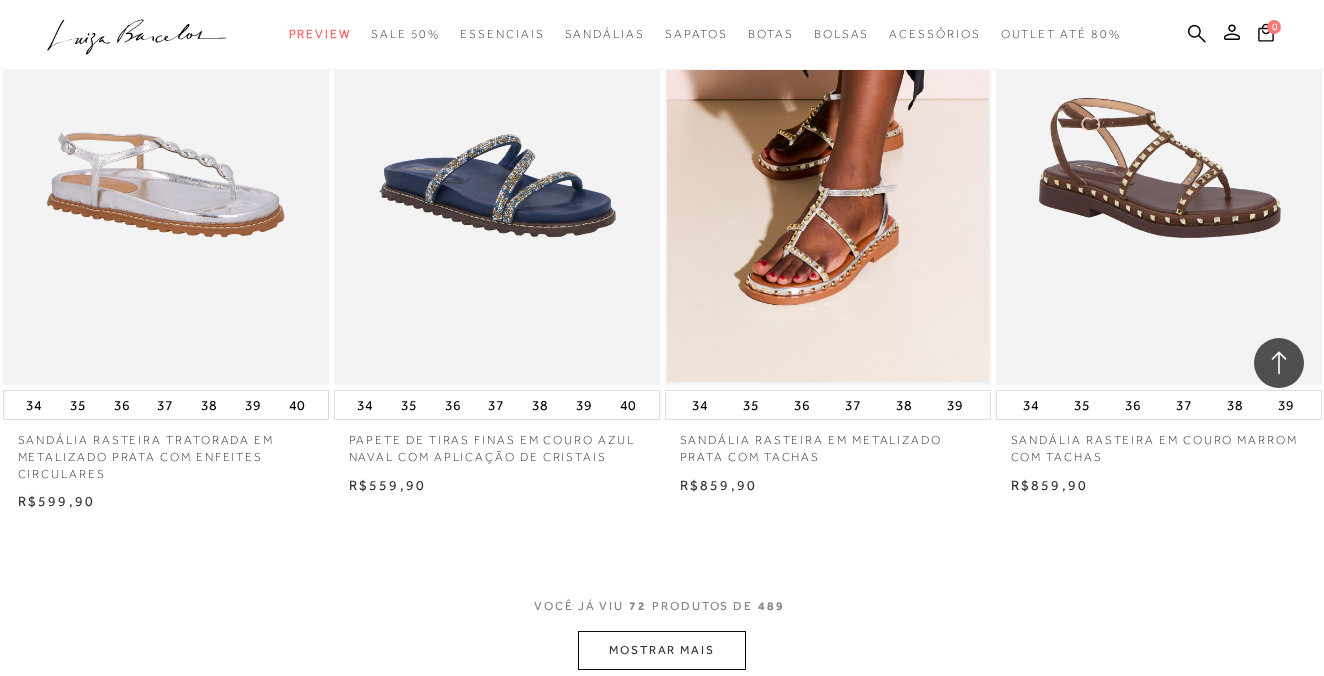 click on "MOSTRAR MAIS" at bounding box center [662, 650] 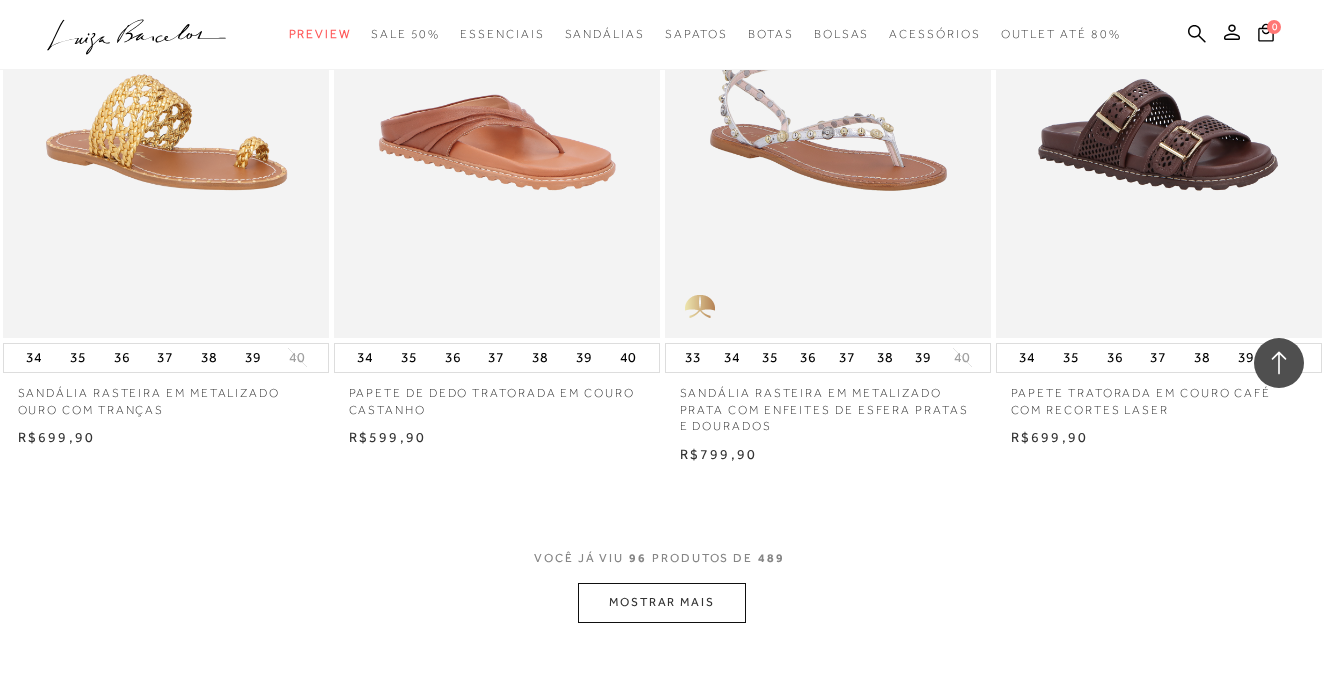 scroll, scrollTop: 14619, scrollLeft: 0, axis: vertical 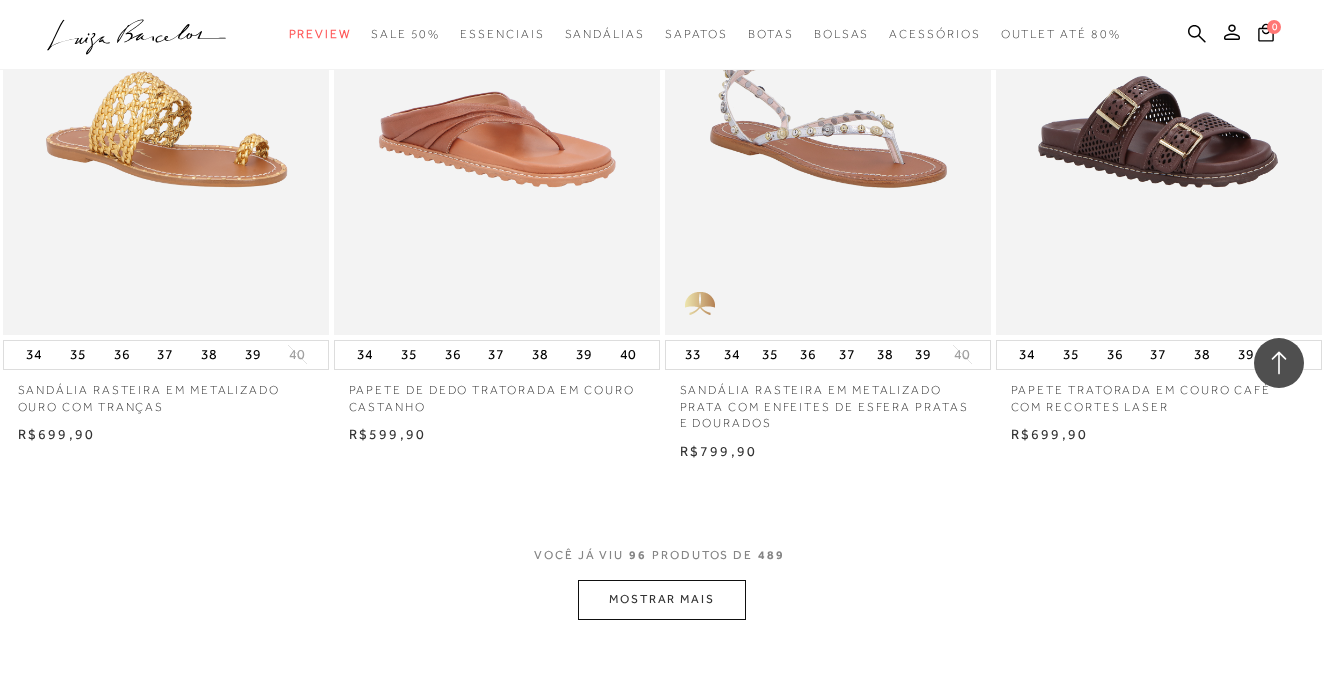 click on "MOSTRAR MAIS" at bounding box center (662, 599) 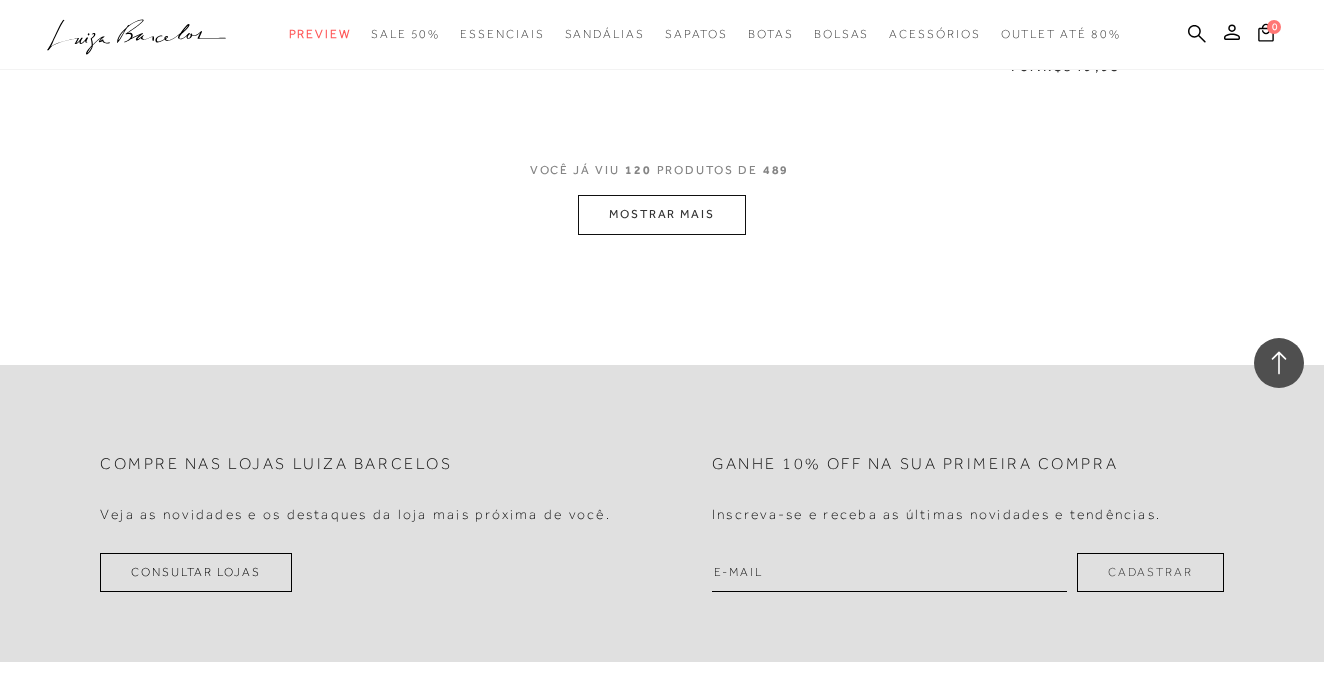 scroll, scrollTop: 18705, scrollLeft: 0, axis: vertical 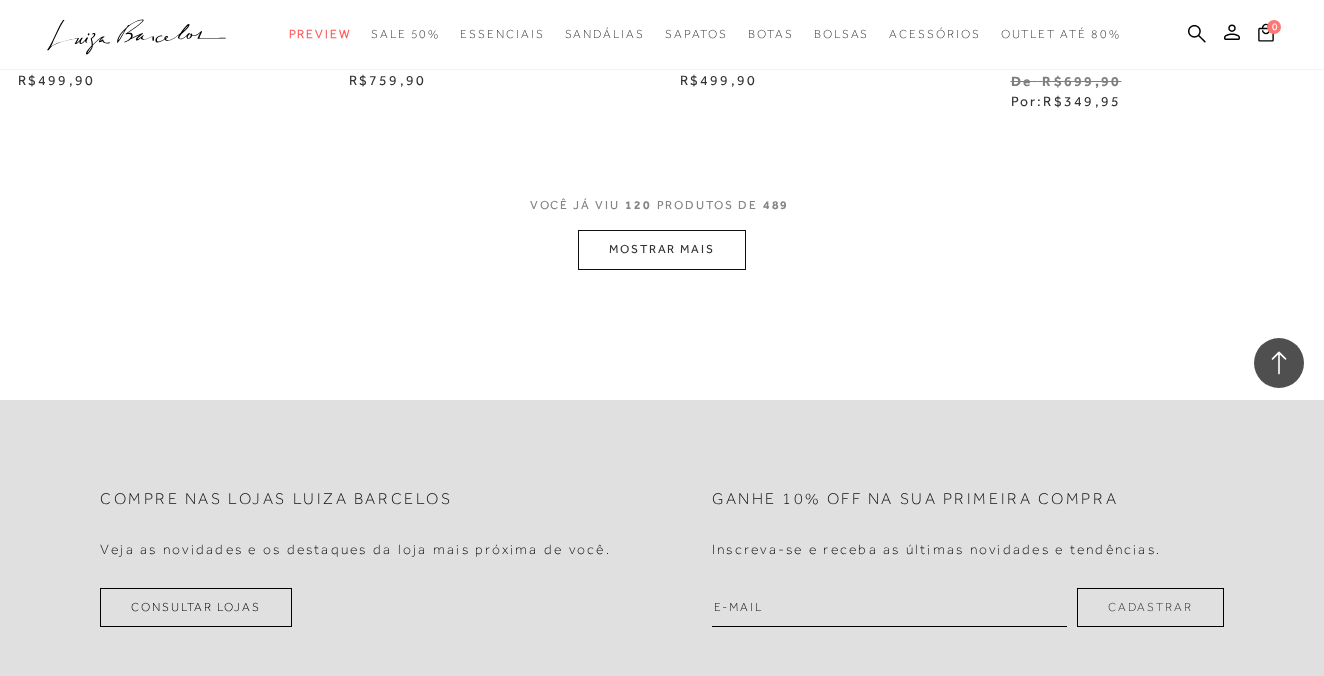 click on "MOSTRAR MAIS" at bounding box center [662, 249] 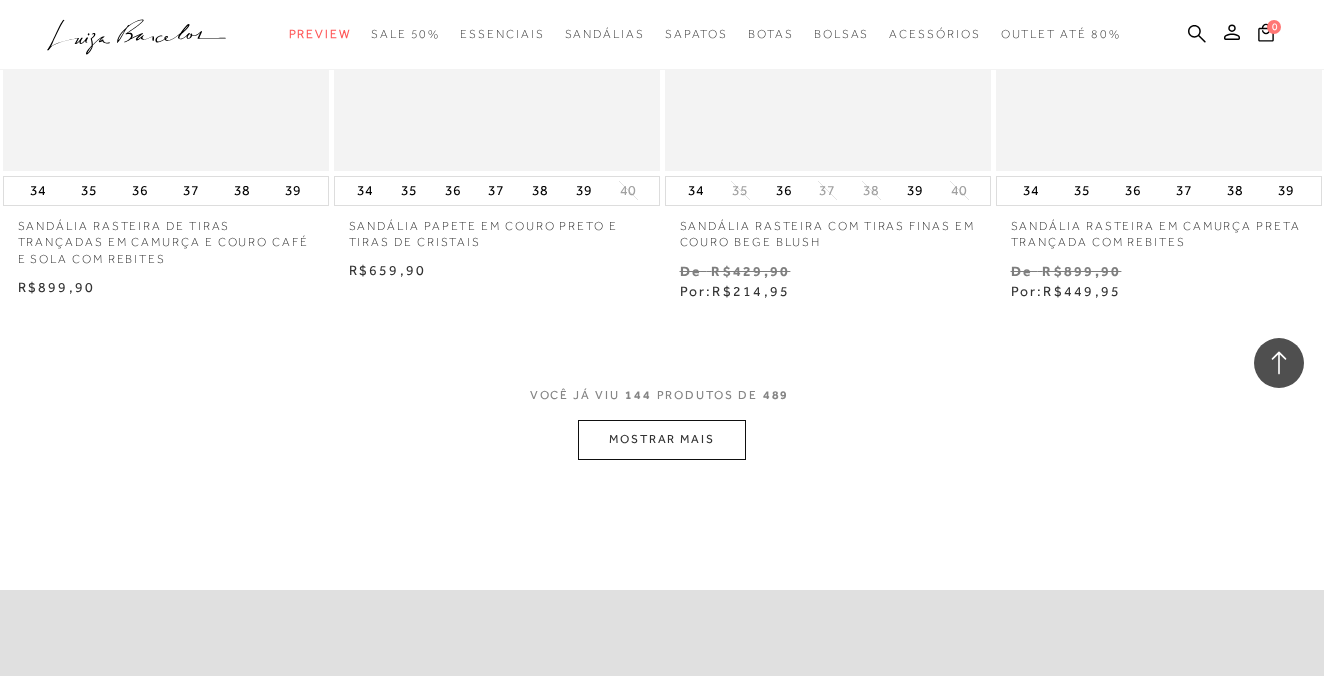 scroll, scrollTop: 22302, scrollLeft: 0, axis: vertical 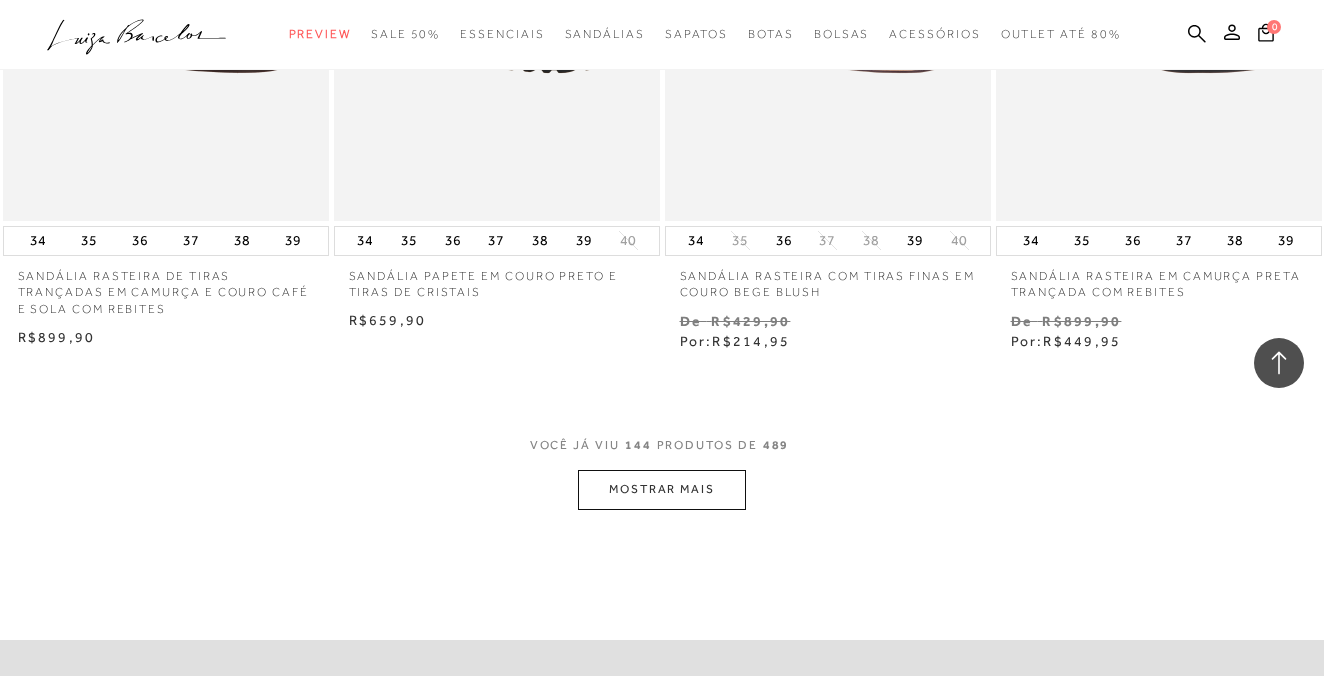 click on "MOSTRAR MAIS" at bounding box center (662, 489) 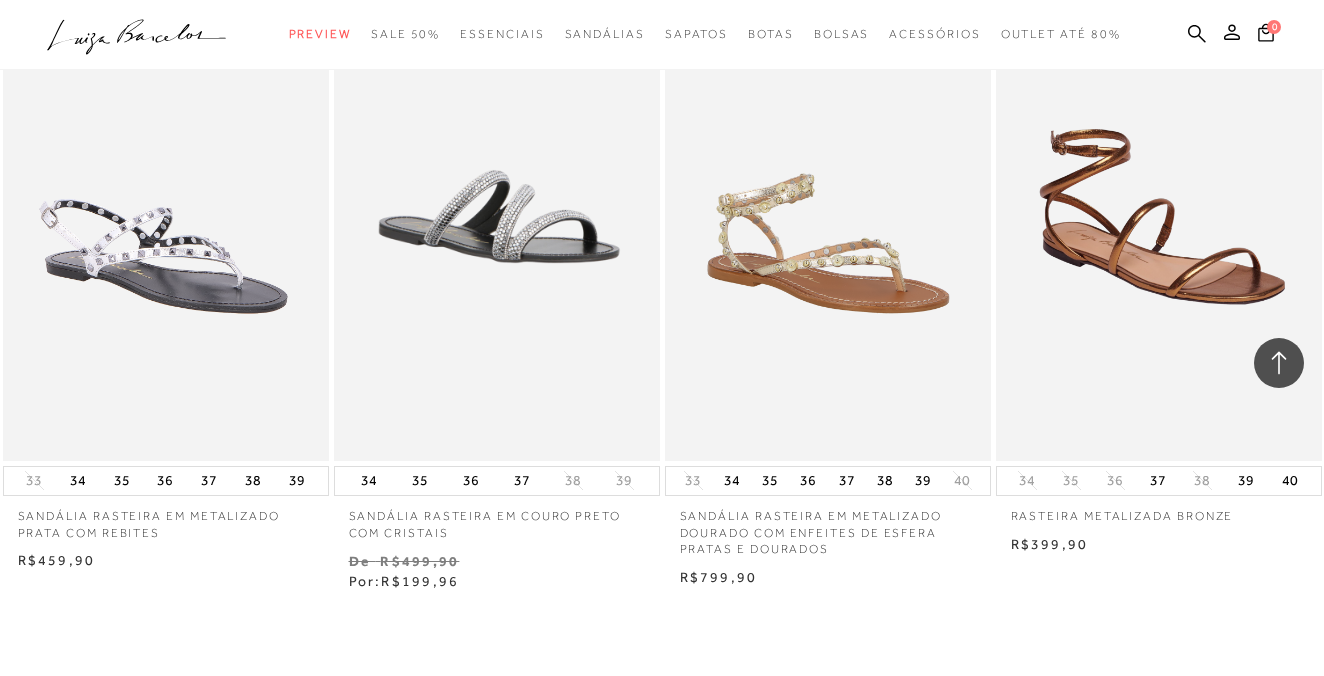 scroll, scrollTop: 25916, scrollLeft: 0, axis: vertical 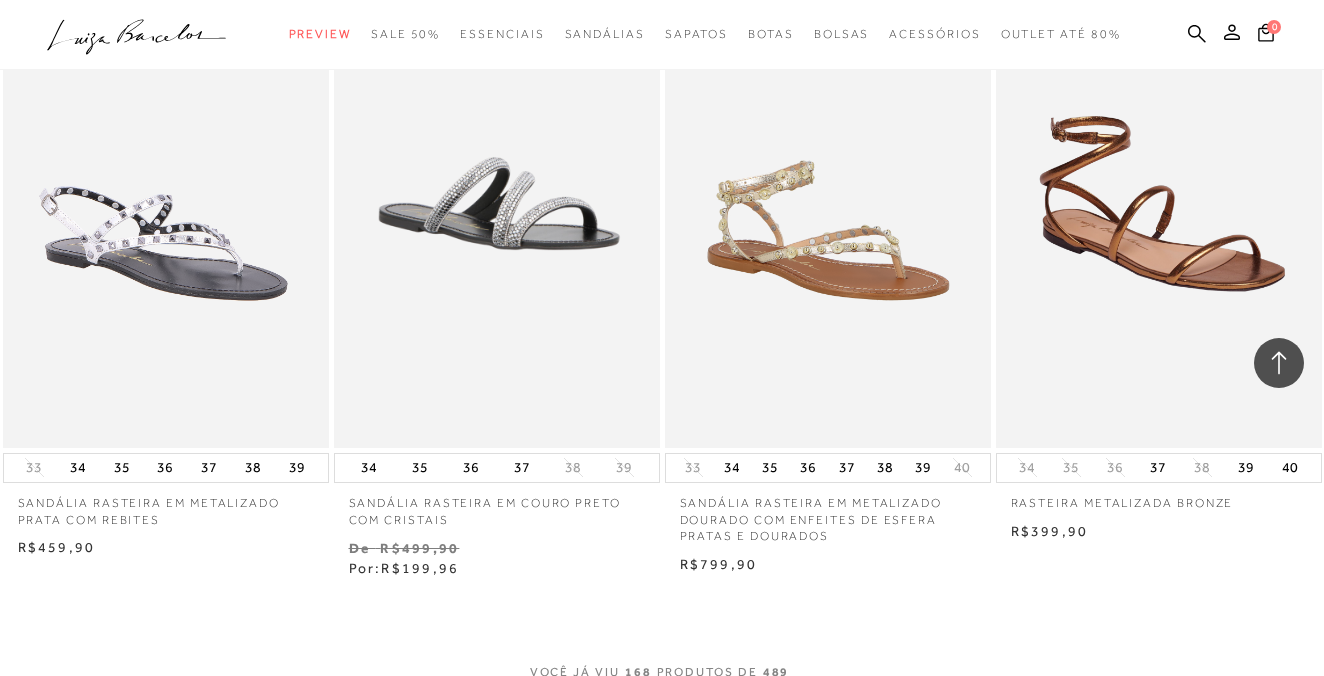 click on "MOSTRAR MAIS" at bounding box center [662, 716] 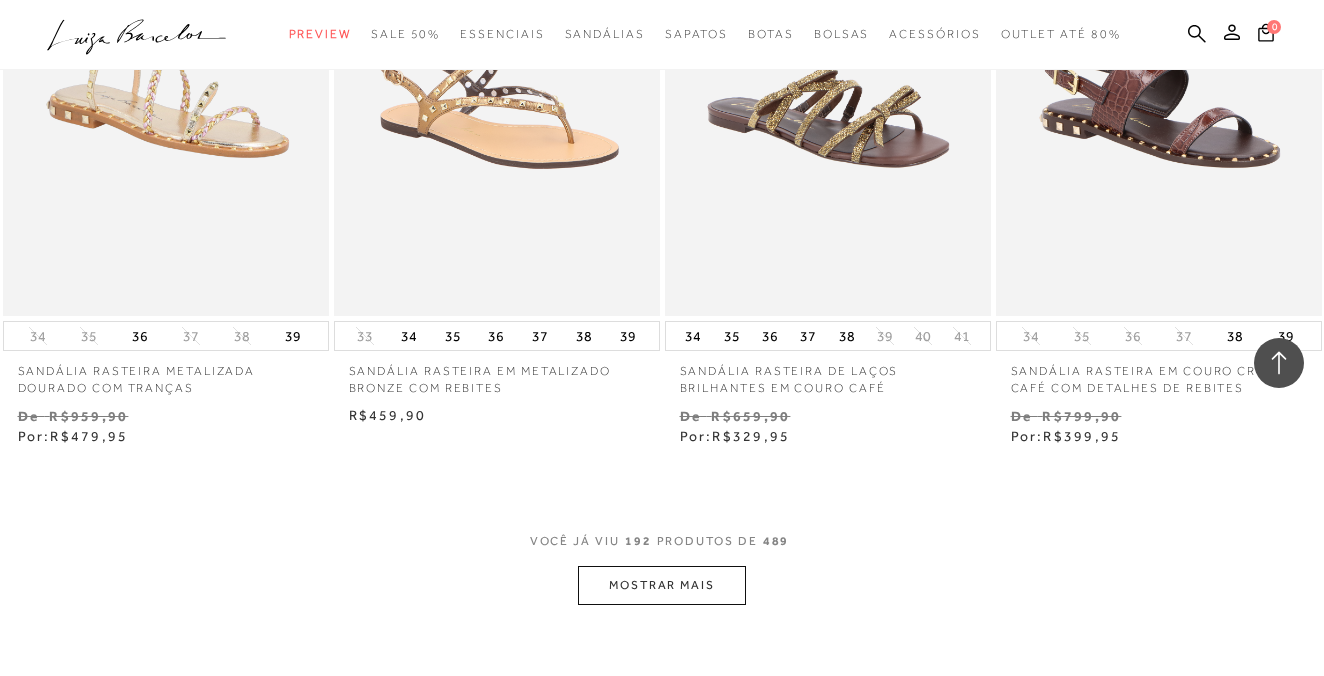 scroll, scrollTop: 29896, scrollLeft: 0, axis: vertical 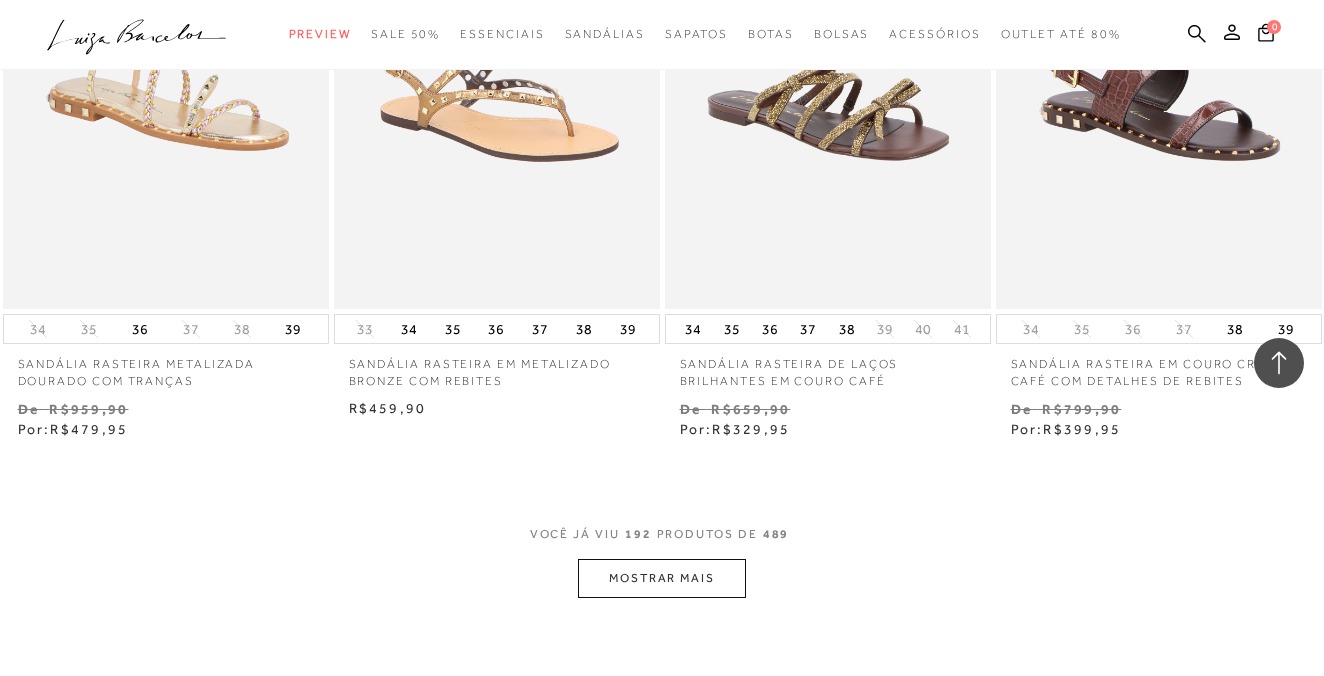 click on "MOSTRAR MAIS" at bounding box center [662, 578] 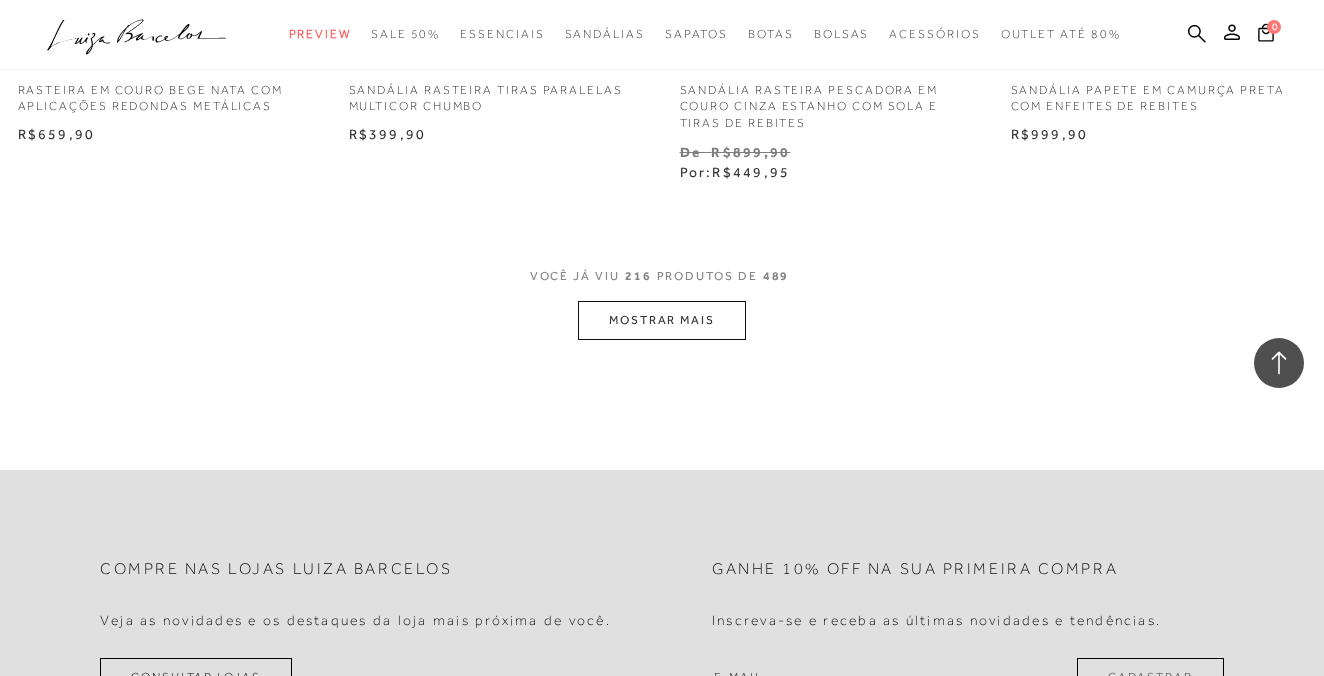 scroll, scrollTop: 34033, scrollLeft: 0, axis: vertical 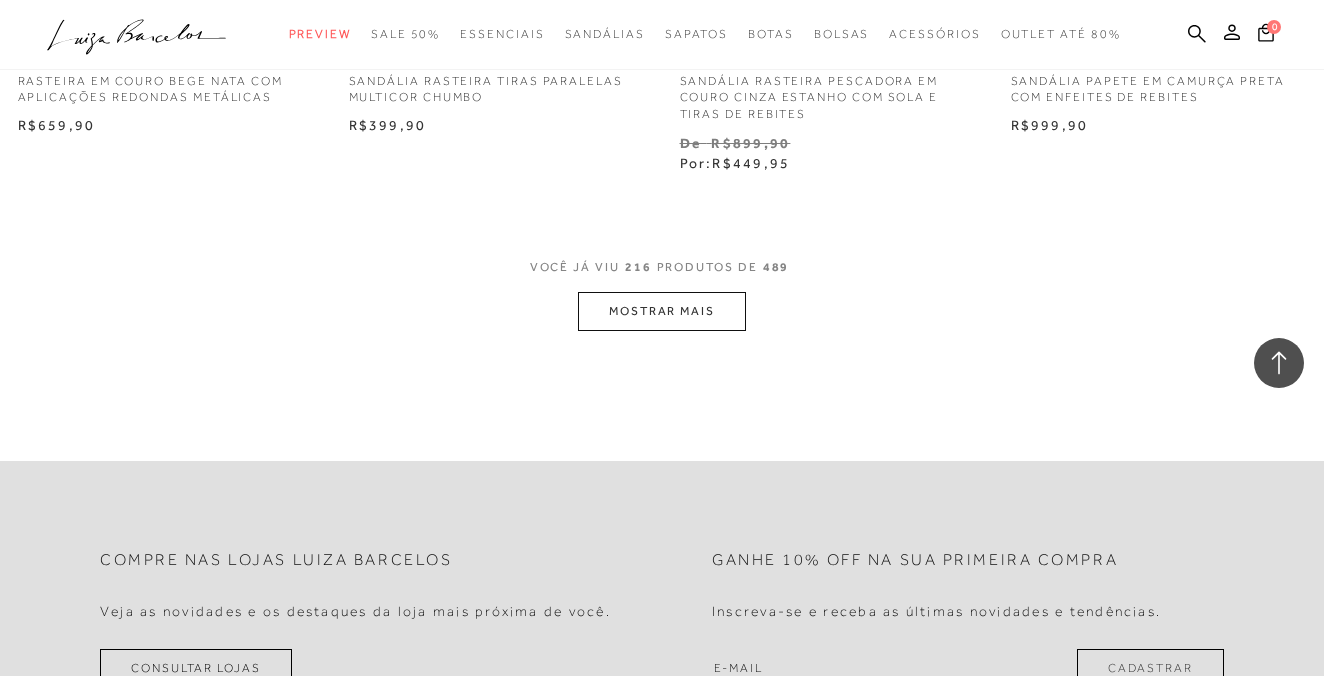 click on "MOSTRAR MAIS" at bounding box center [662, 311] 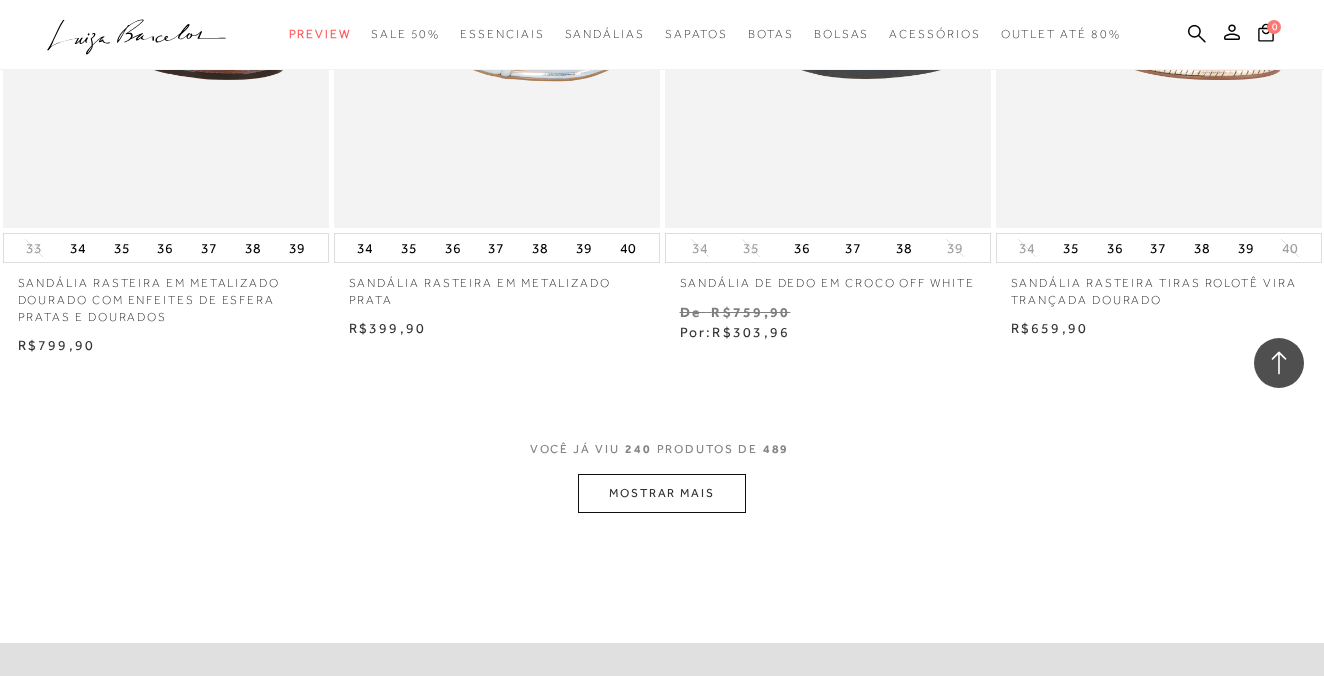 scroll, scrollTop: 37737, scrollLeft: 0, axis: vertical 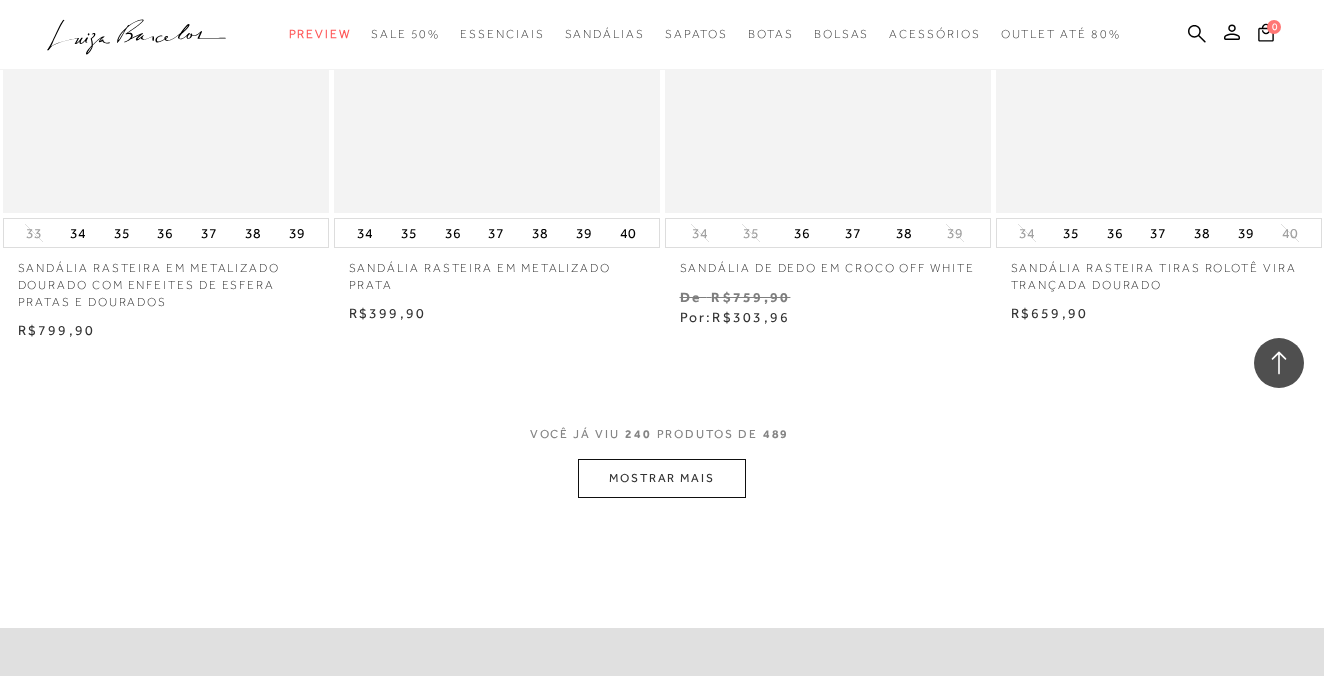 click on "MOSTRAR MAIS" at bounding box center (662, 478) 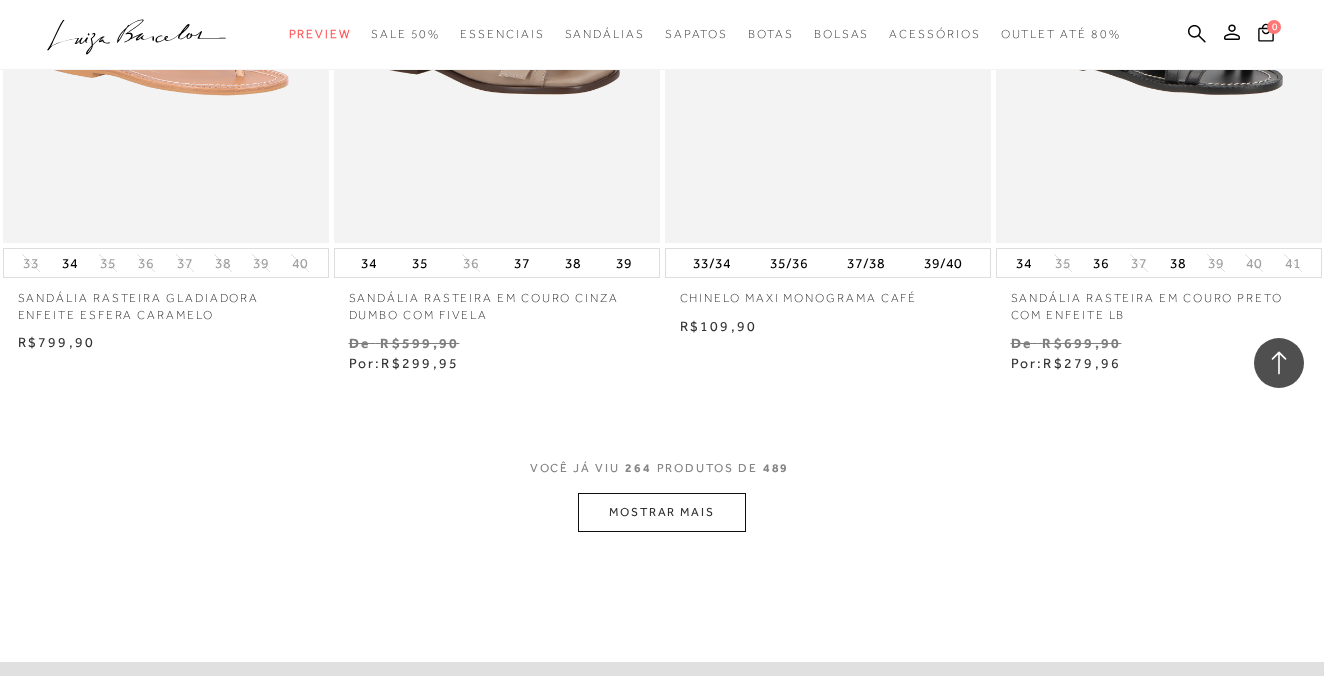 scroll, scrollTop: 41541, scrollLeft: 0, axis: vertical 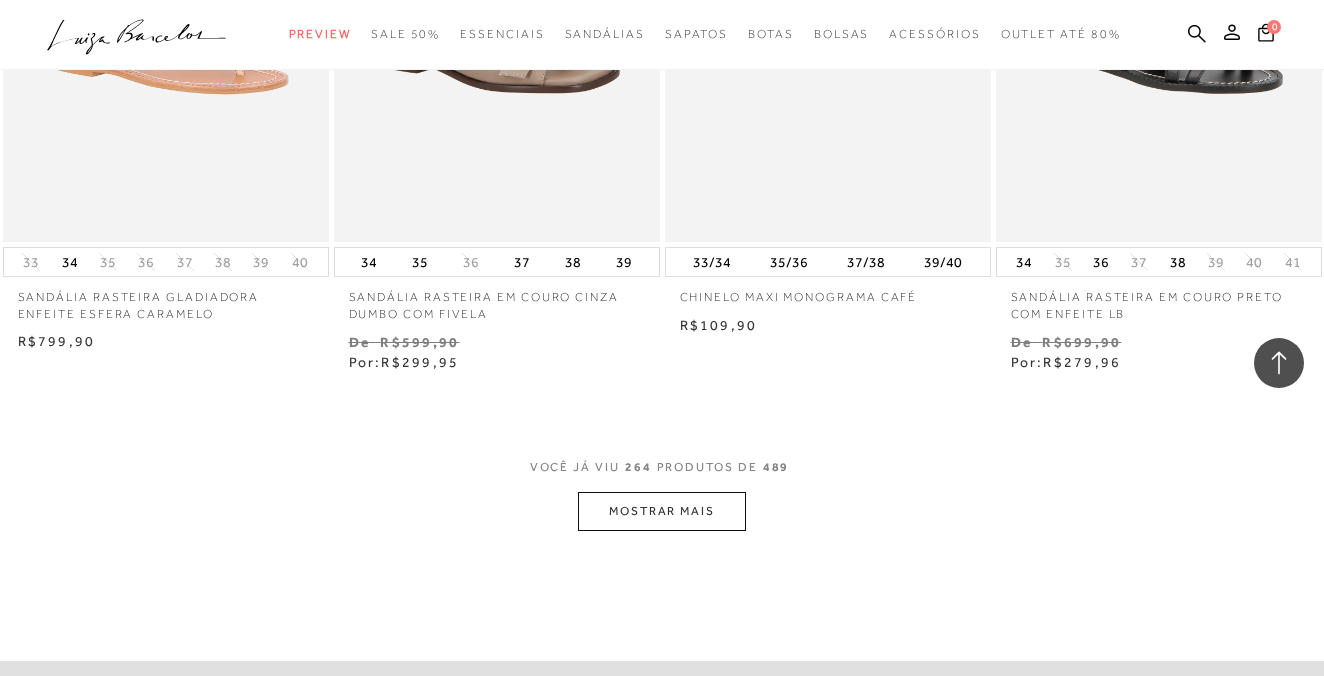 click on "MOSTRAR MAIS" at bounding box center [662, 511] 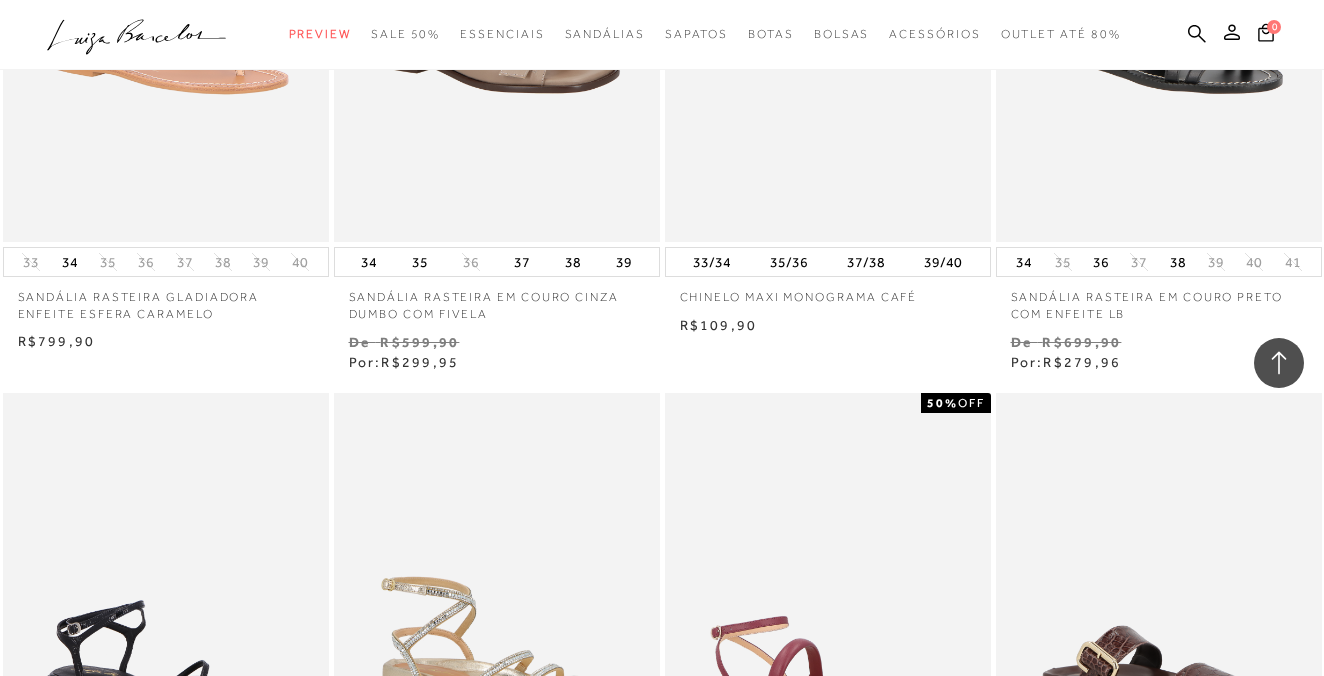 scroll, scrollTop: 41680, scrollLeft: 0, axis: vertical 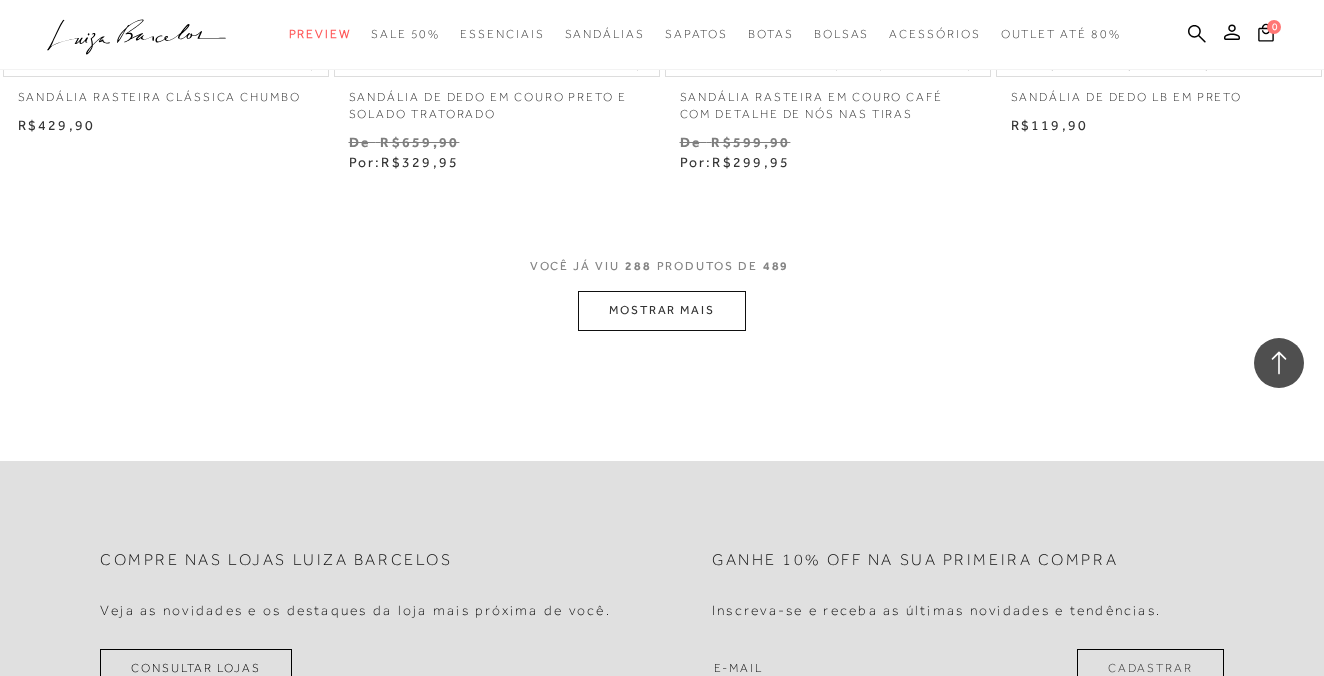 click on "MOSTRAR MAIS" at bounding box center (662, 310) 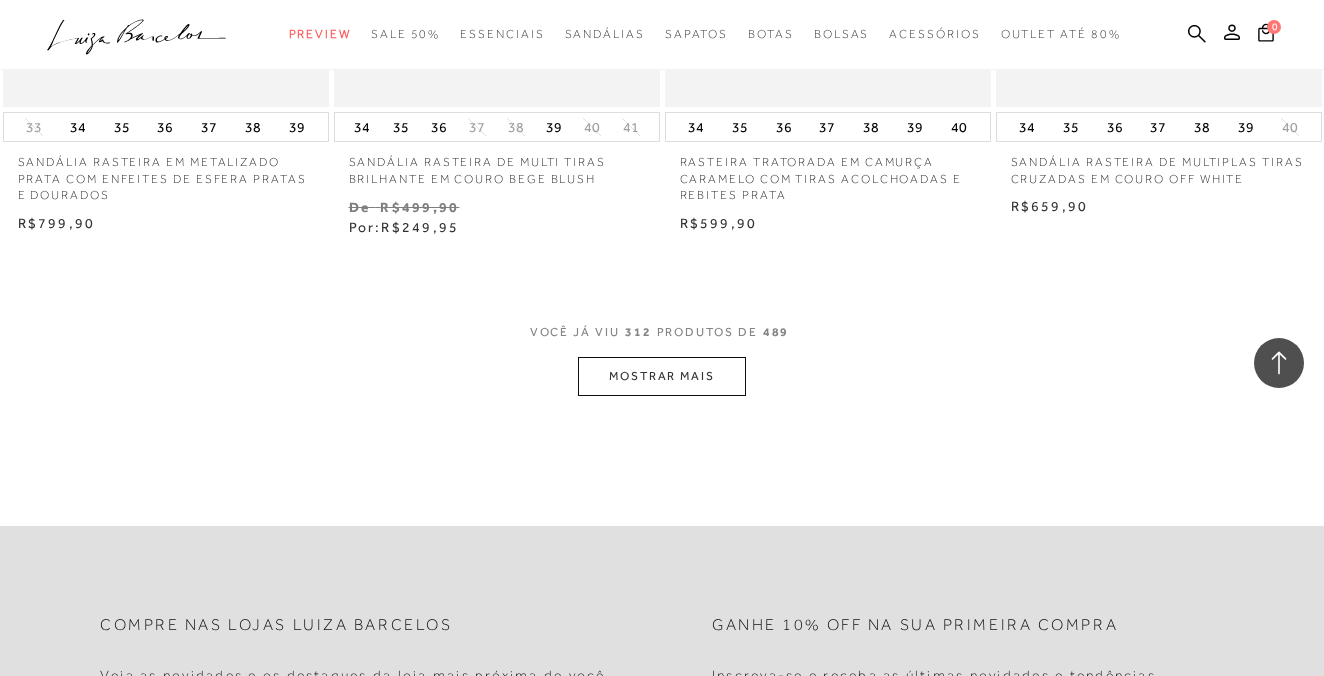 scroll, scrollTop: 49332, scrollLeft: 0, axis: vertical 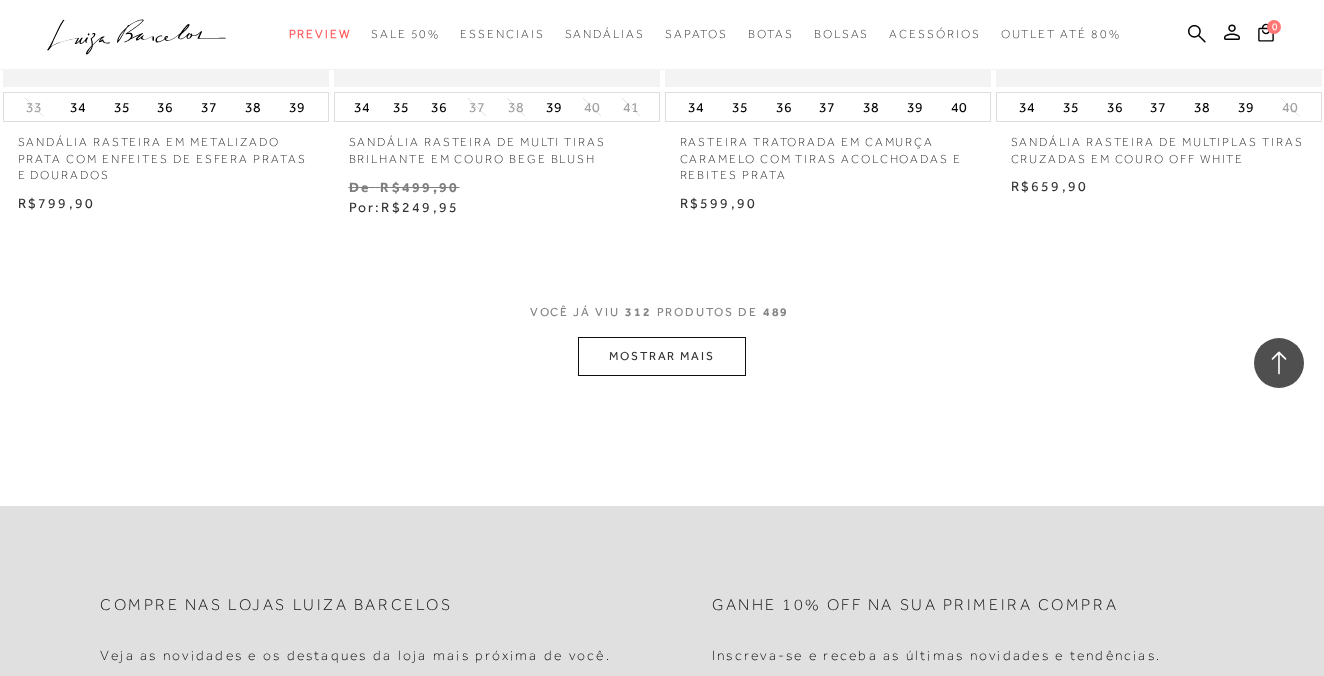 click on "MOSTRAR MAIS" at bounding box center (662, 356) 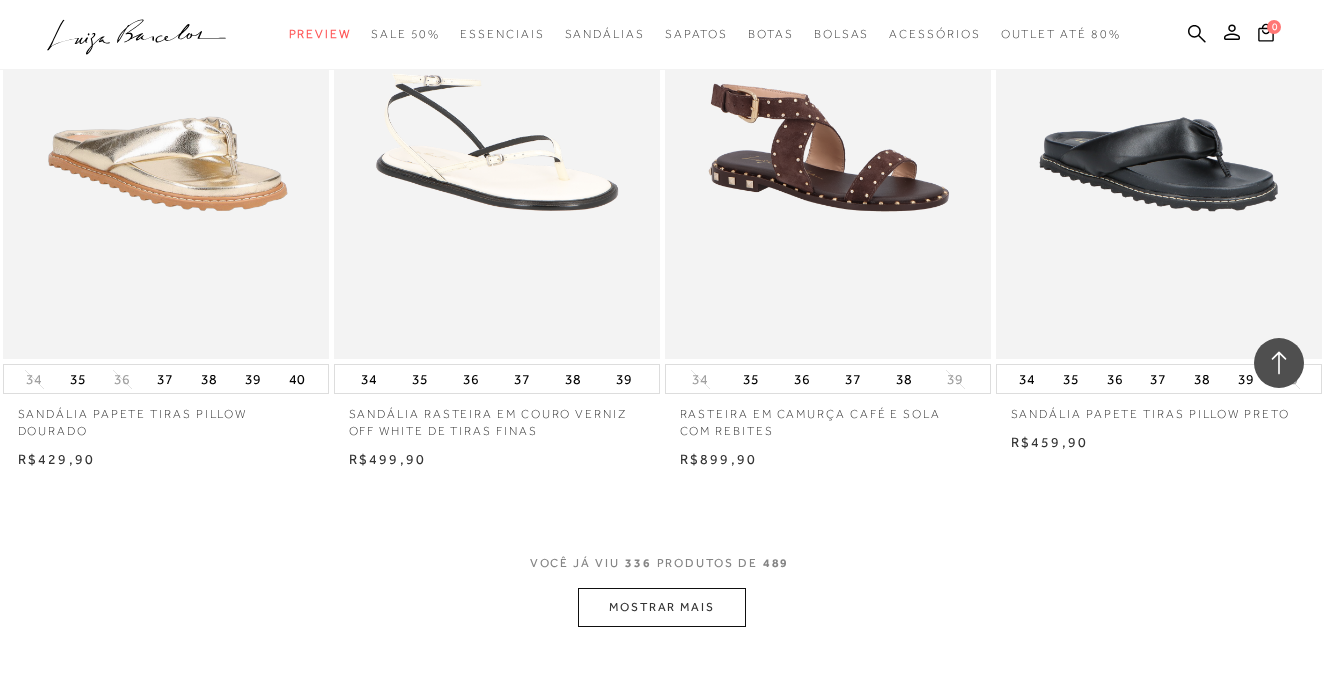 scroll, scrollTop: 52828, scrollLeft: 0, axis: vertical 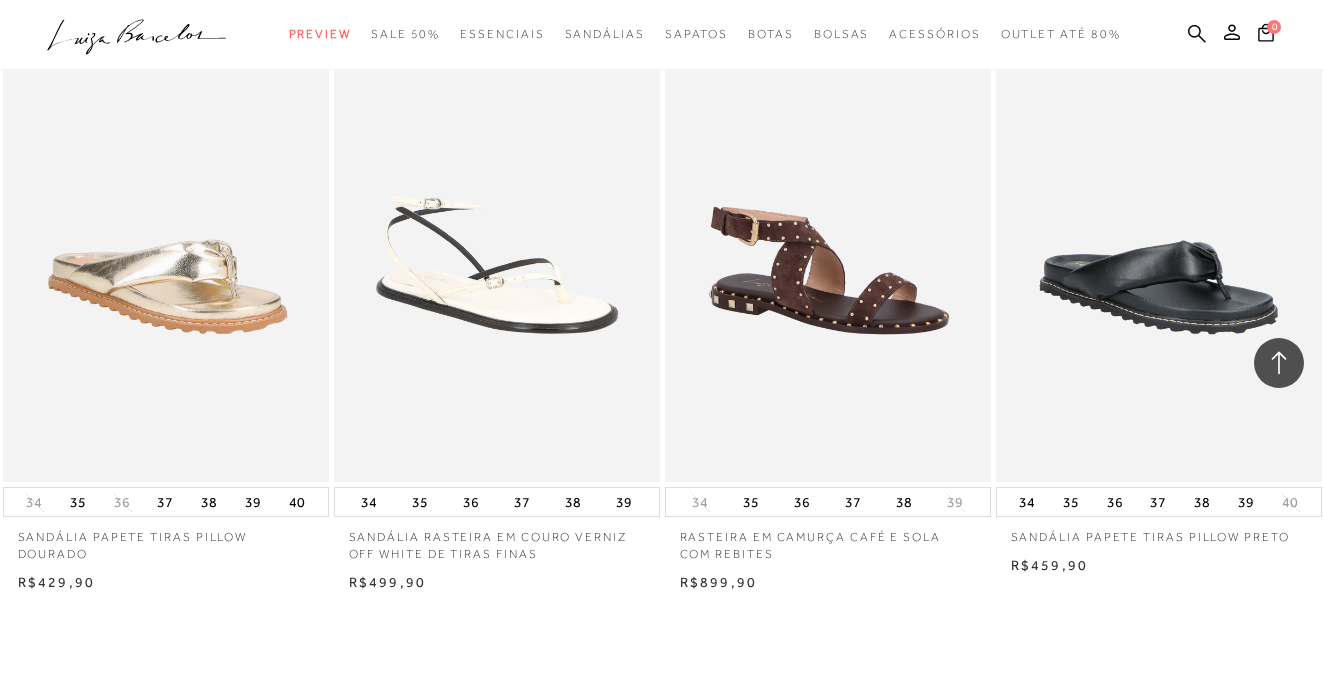 click on "MOSTRAR MAIS" at bounding box center (662, 730) 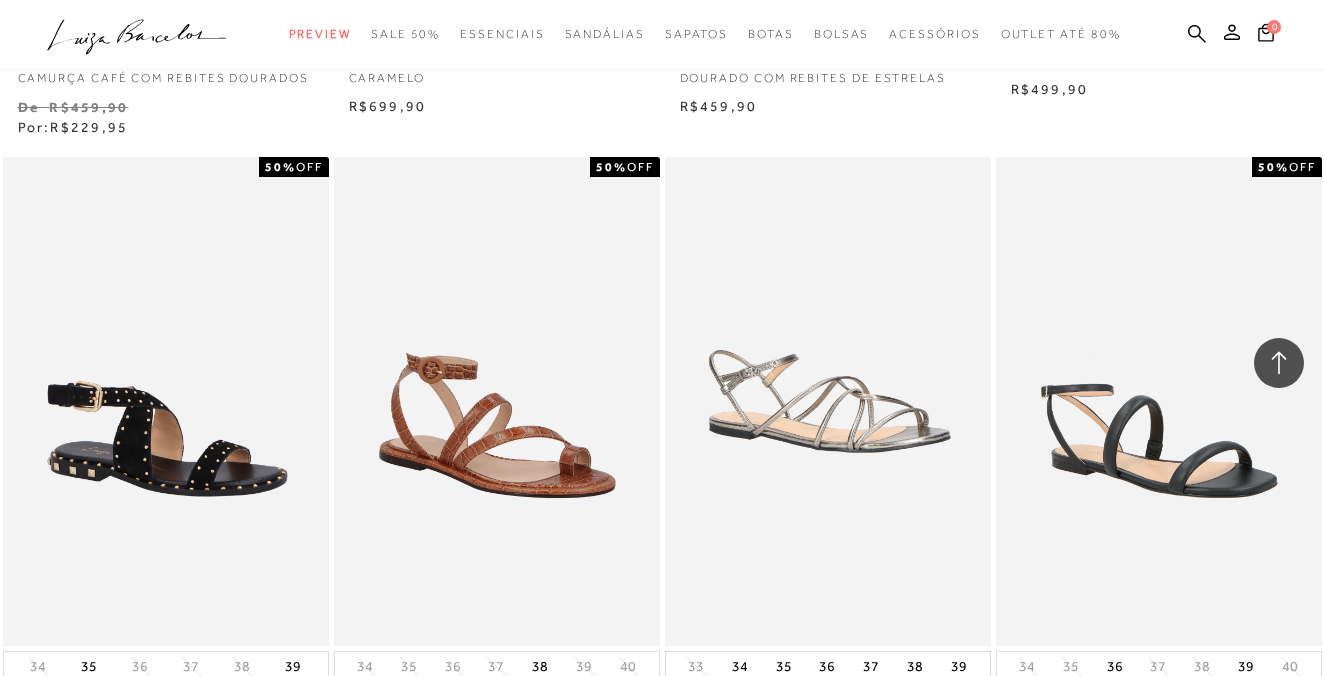 scroll, scrollTop: 56627, scrollLeft: 0, axis: vertical 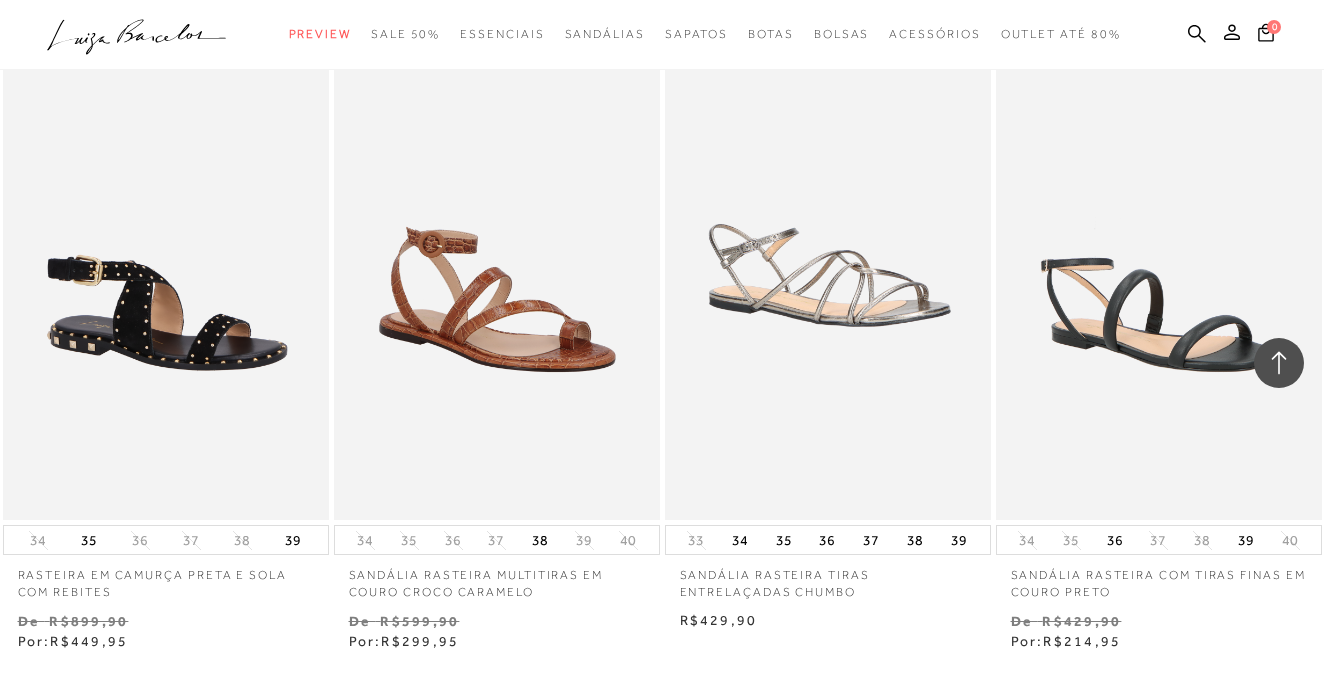 click on "MOSTRAR MAIS" at bounding box center (662, 789) 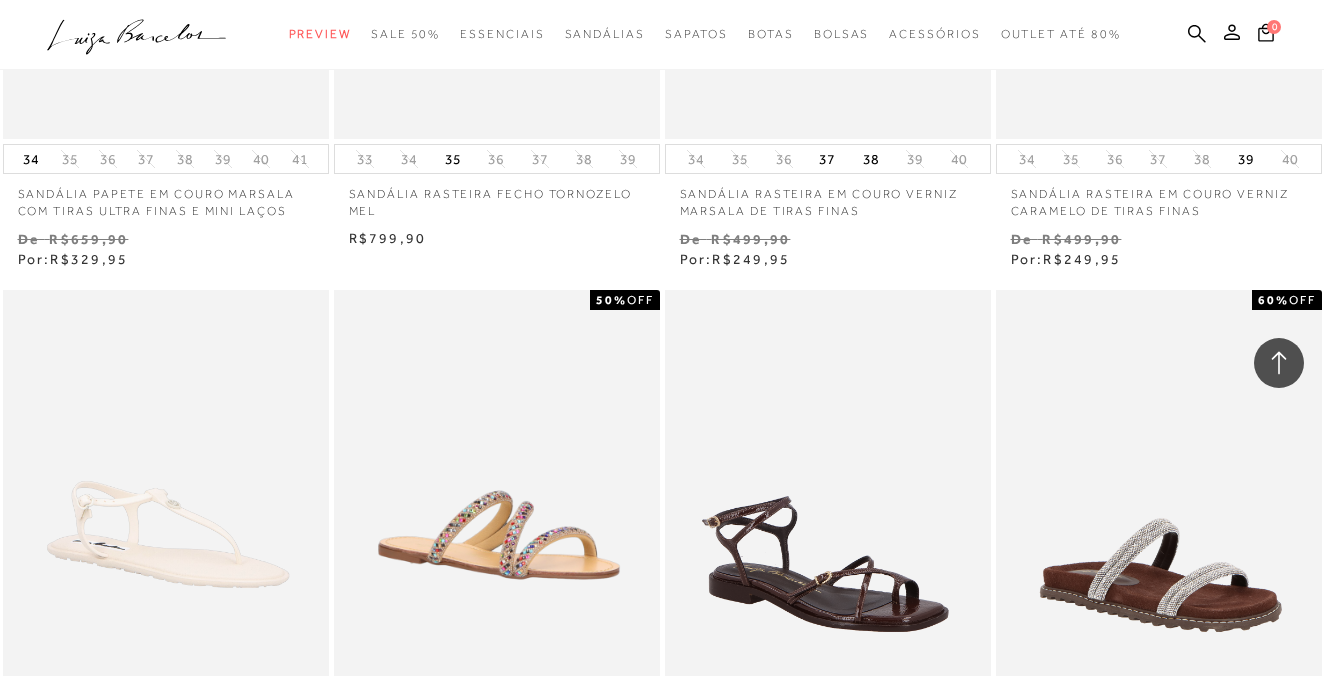 scroll, scrollTop: 58968, scrollLeft: 0, axis: vertical 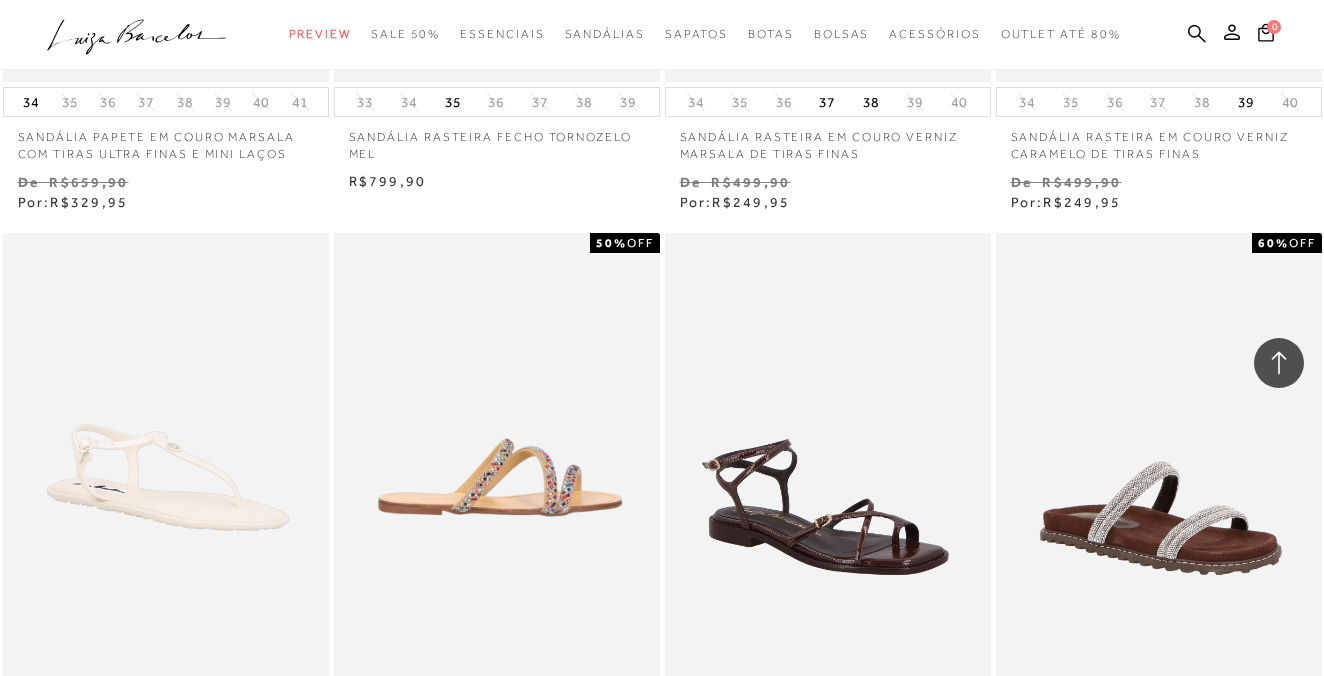 click at bounding box center [498, 477] 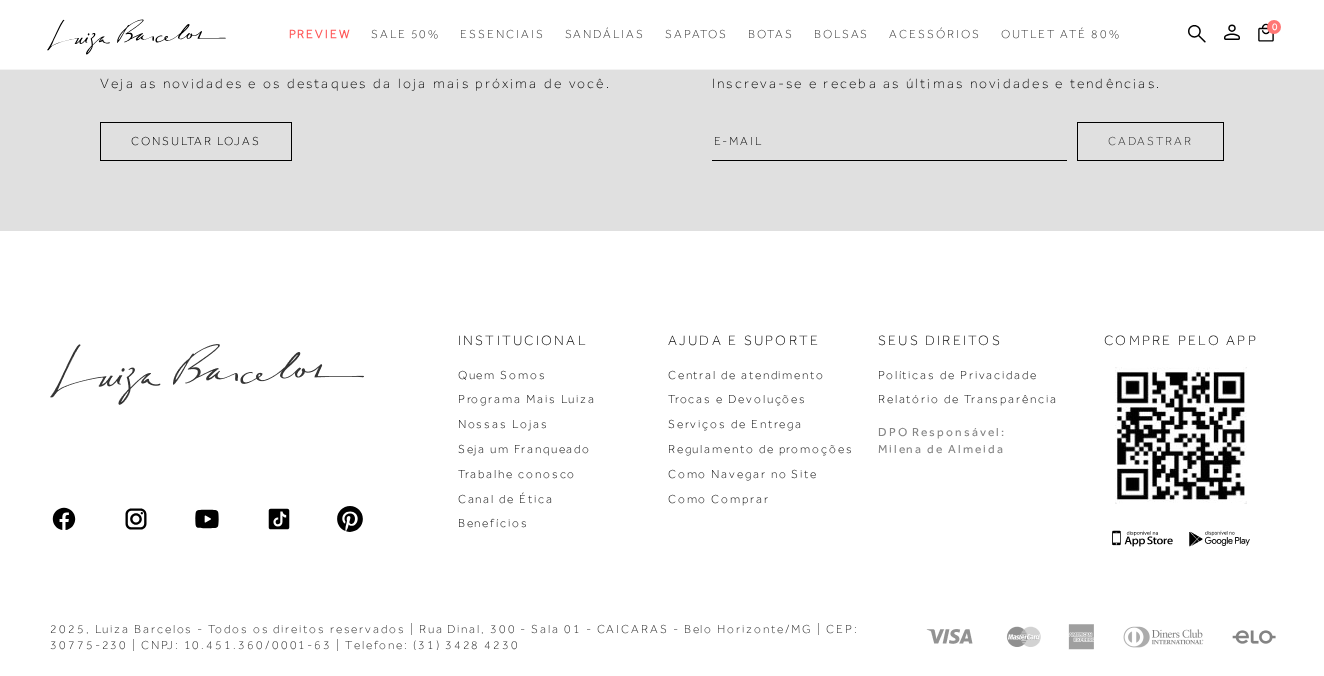 drag, startPoint x: 557, startPoint y: 354, endPoint x: 537, endPoint y: 293, distance: 64.195015 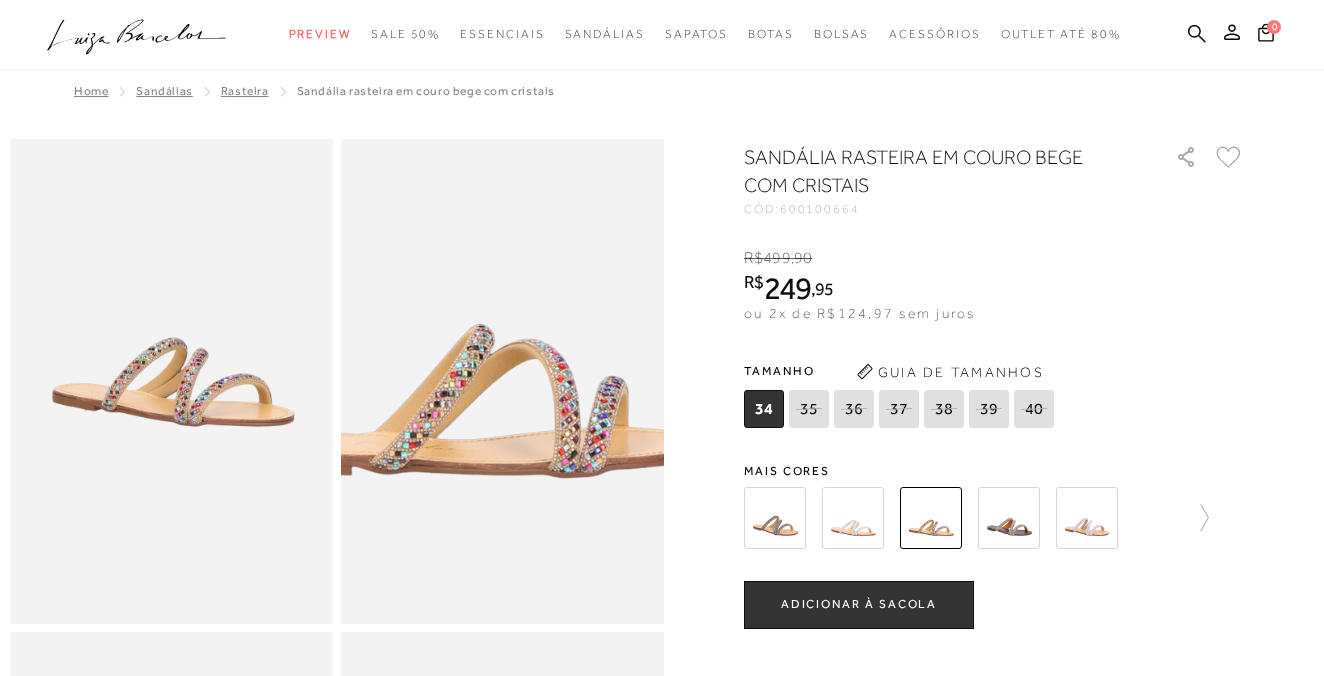scroll, scrollTop: 0, scrollLeft: 0, axis: both 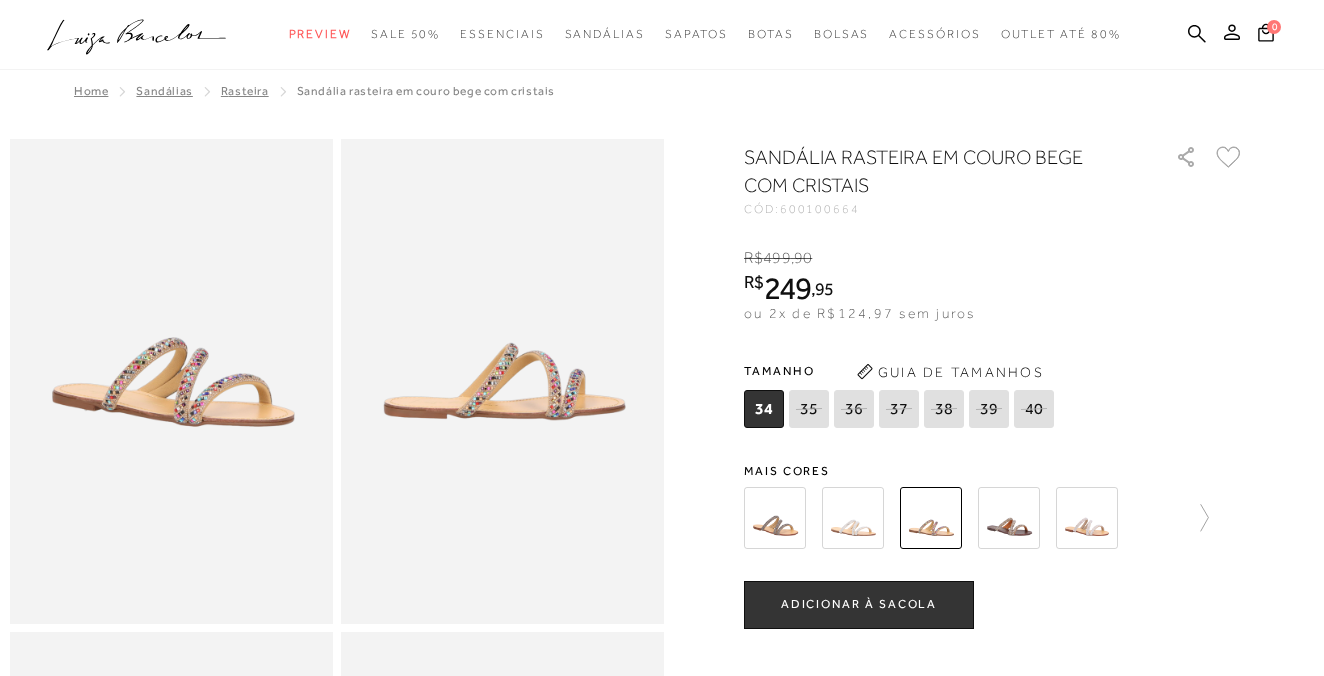 click at bounding box center [775, 518] 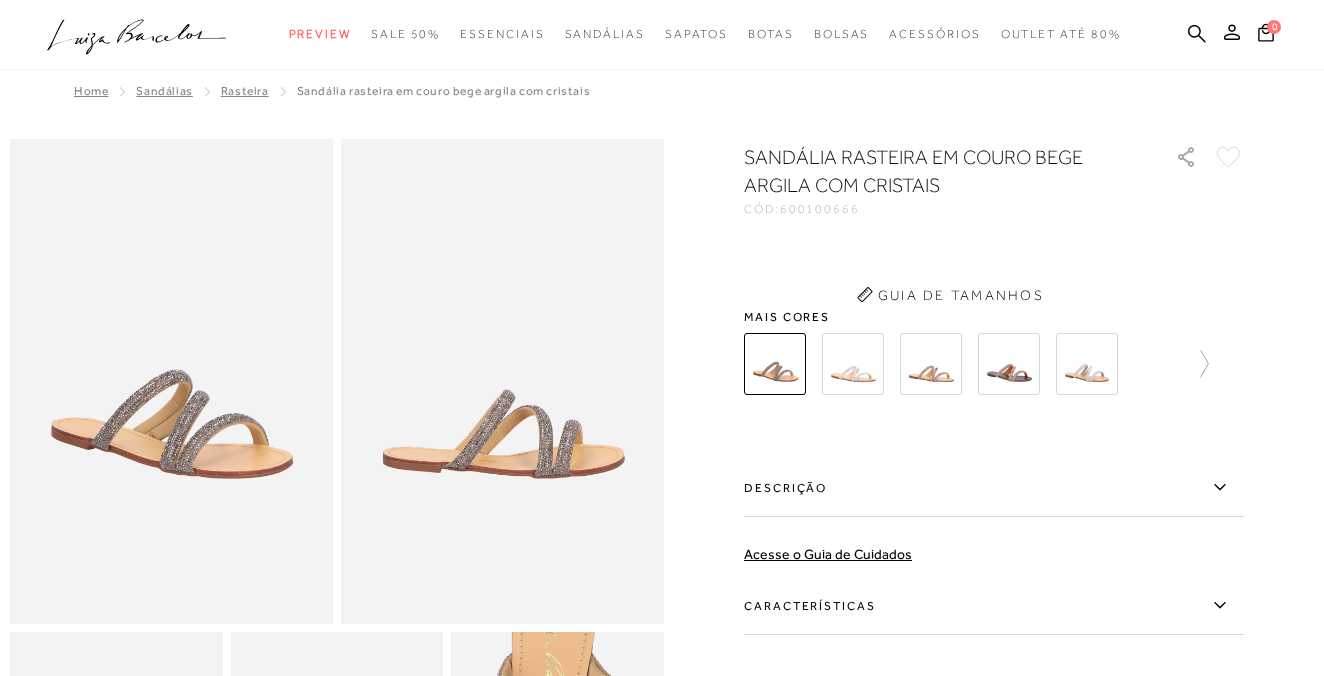 scroll, scrollTop: 0, scrollLeft: 0, axis: both 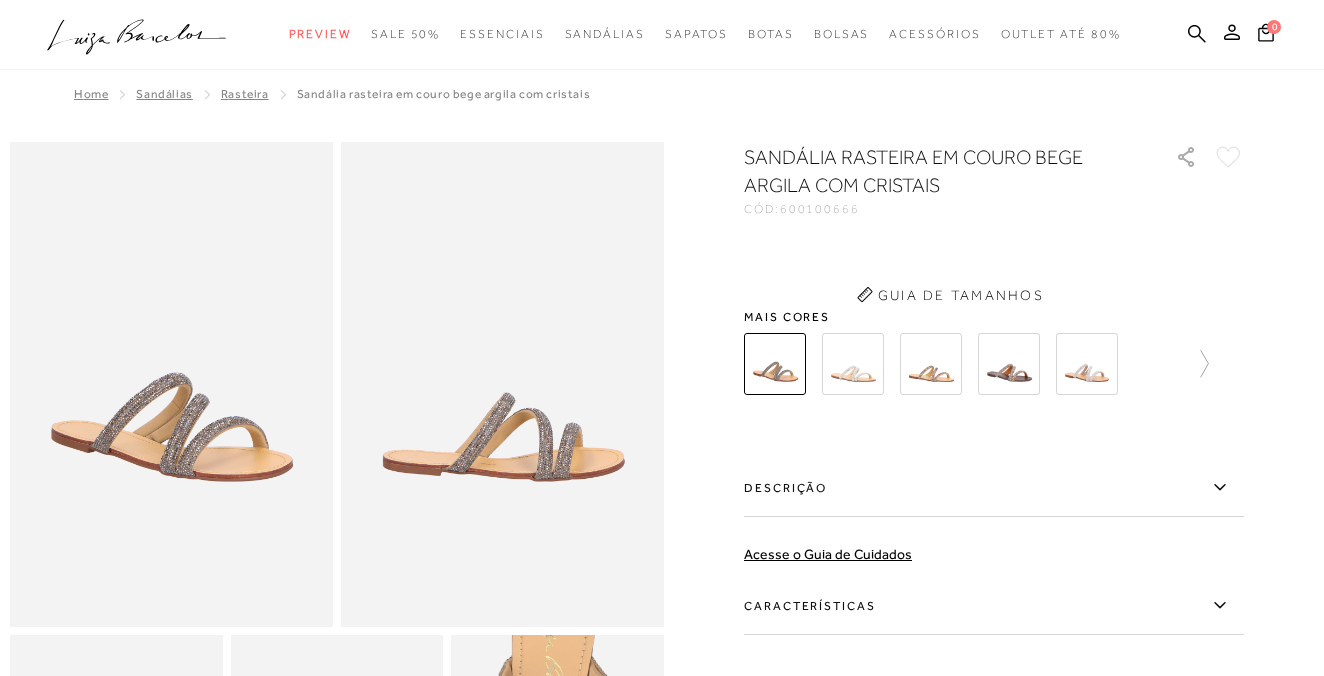 click on "Descrição
Delicada e cheia de atitude, a nova rasteira Luiza Barcelos é a definição de elegância na temporada. O modelo, produzido em camurça no tom bege argila, possui três tiras assimétricas revestidas inteiramente em cristais grafite, para um brilho incomparável." at bounding box center (994, 490) 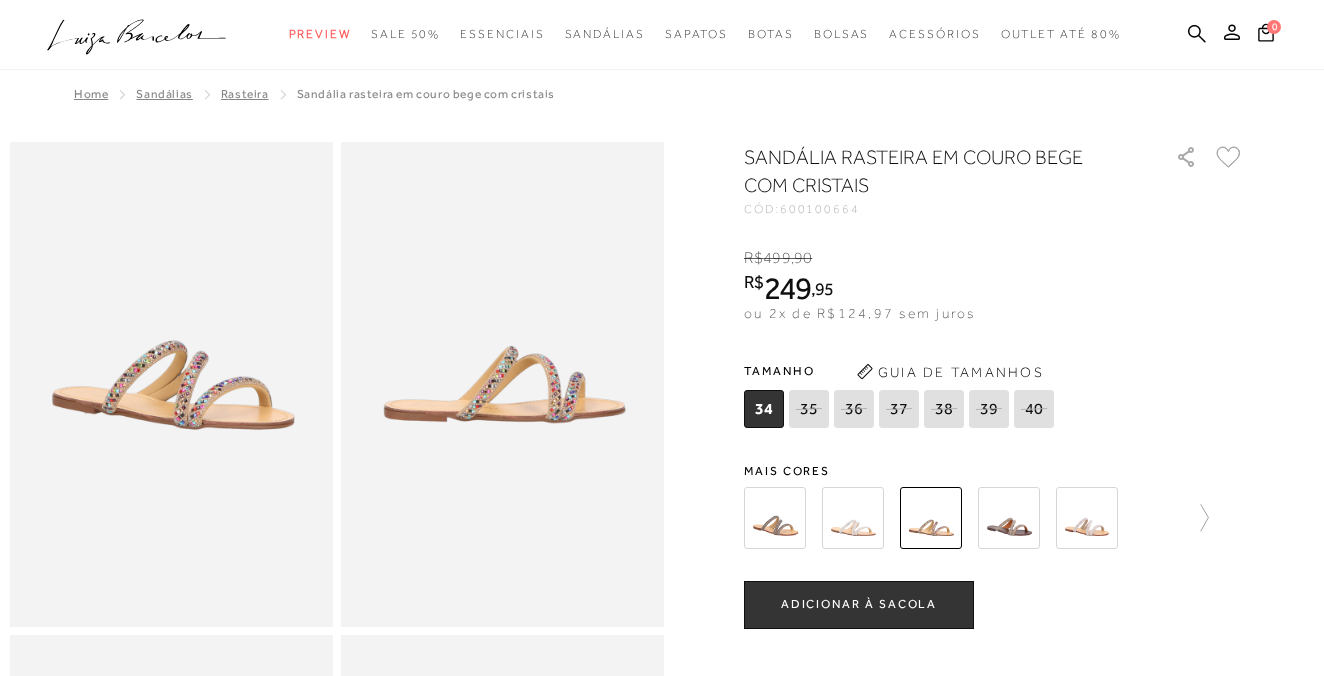 scroll, scrollTop: 0, scrollLeft: 0, axis: both 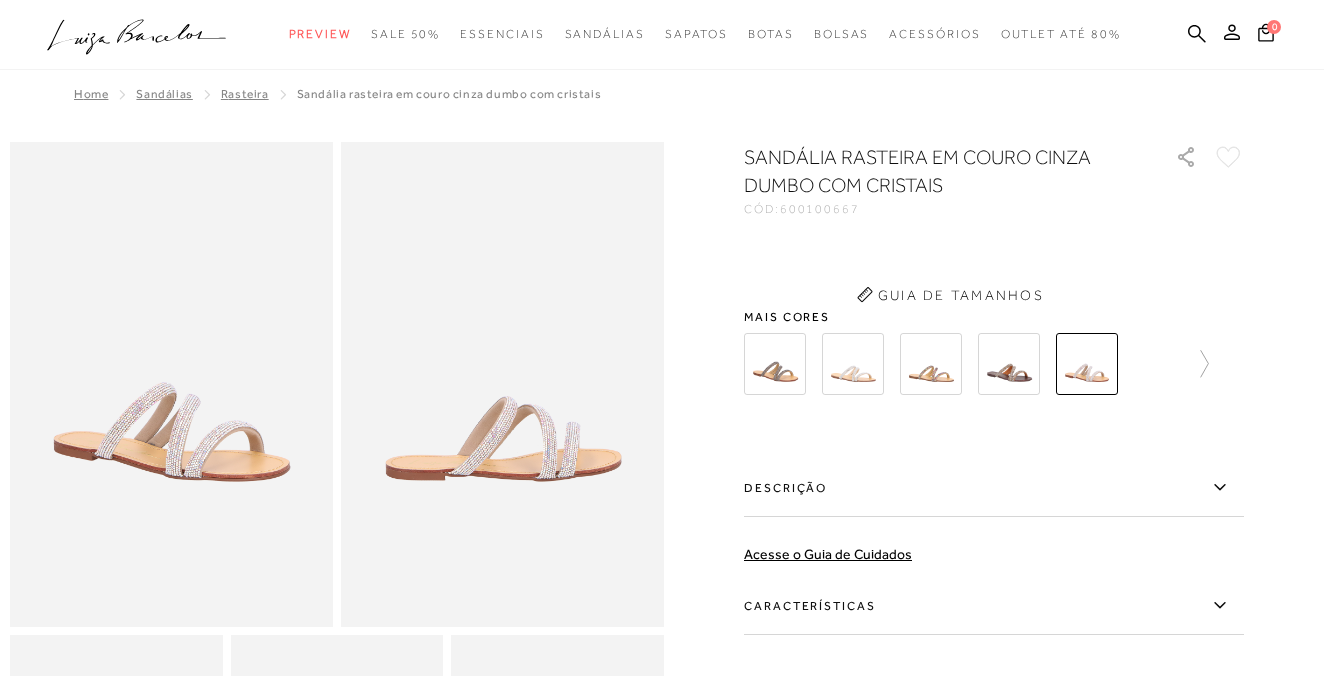 click on "SANDÁLIA RASTEIRA EM COURO CINZA DUMBO COM CRISTAIS
CÓD:
600100667
×
É necessário selecionar um tamanho para adicionar o produto como favorito.
Guia de Tamanhos
Mais cores" at bounding box center (994, 485) 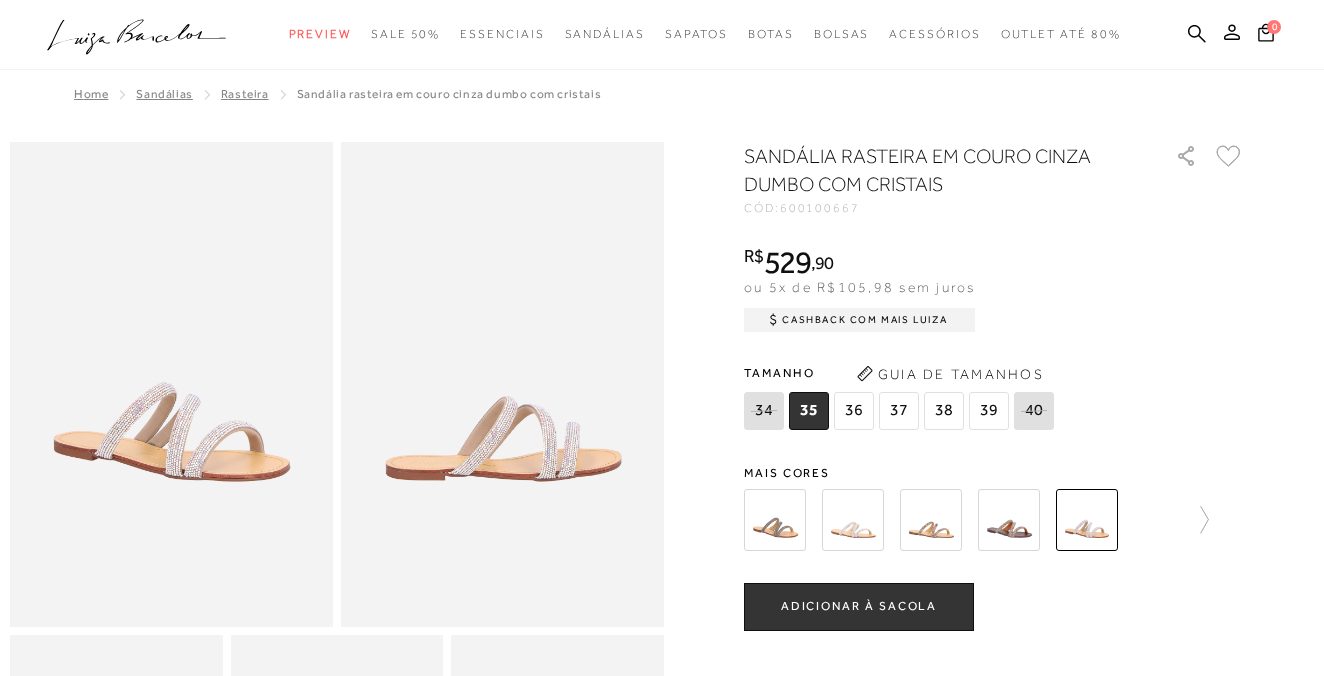 scroll, scrollTop: 0, scrollLeft: 0, axis: both 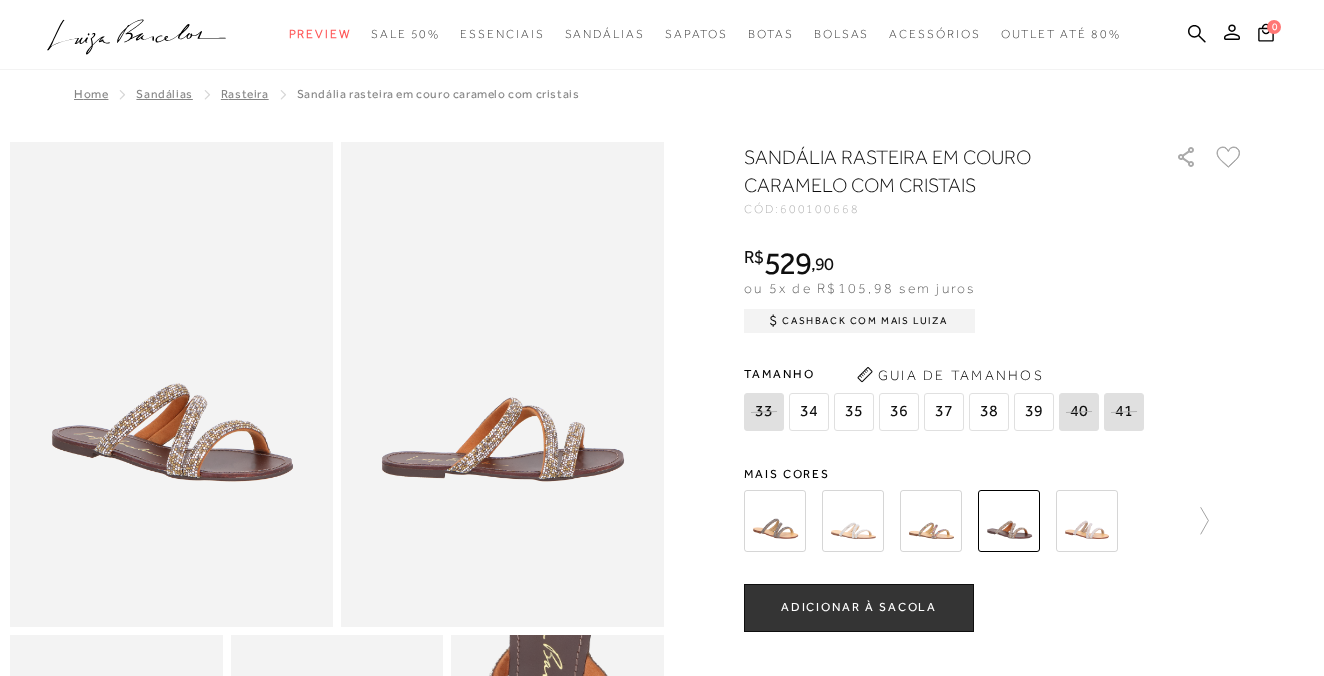 click on "Guia de Tamanhos" at bounding box center [950, 375] 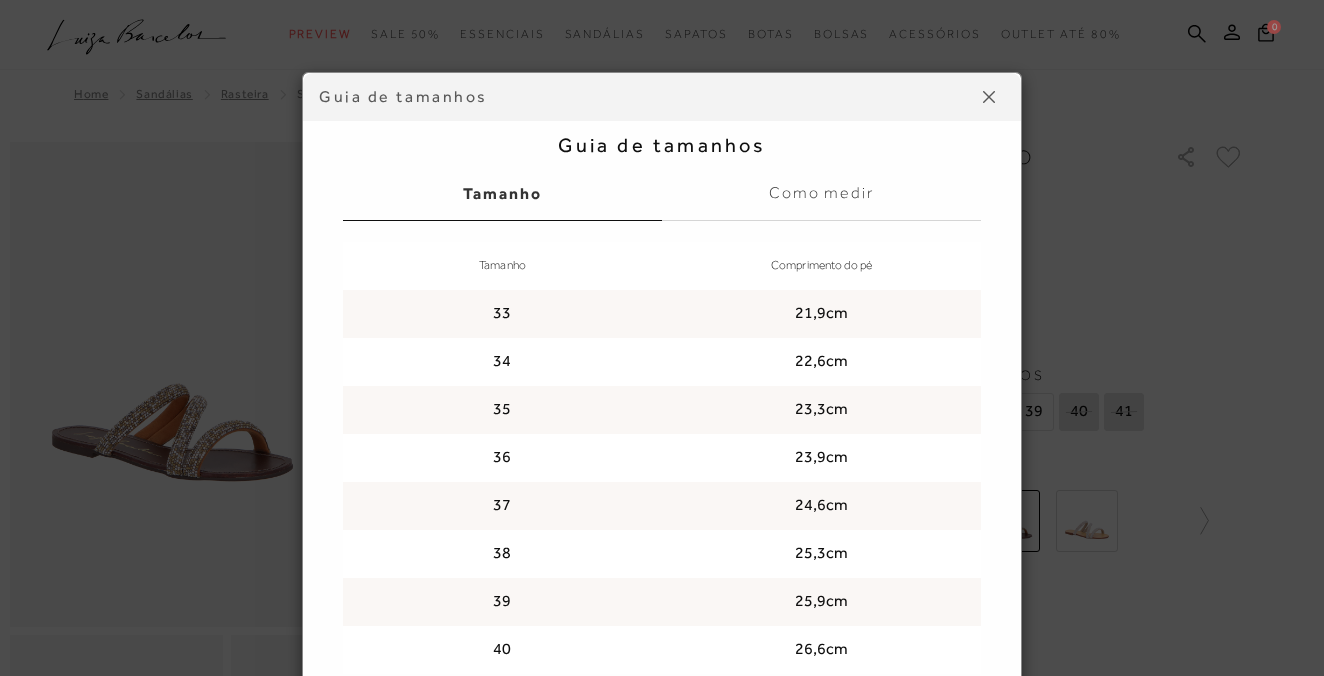 click at bounding box center (989, 97) 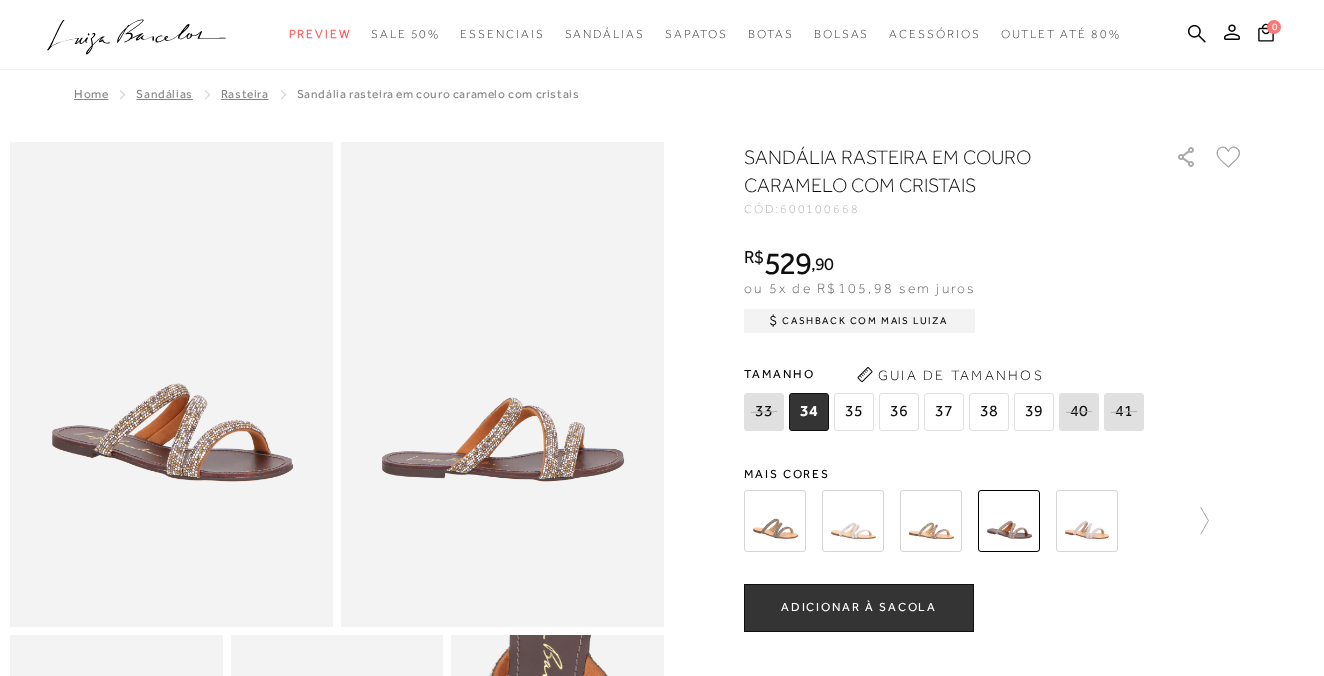 scroll, scrollTop: 0, scrollLeft: 0, axis: both 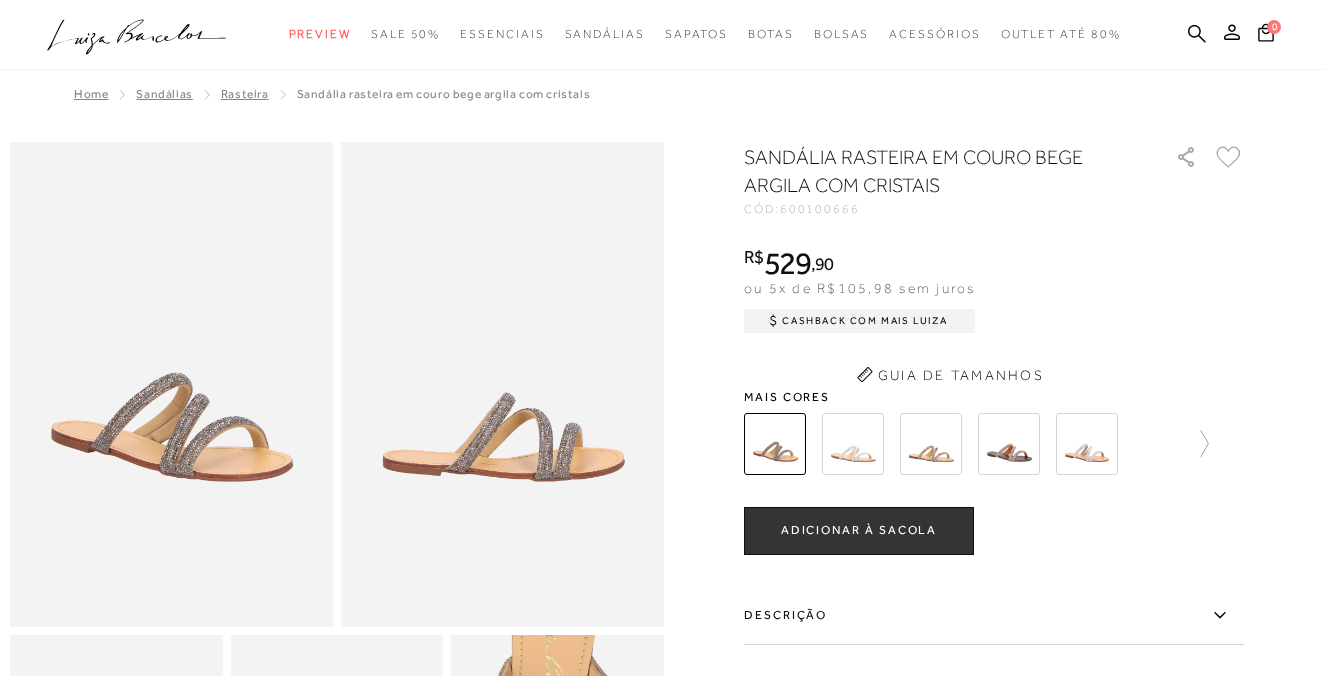click on "ADICIONAR À SACOLA" at bounding box center (859, 531) 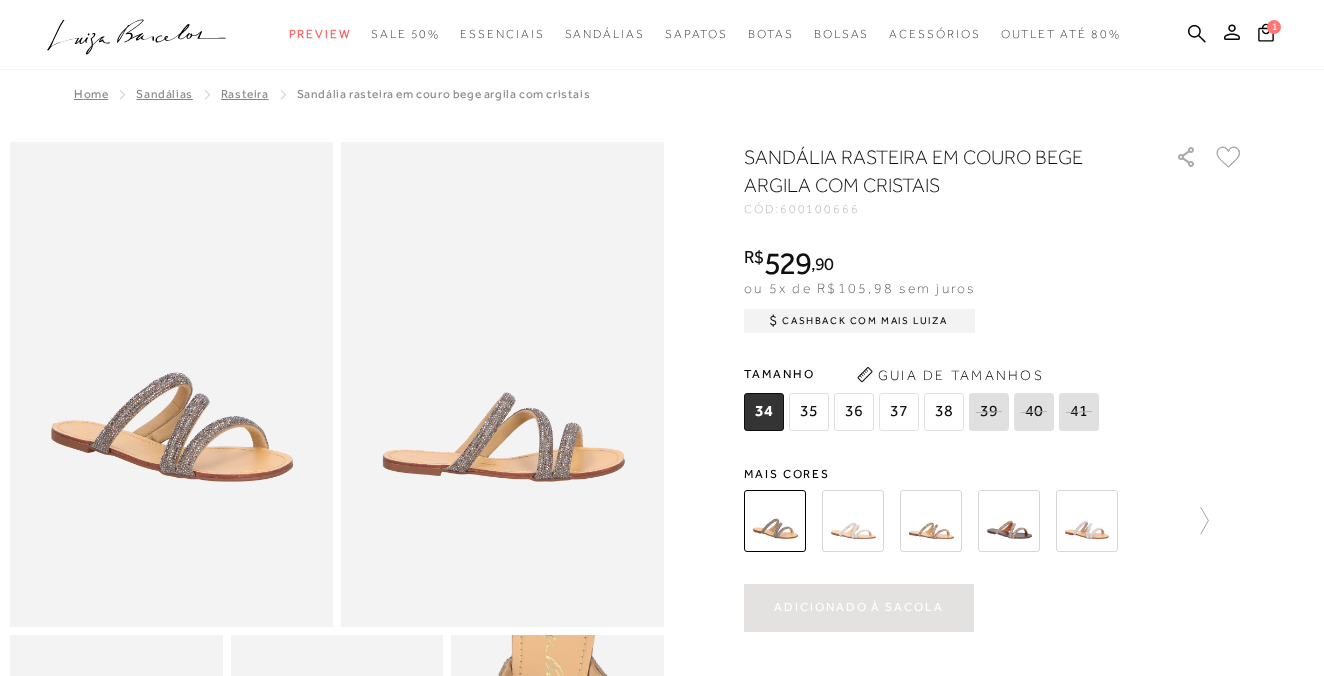 click on "R$ 529 , 90
ou 5x de R$105,98 sem juros
Cashback com Mais Luiza
R$529,90" at bounding box center (994, 588) 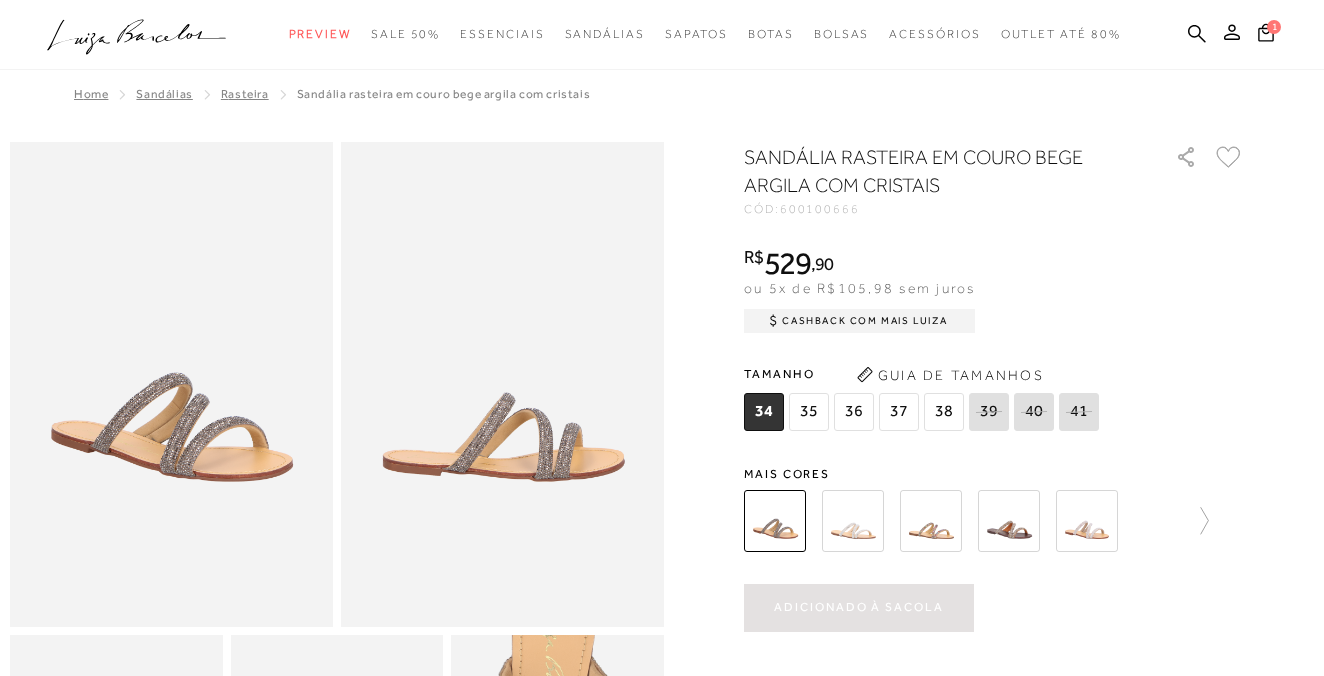 click at bounding box center (853, 521) 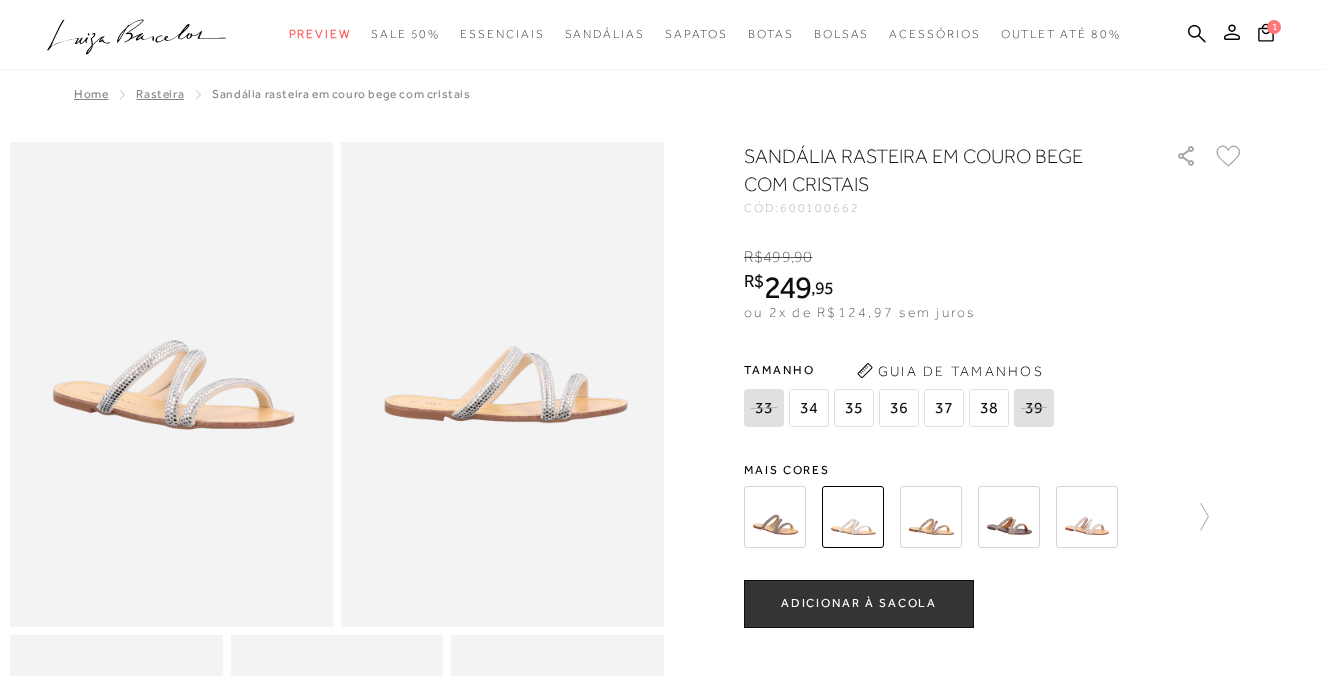 click on "Guia de Tamanhos" at bounding box center [950, 371] 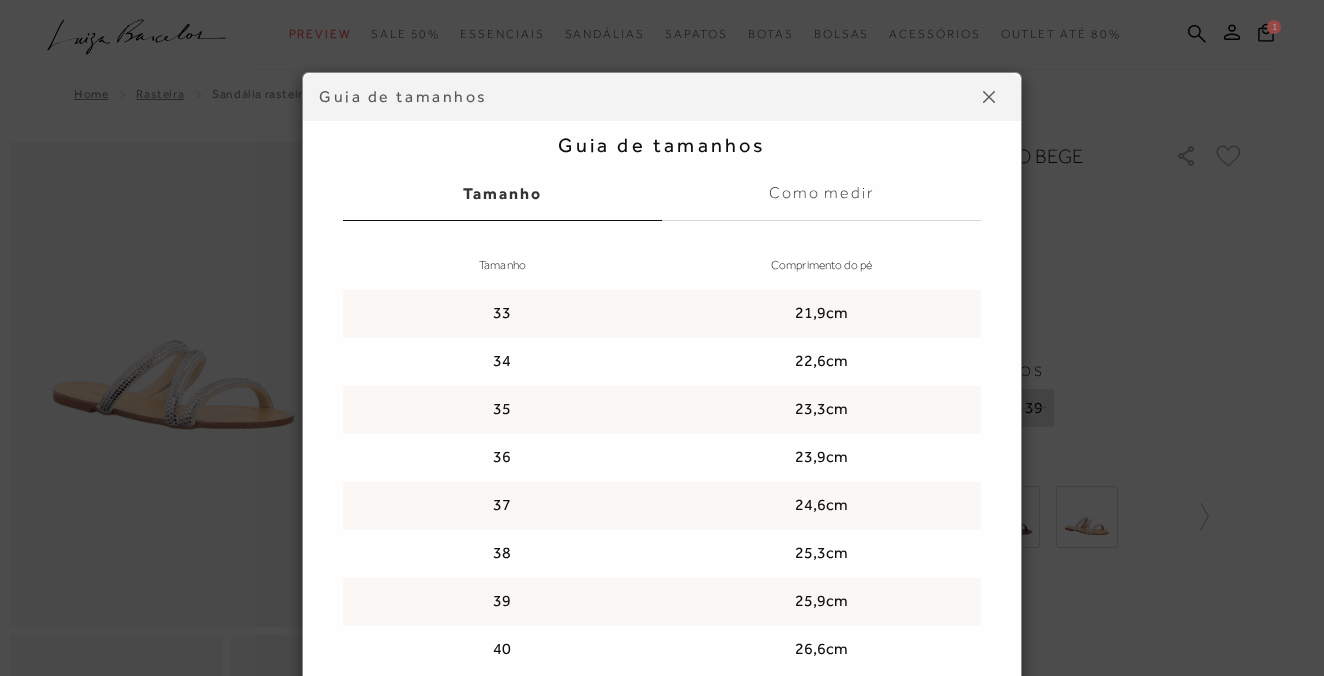 scroll, scrollTop: 0, scrollLeft: 0, axis: both 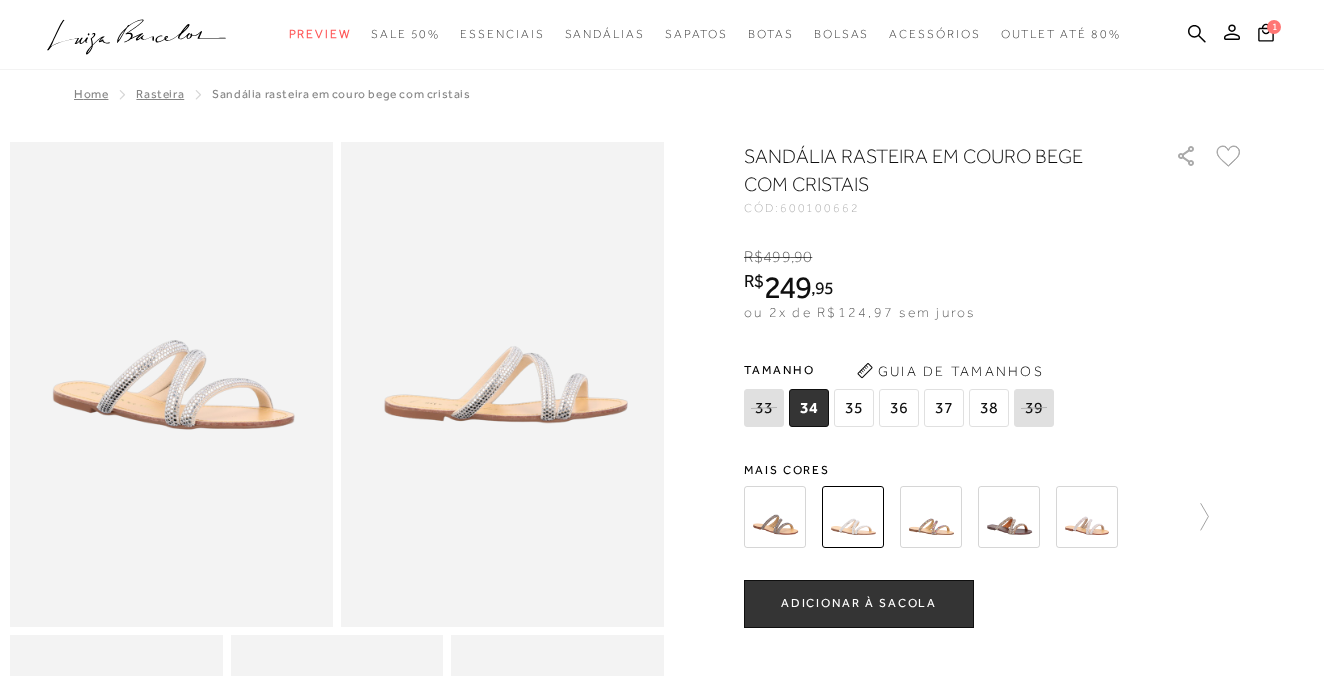 click at bounding box center [1009, 517] 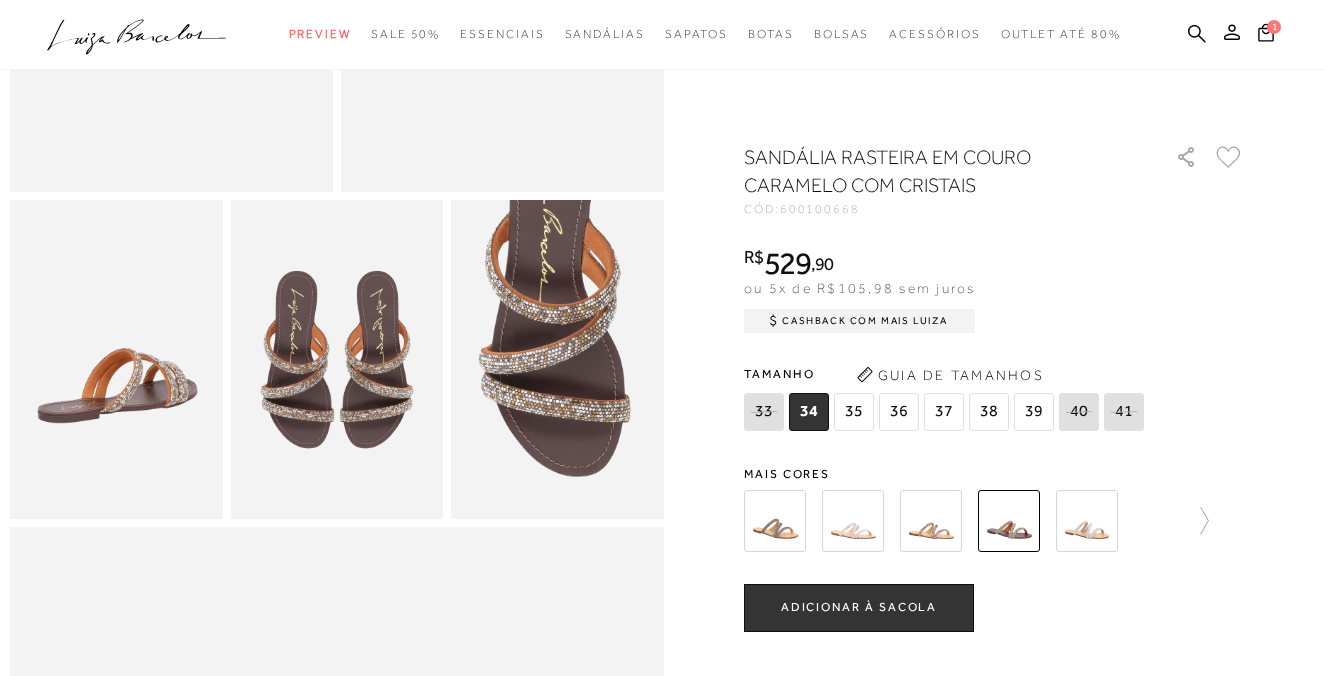 scroll, scrollTop: 432, scrollLeft: 0, axis: vertical 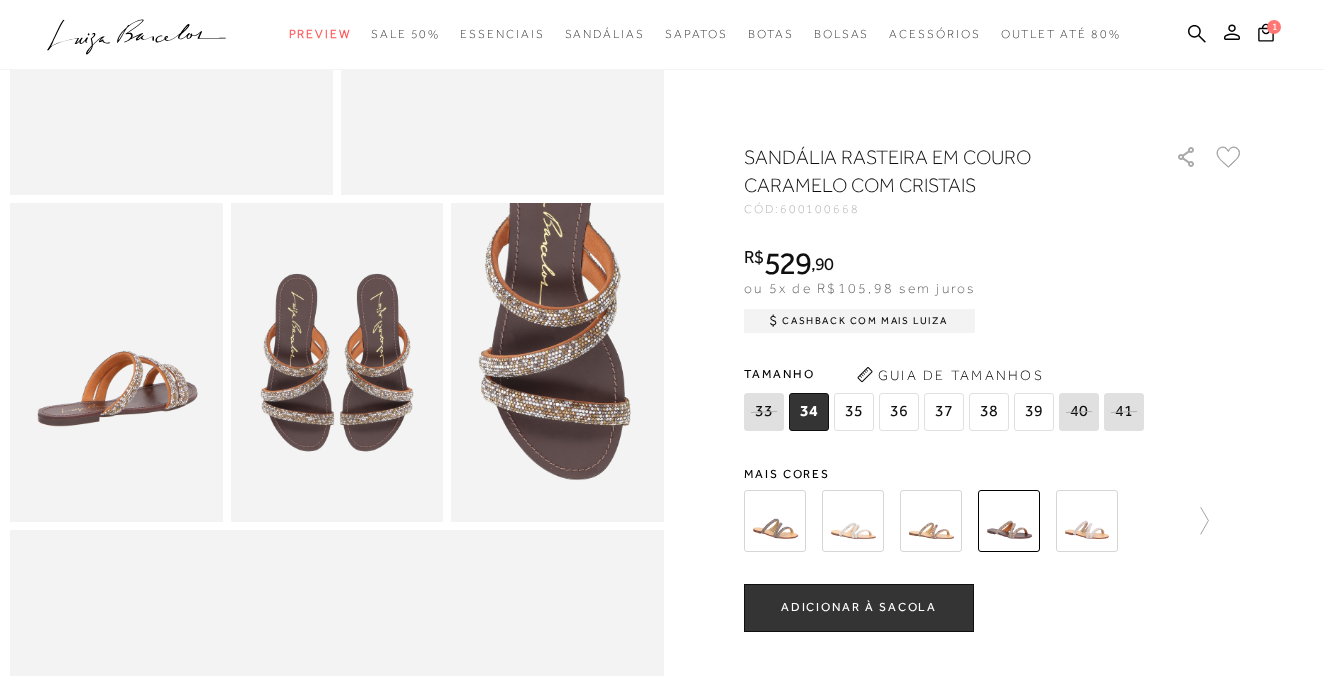 click at bounding box center [931, 521] 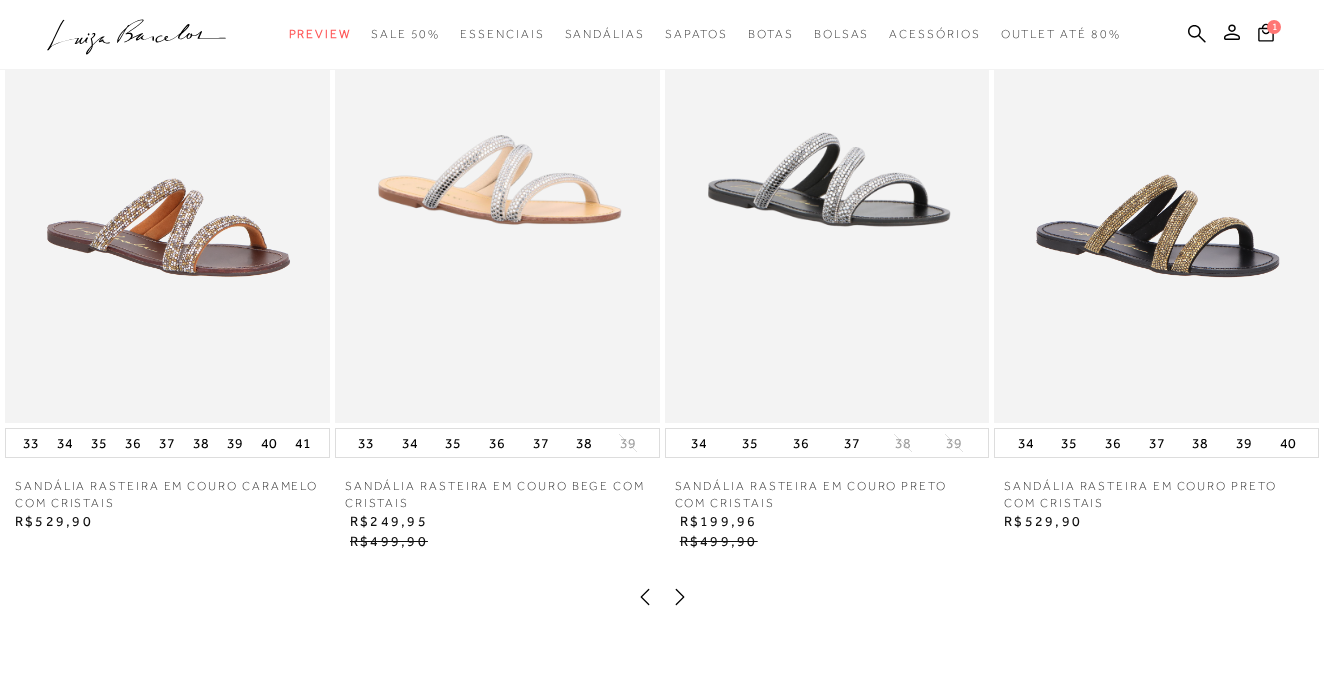scroll, scrollTop: 1521, scrollLeft: 0, axis: vertical 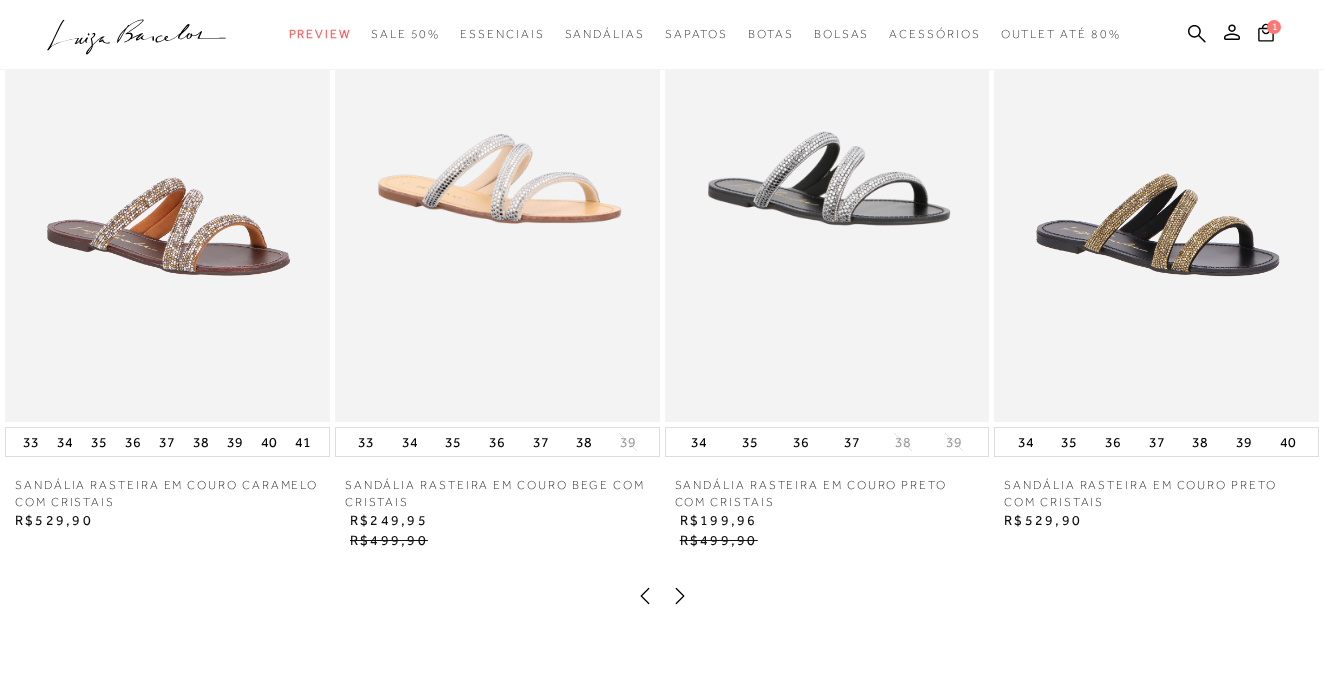 click at bounding box center [167, 178] 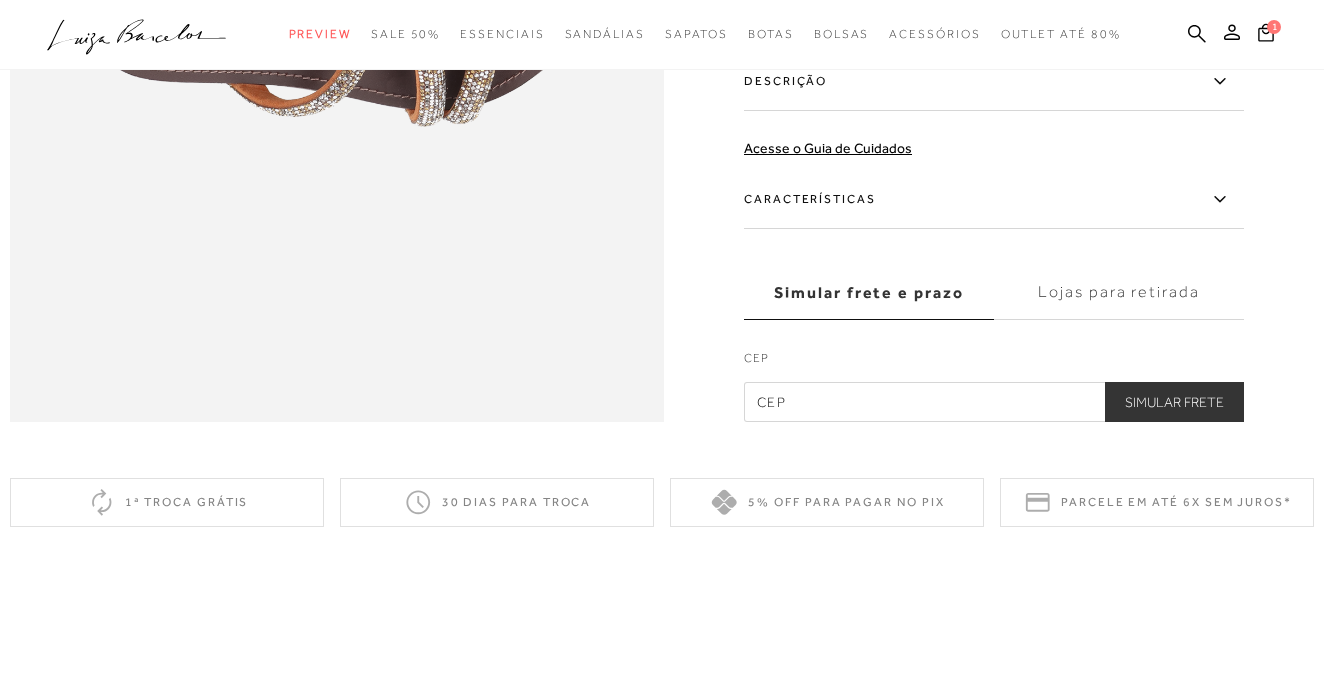 scroll, scrollTop: 0, scrollLeft: 0, axis: both 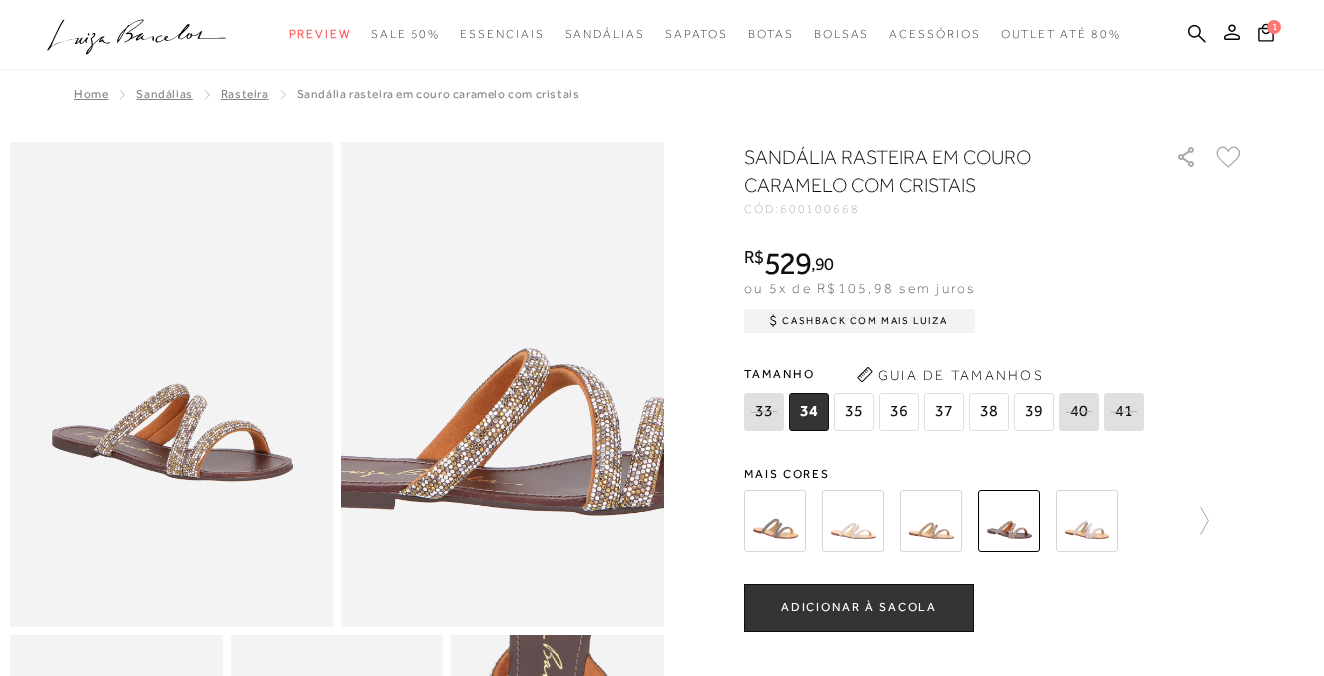 click at bounding box center [510, 321] 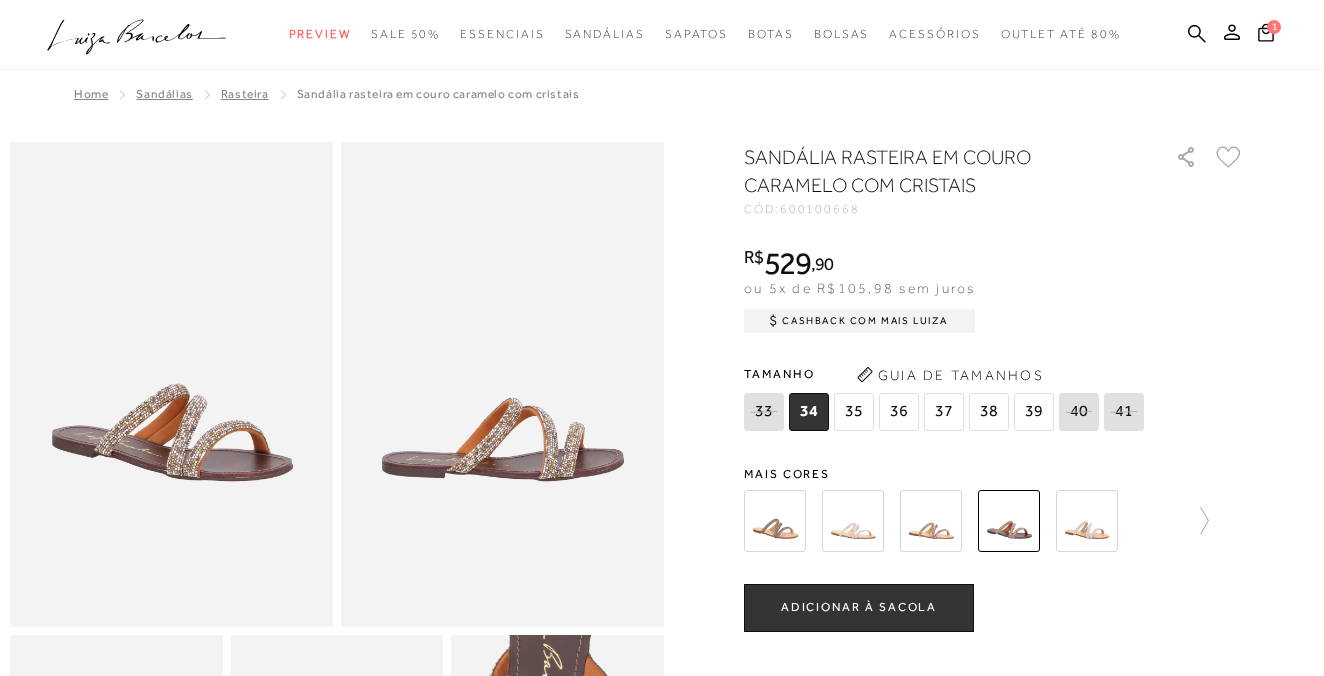 click on "36" at bounding box center (899, 412) 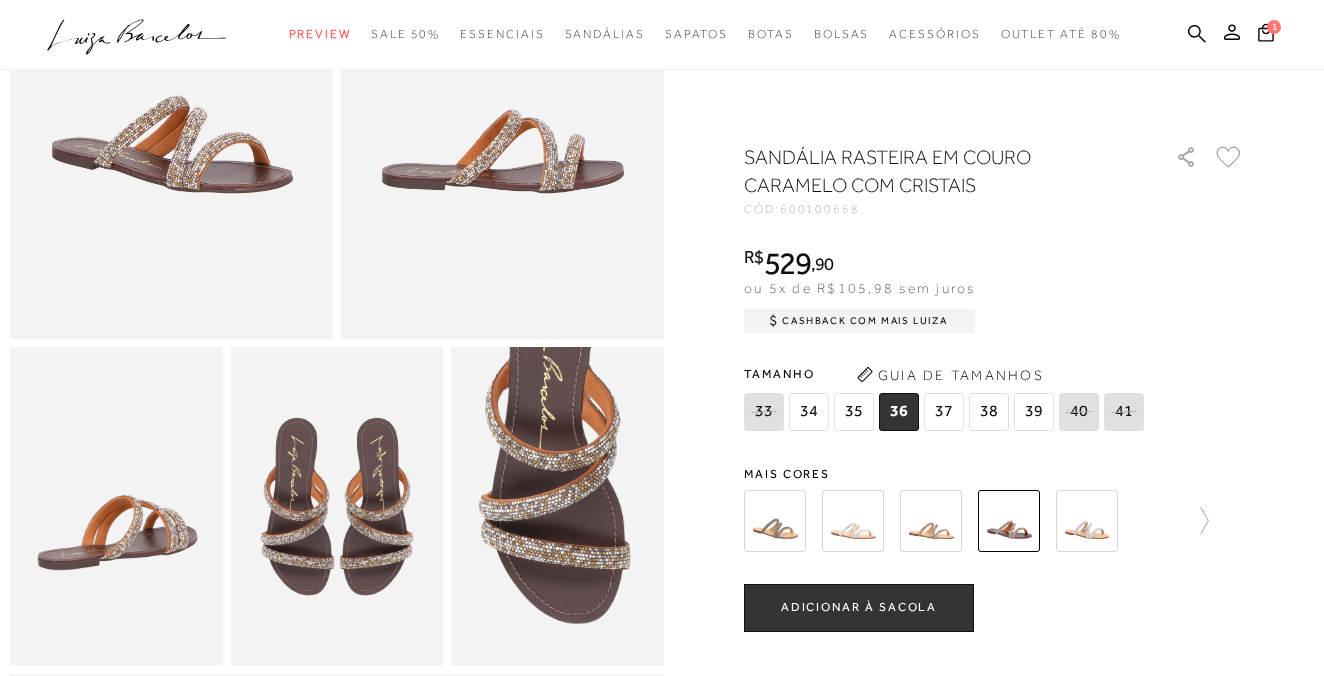 scroll, scrollTop: 289, scrollLeft: 0, axis: vertical 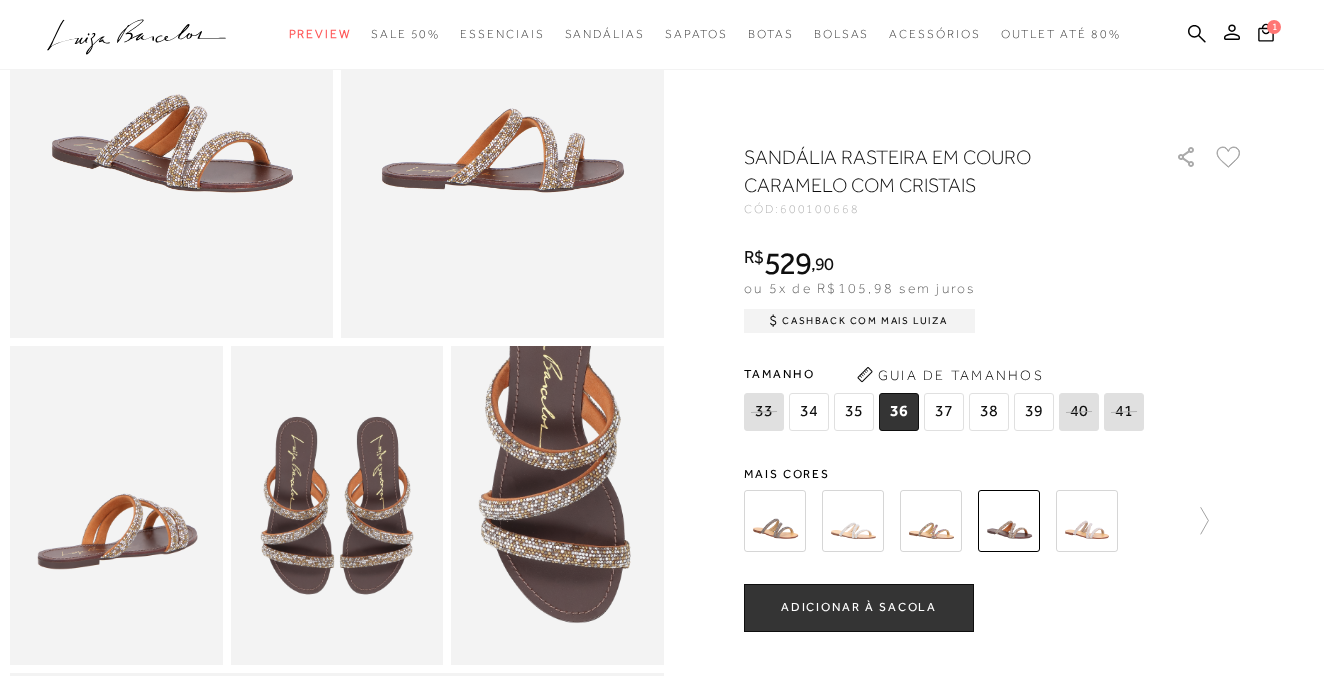 click on "tamanho
33
34
35
36
37
38
39
40
41
Escolha sua numeração para prosseguir com a sua compra!" at bounding box center [994, 608] 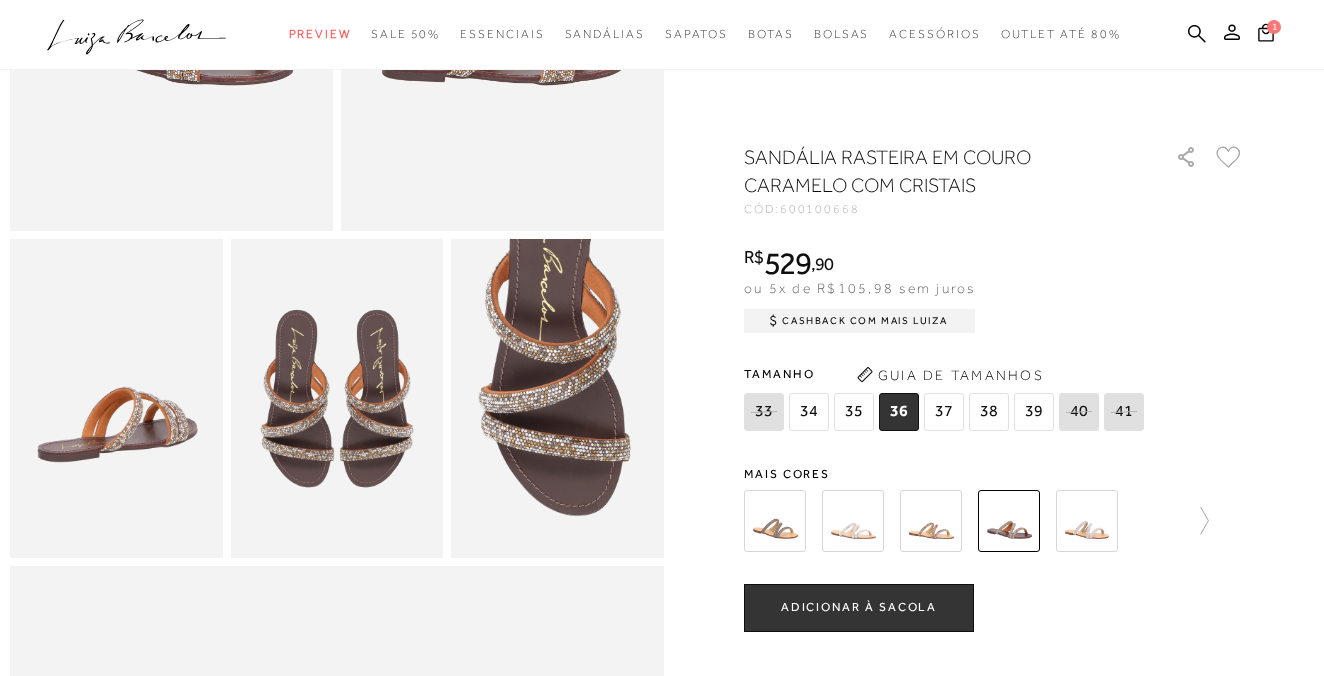 scroll, scrollTop: 397, scrollLeft: 0, axis: vertical 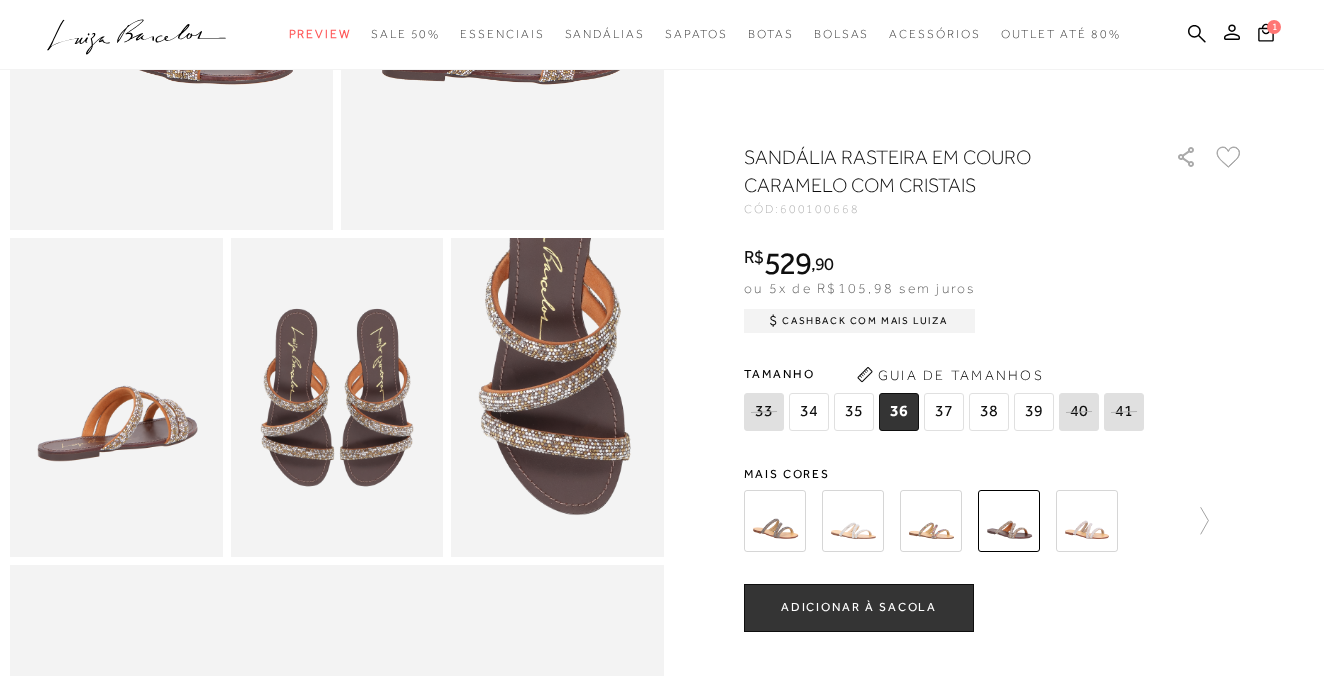 click on "ADICIONAR À SACOLA" at bounding box center (859, 608) 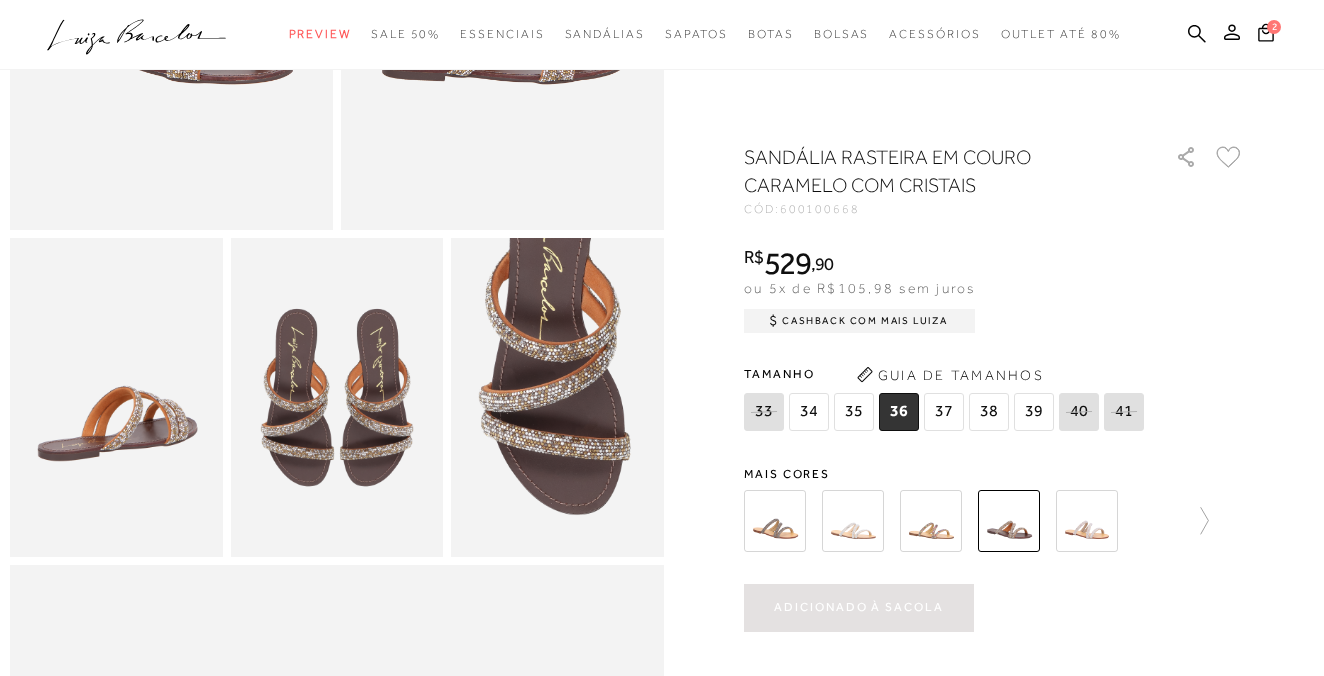scroll, scrollTop: 0, scrollLeft: 0, axis: both 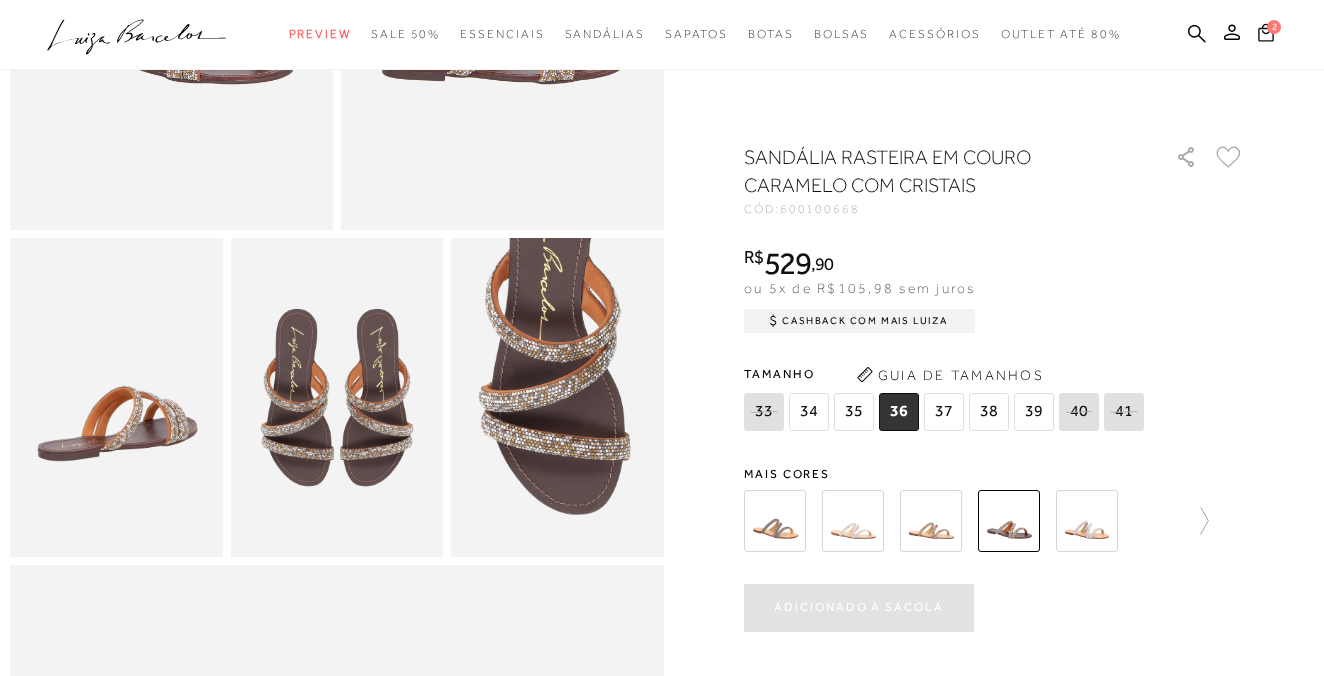 click 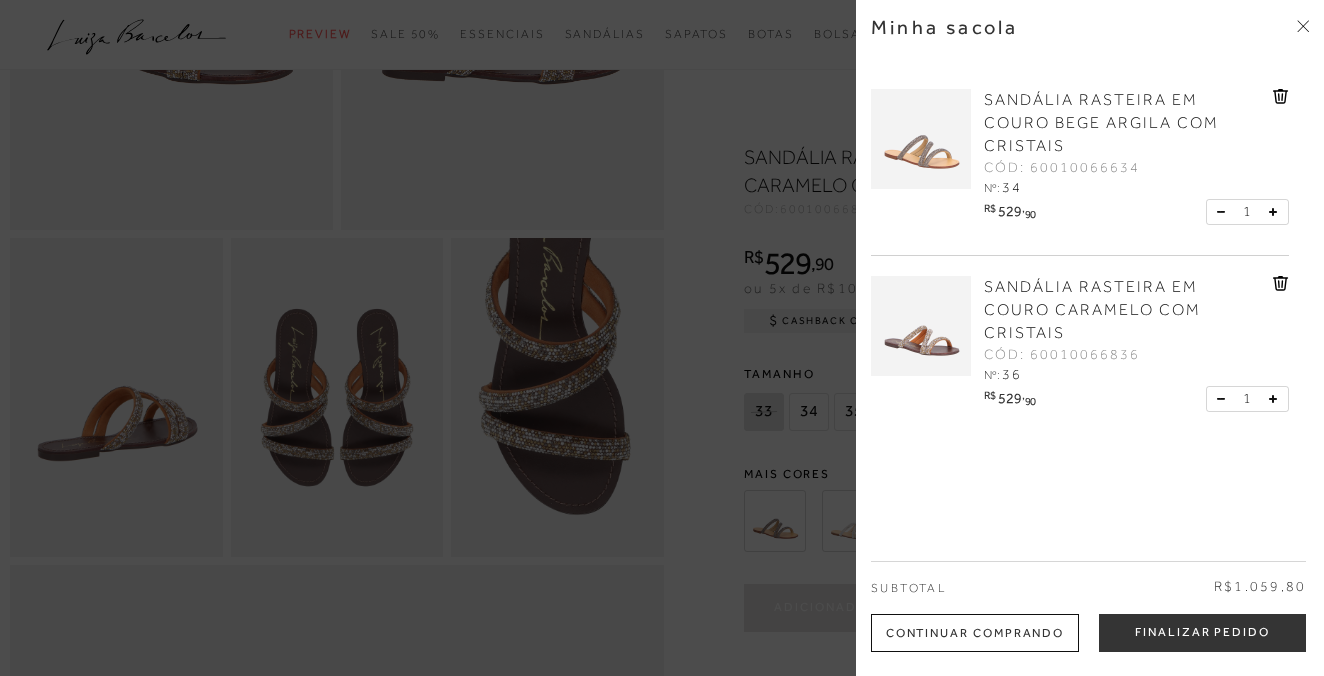 click 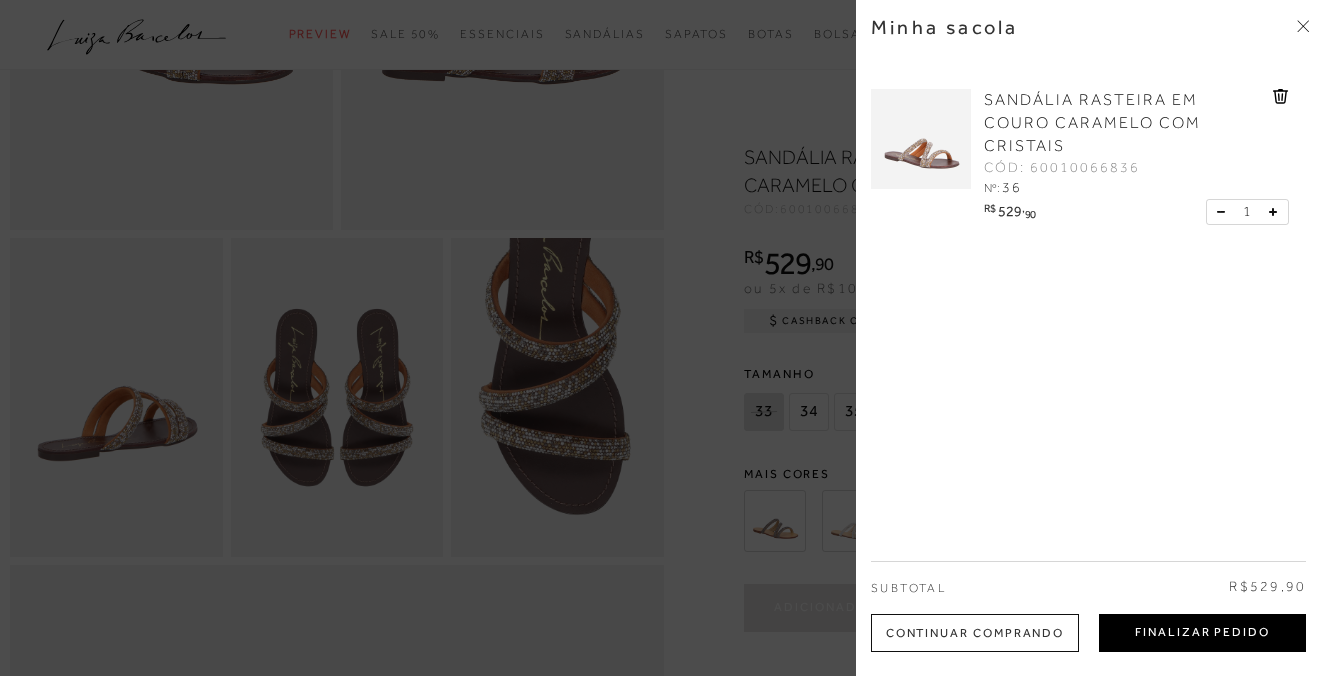 click on "Finalizar Pedido" at bounding box center [1202, 633] 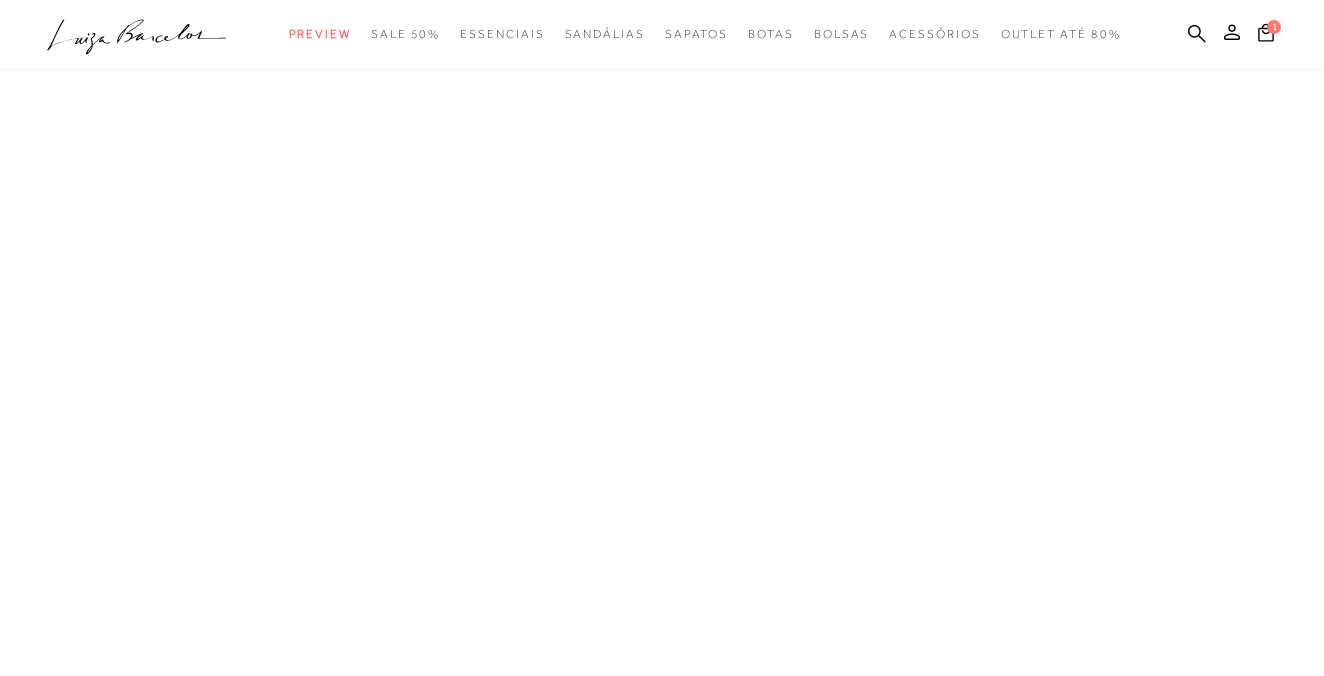 scroll, scrollTop: 0, scrollLeft: 0, axis: both 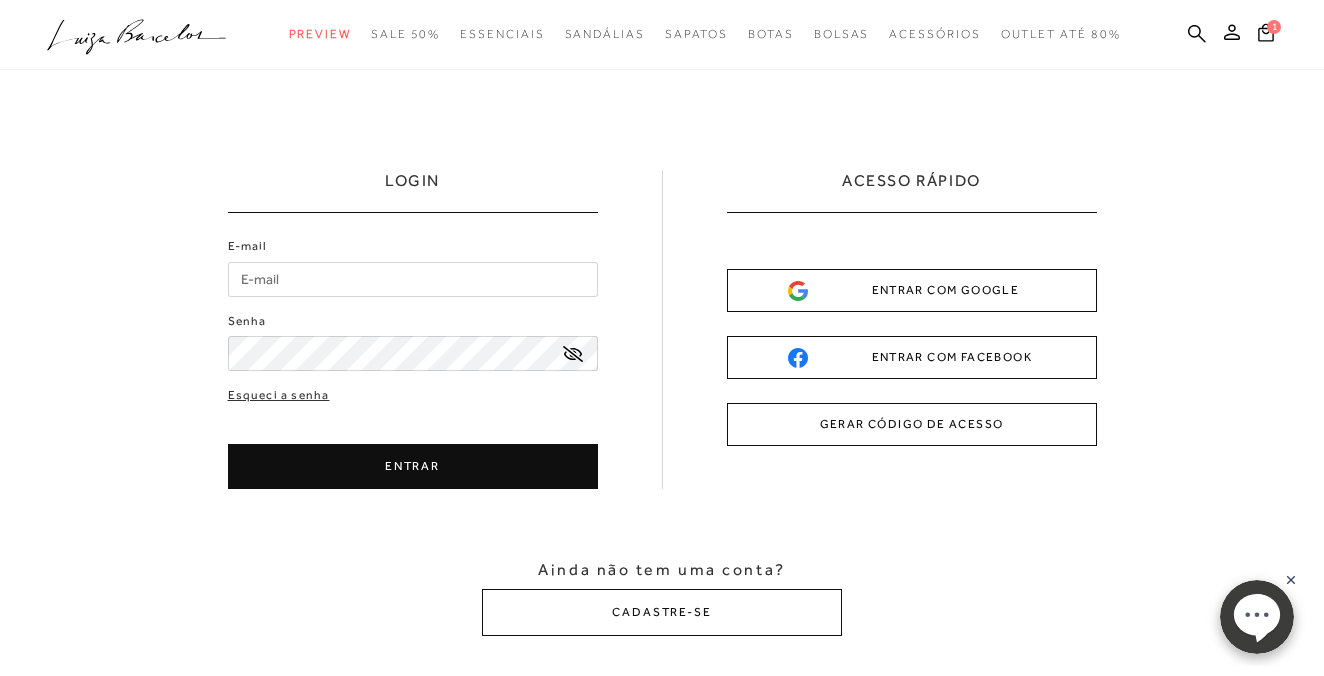 type on "[EMAIL]" 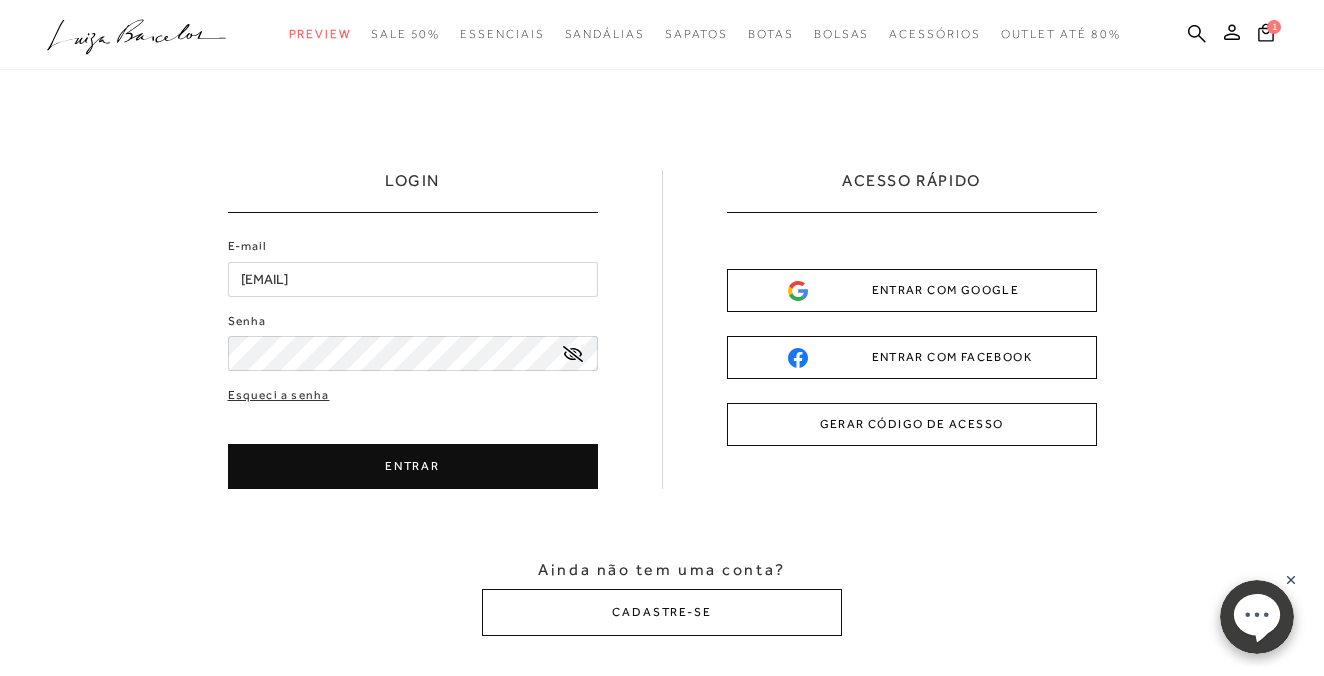 click on "ENTRAR" at bounding box center [413, 466] 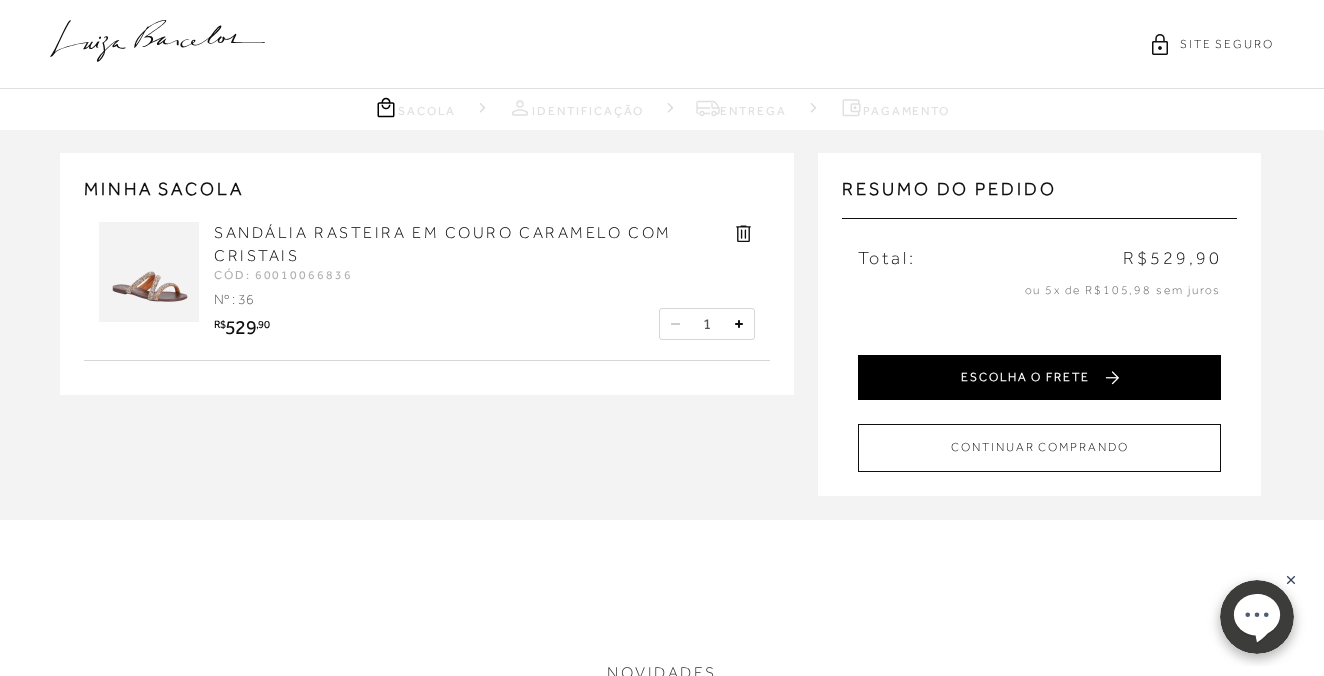 click on "ESCOLHA O FRETE" at bounding box center (1039, 377) 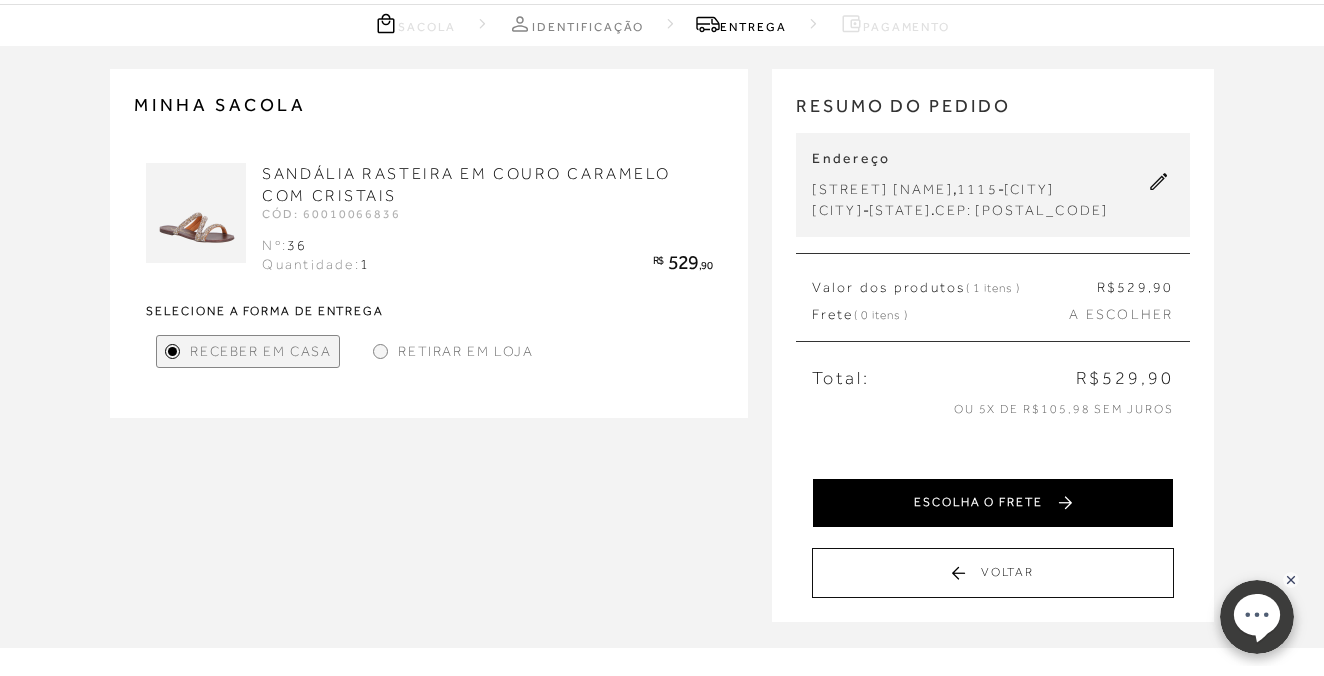 scroll, scrollTop: 88, scrollLeft: 0, axis: vertical 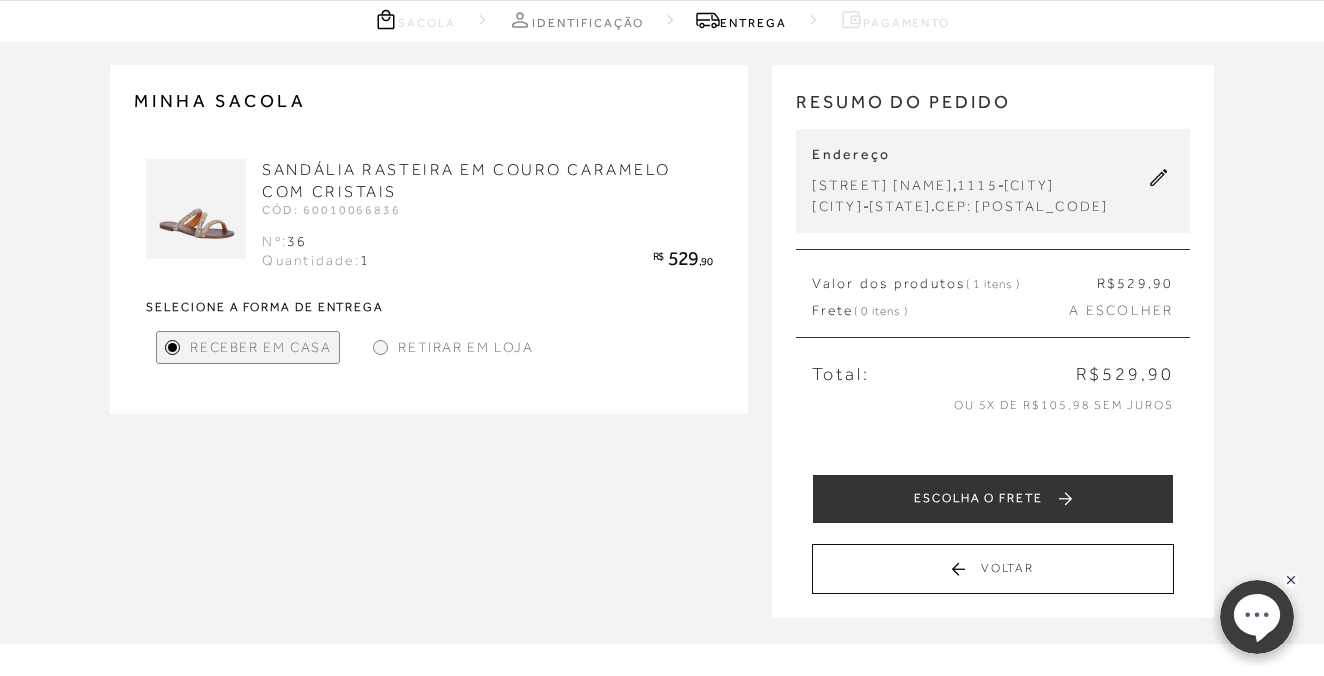 click at bounding box center [380, 347] 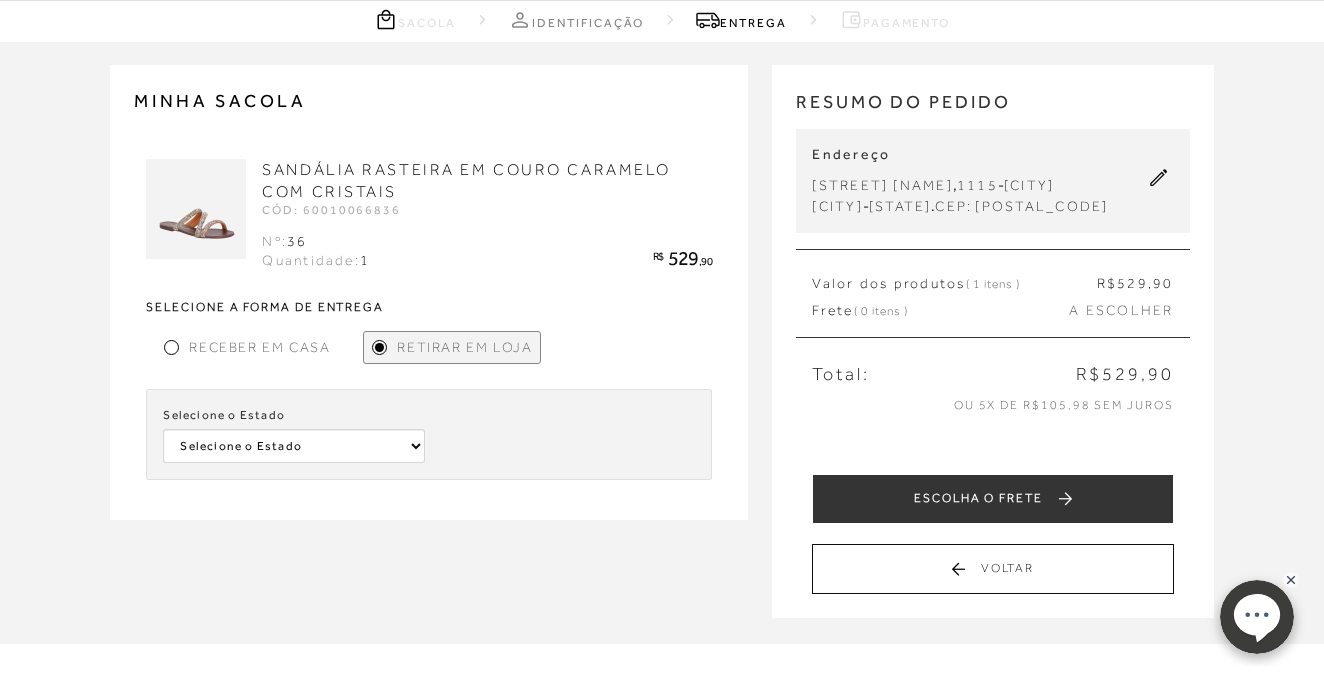 click at bounding box center (171, 347) 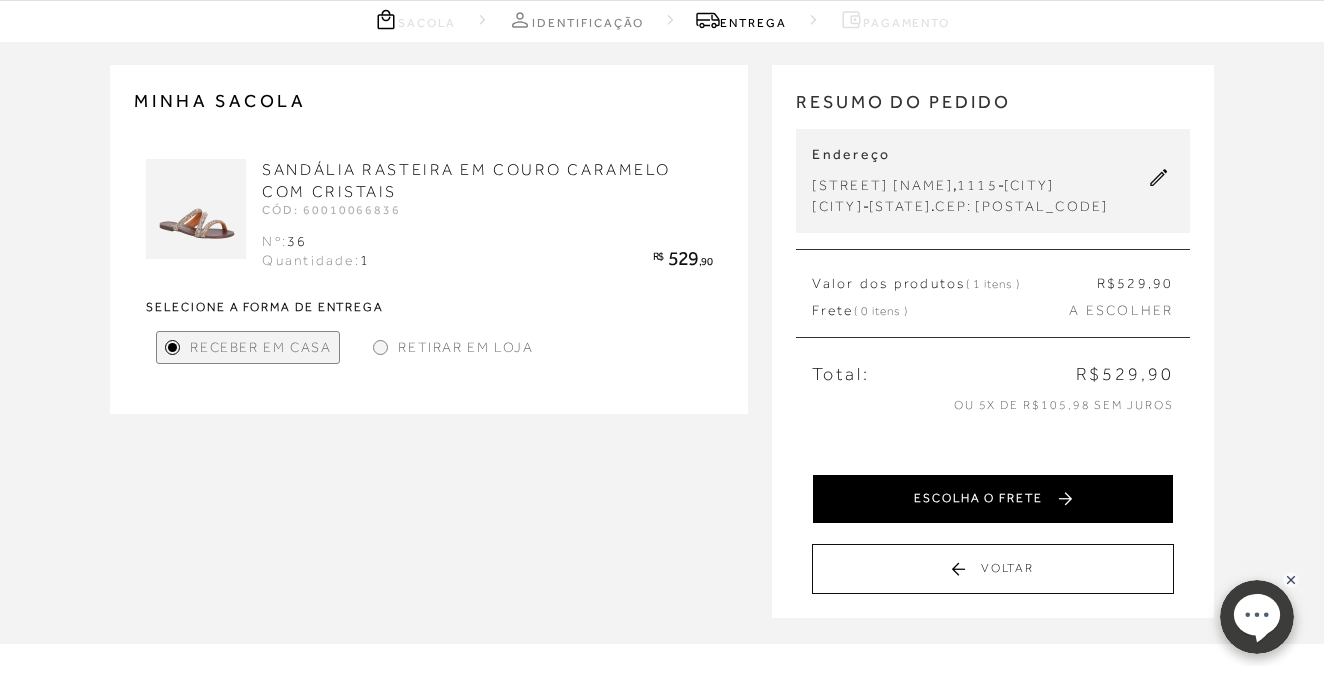 click on "ESCOLHA O FRETE" at bounding box center [992, 499] 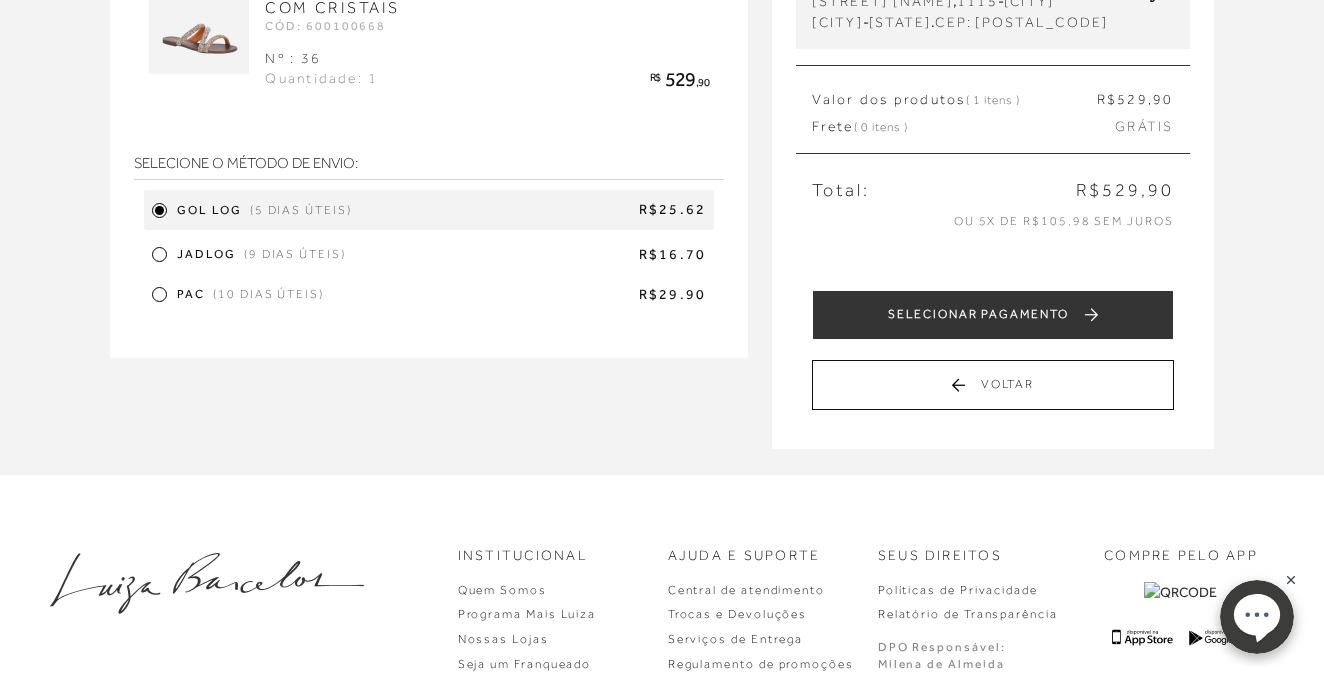 scroll, scrollTop: 274, scrollLeft: 0, axis: vertical 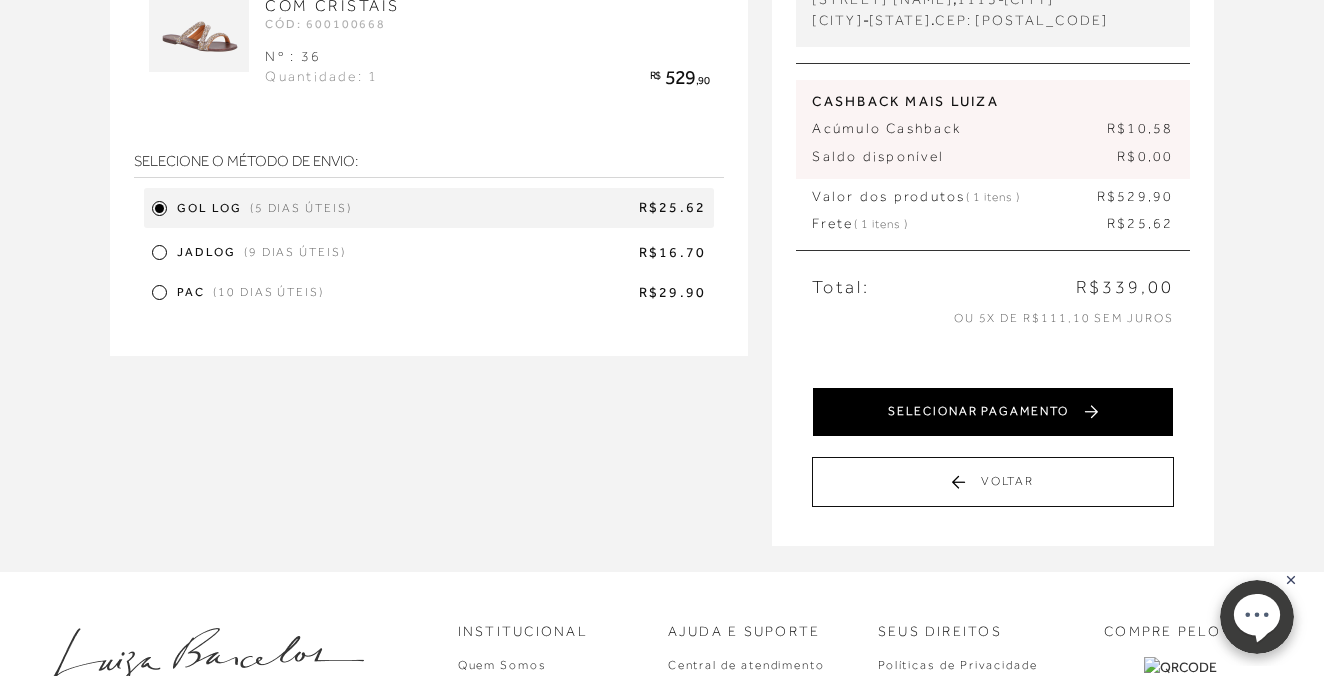 click on "SELECIONAR PAGAMENTO" at bounding box center [992, 412] 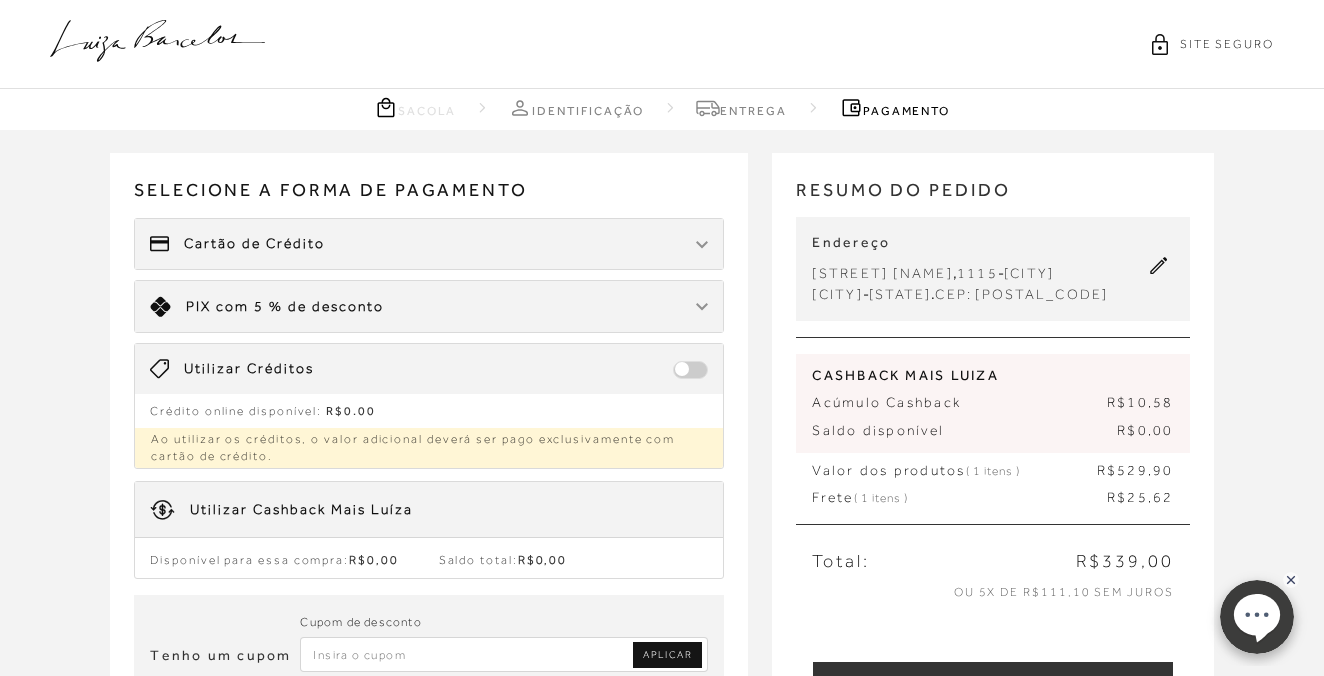 click at bounding box center (504, 654) 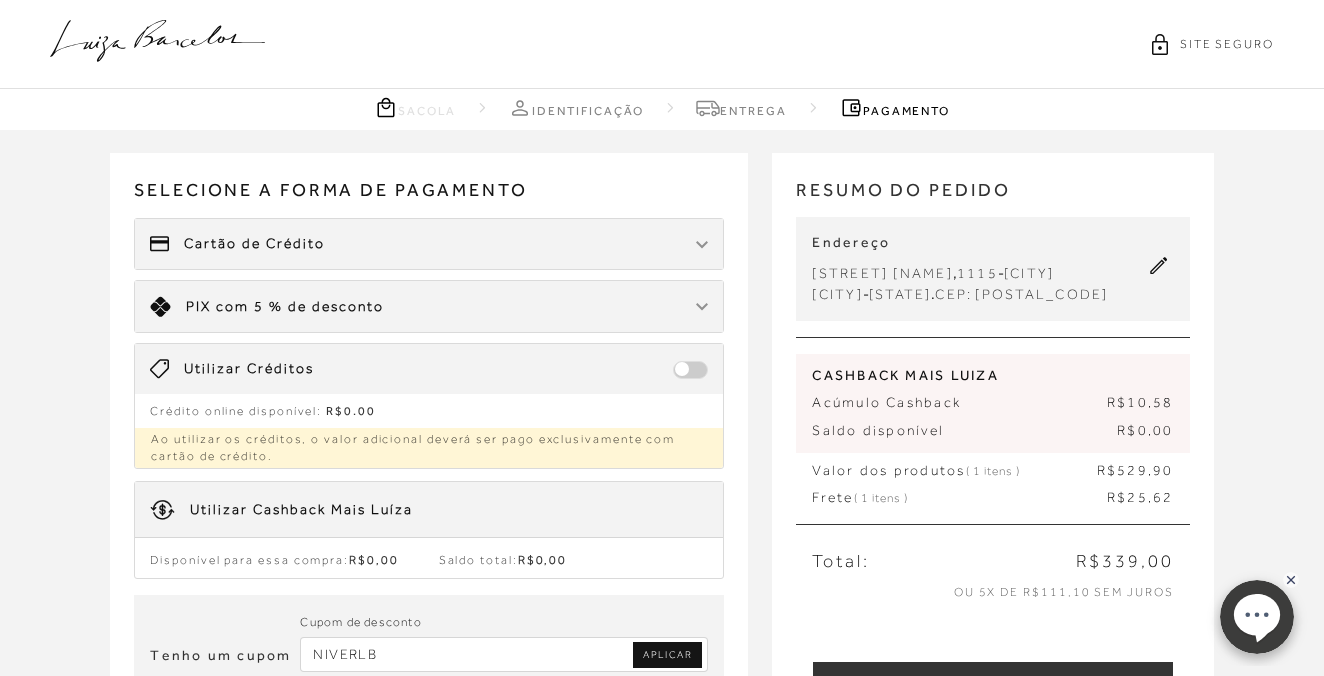 type on "NIVERLB" 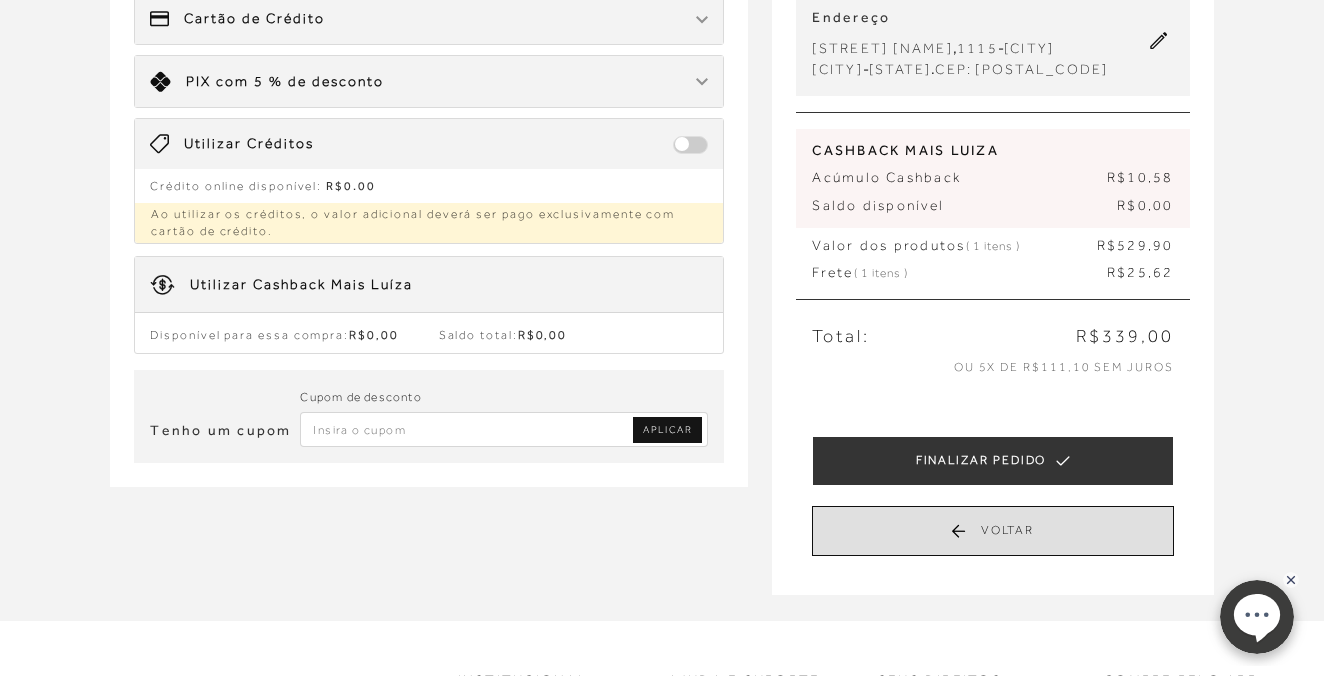 scroll, scrollTop: 208, scrollLeft: 0, axis: vertical 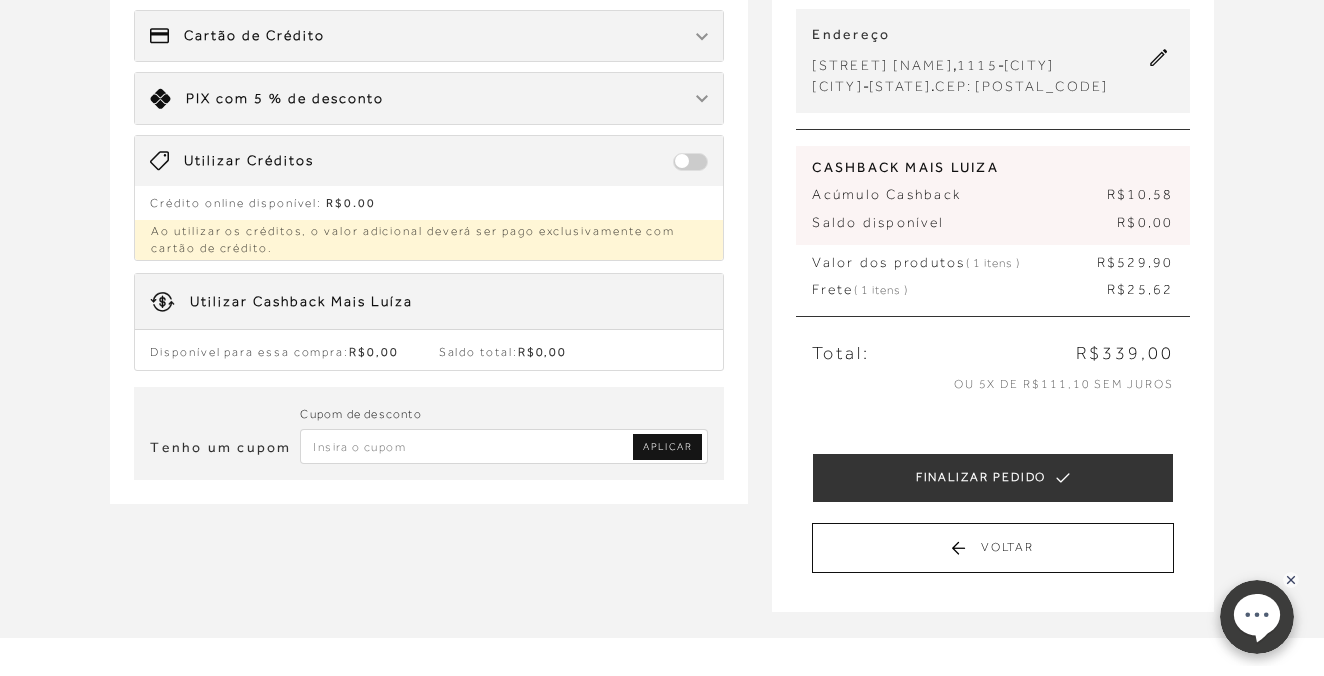 click at bounding box center [504, 446] 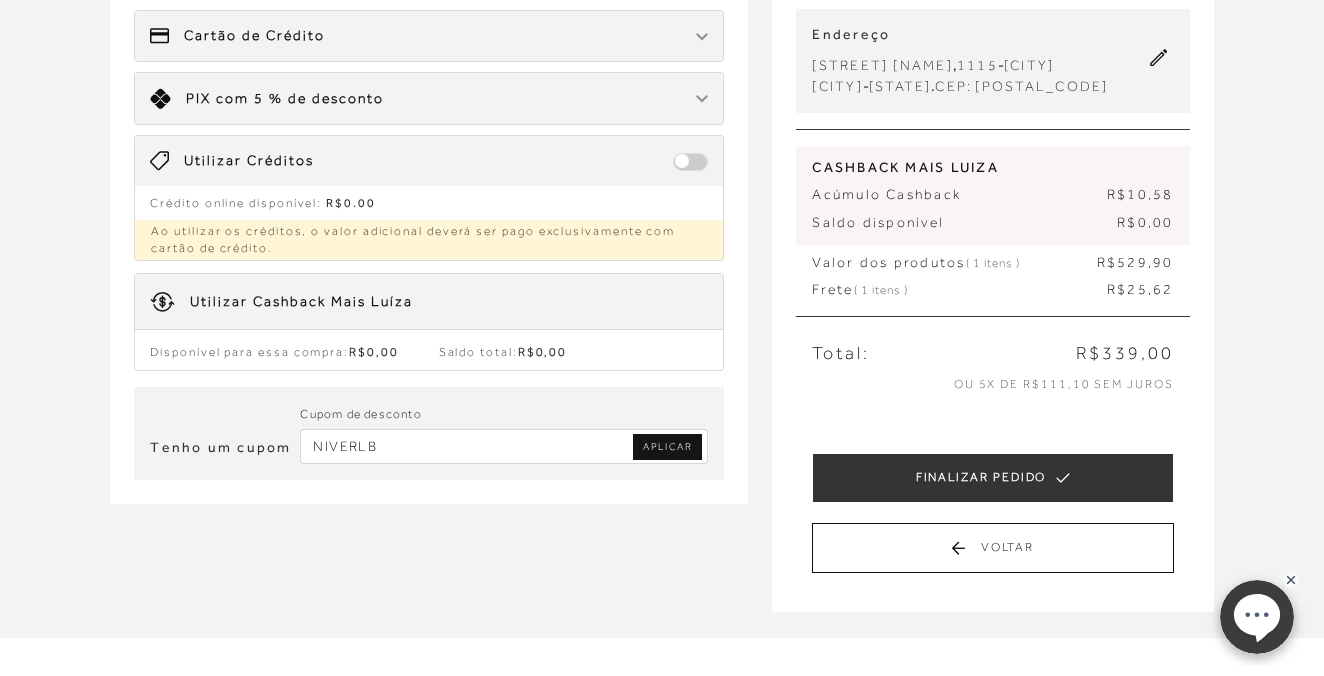 type on "NIVERLB" 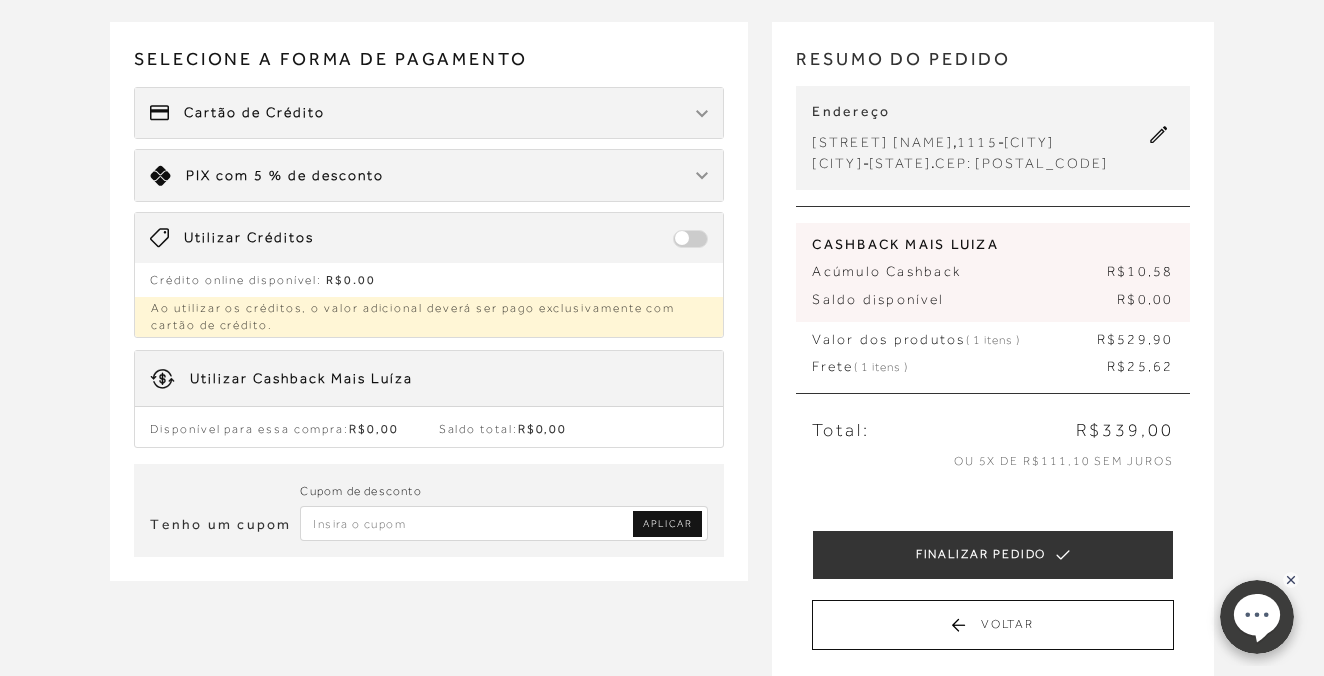 scroll, scrollTop: 163, scrollLeft: 0, axis: vertical 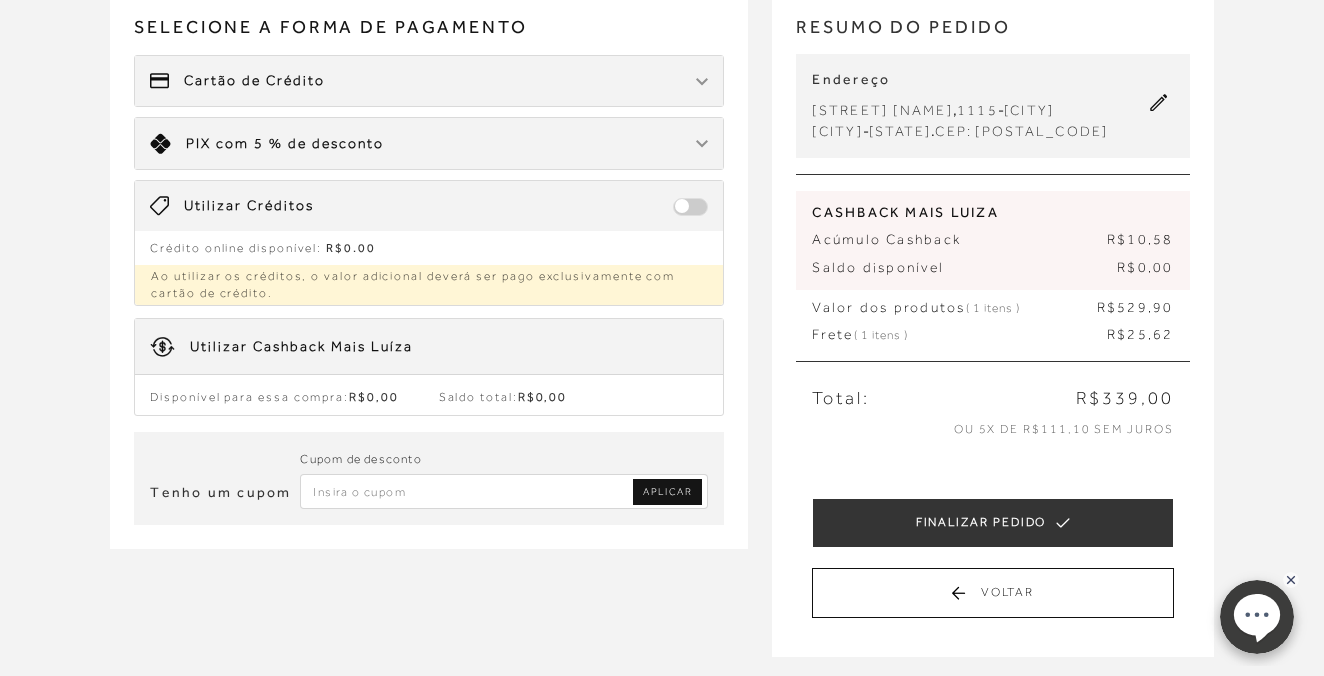 click at bounding box center [504, 491] 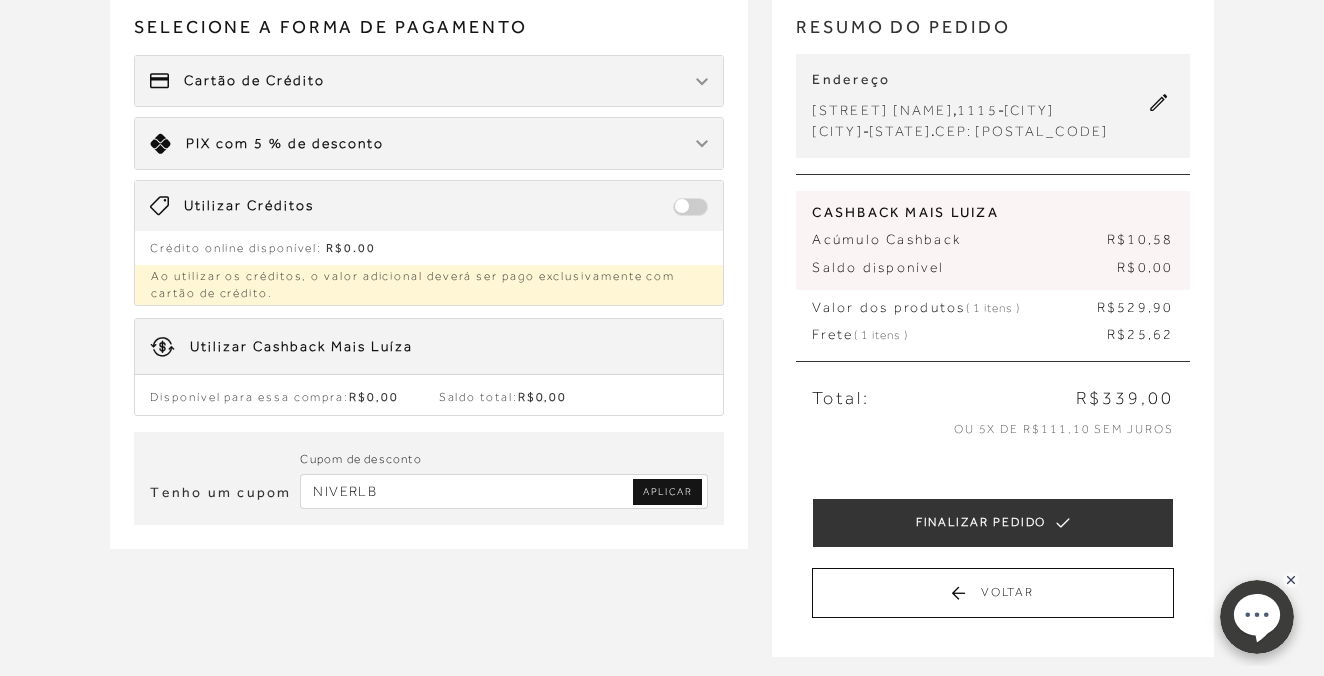 type on "NIVERLB" 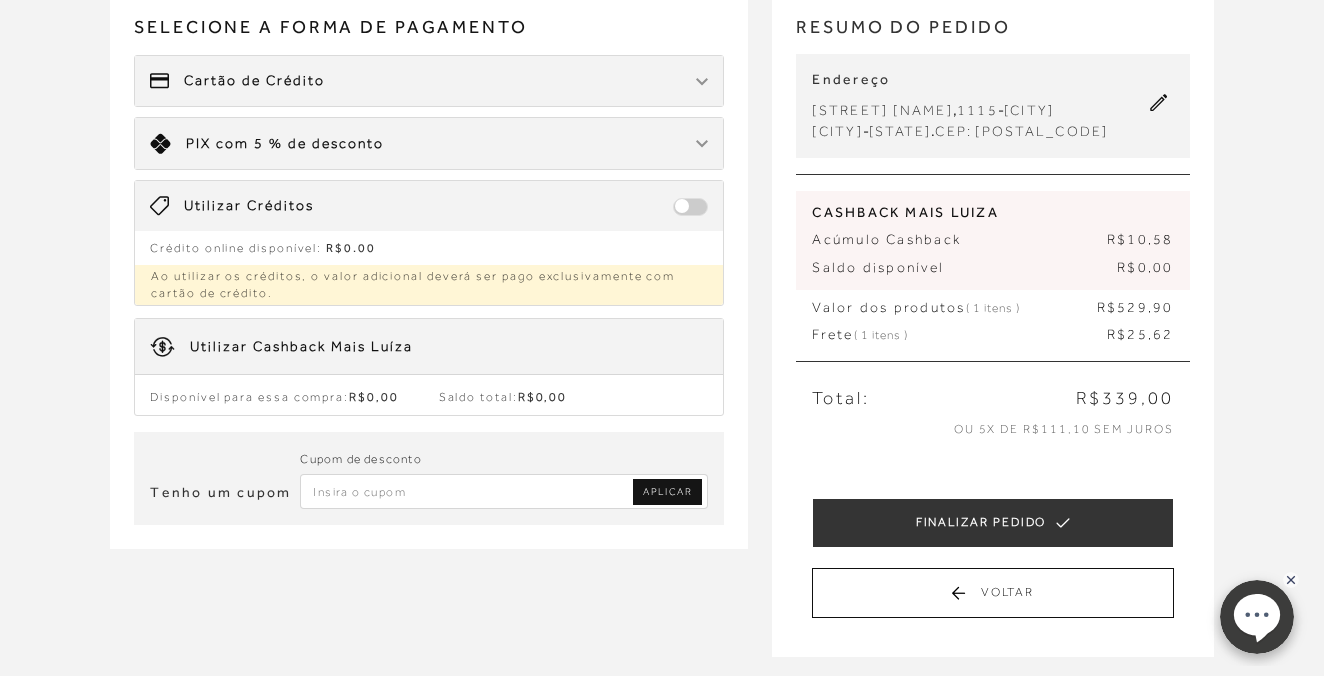 click at bounding box center (504, 491) 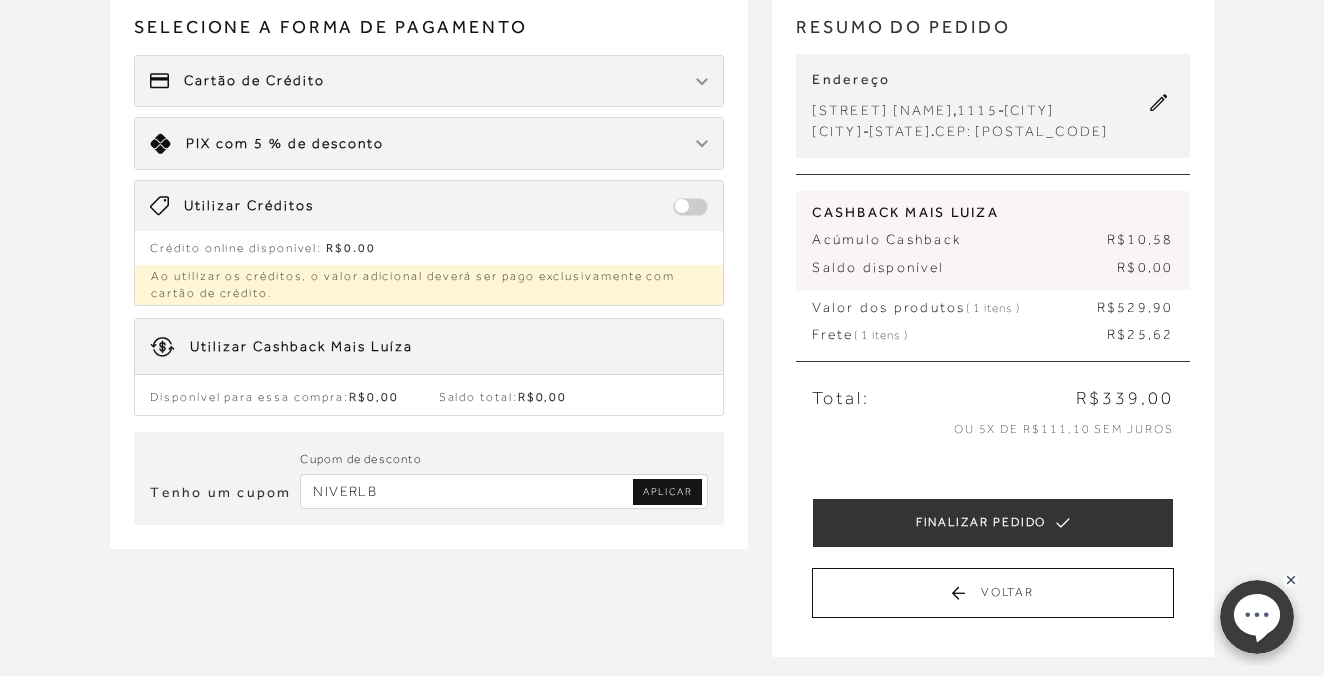 type on "NIVERLB" 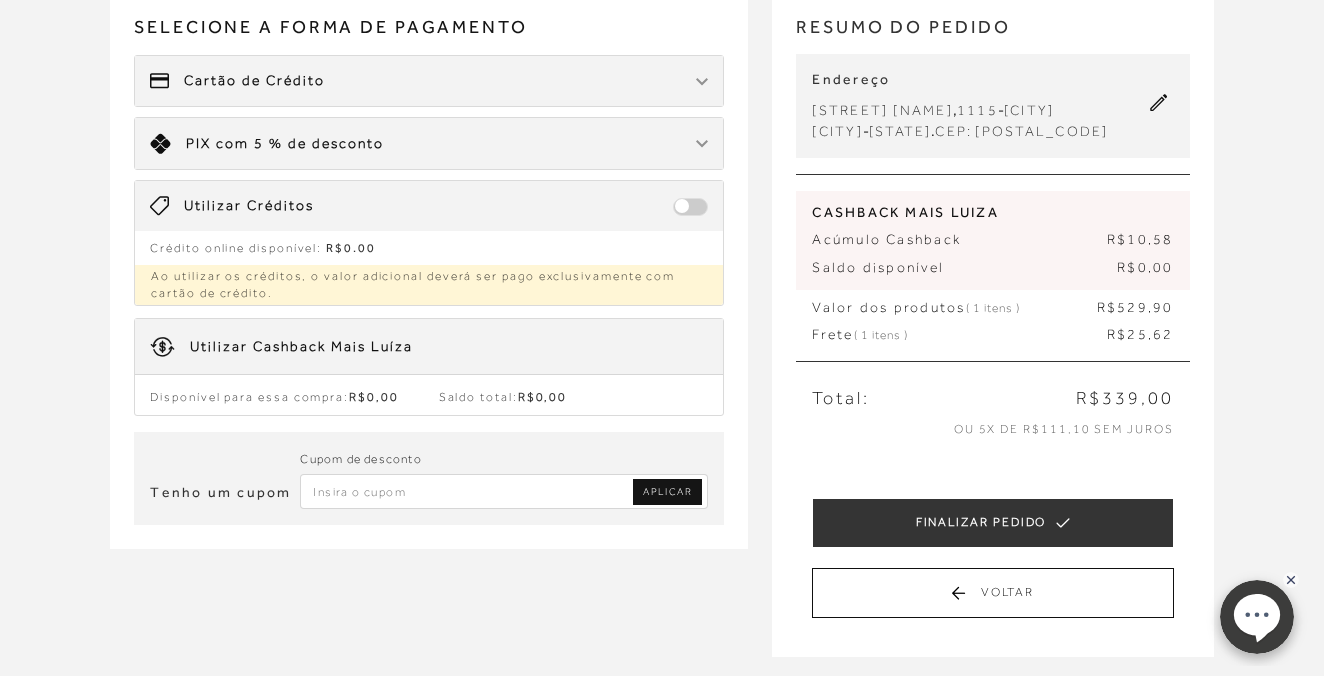 click at bounding box center [504, 491] 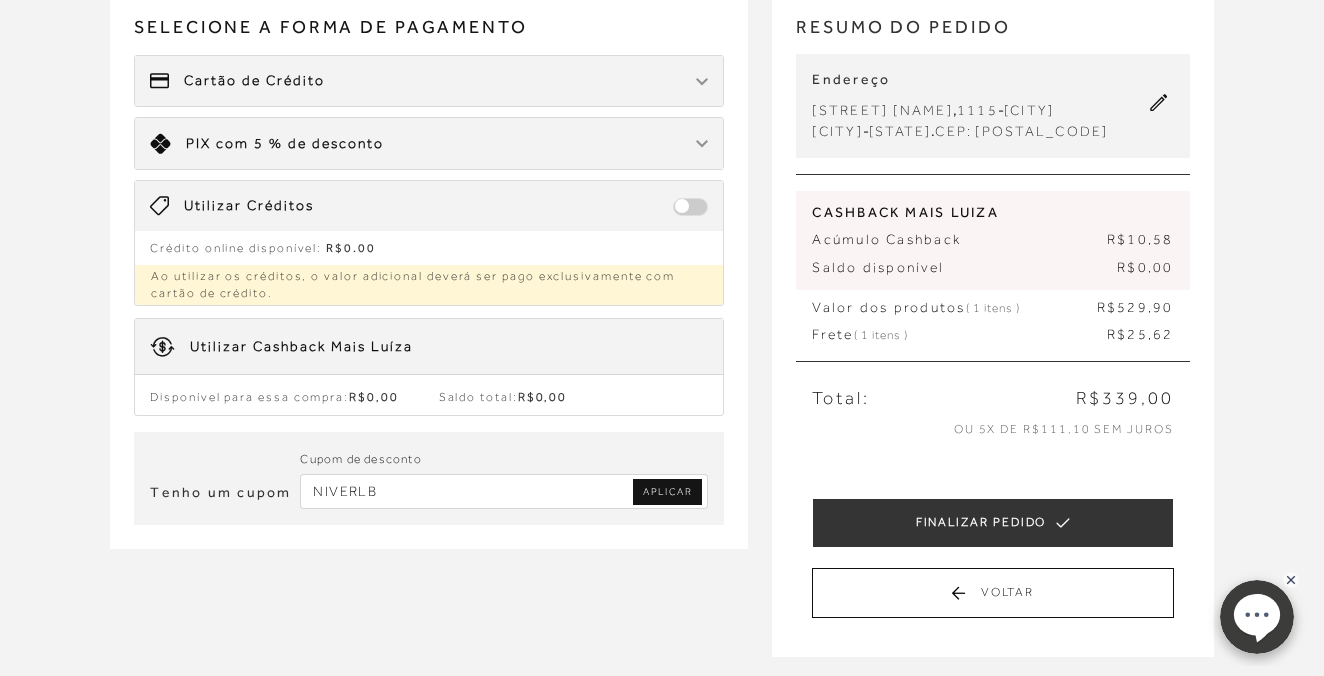 type on "NIVERLB" 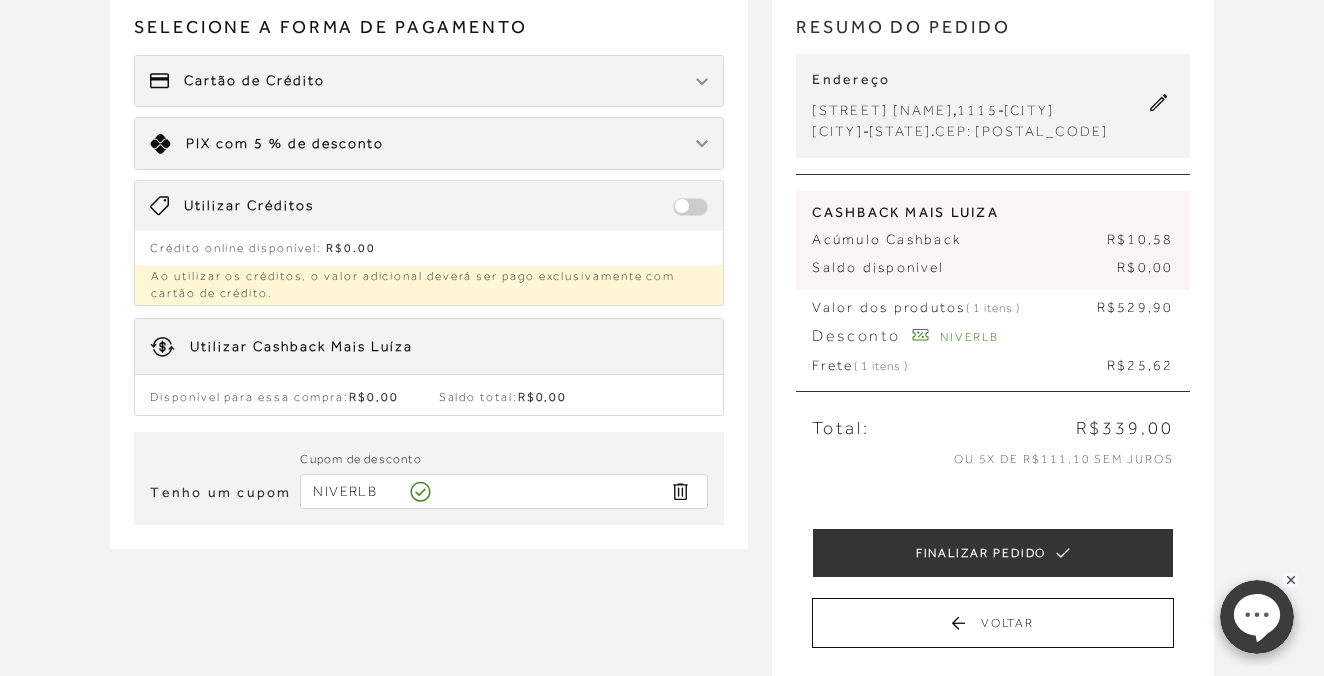 type 